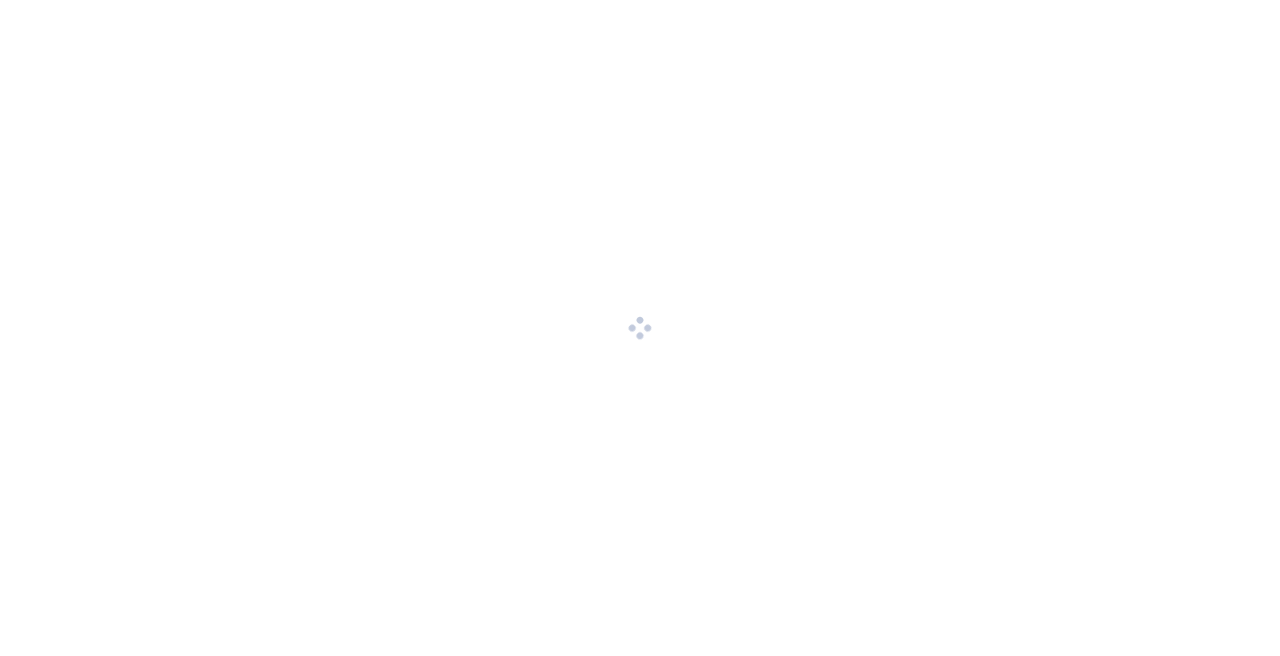 scroll, scrollTop: 0, scrollLeft: 0, axis: both 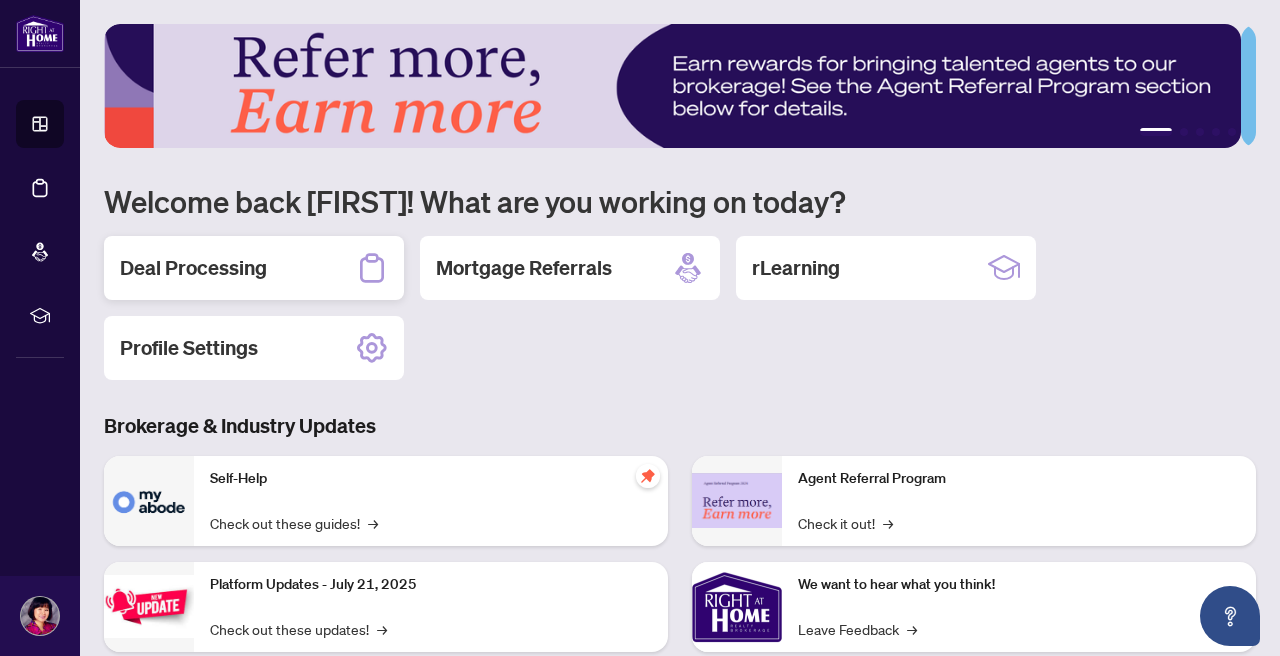 click on "Deal Processing" at bounding box center (193, 268) 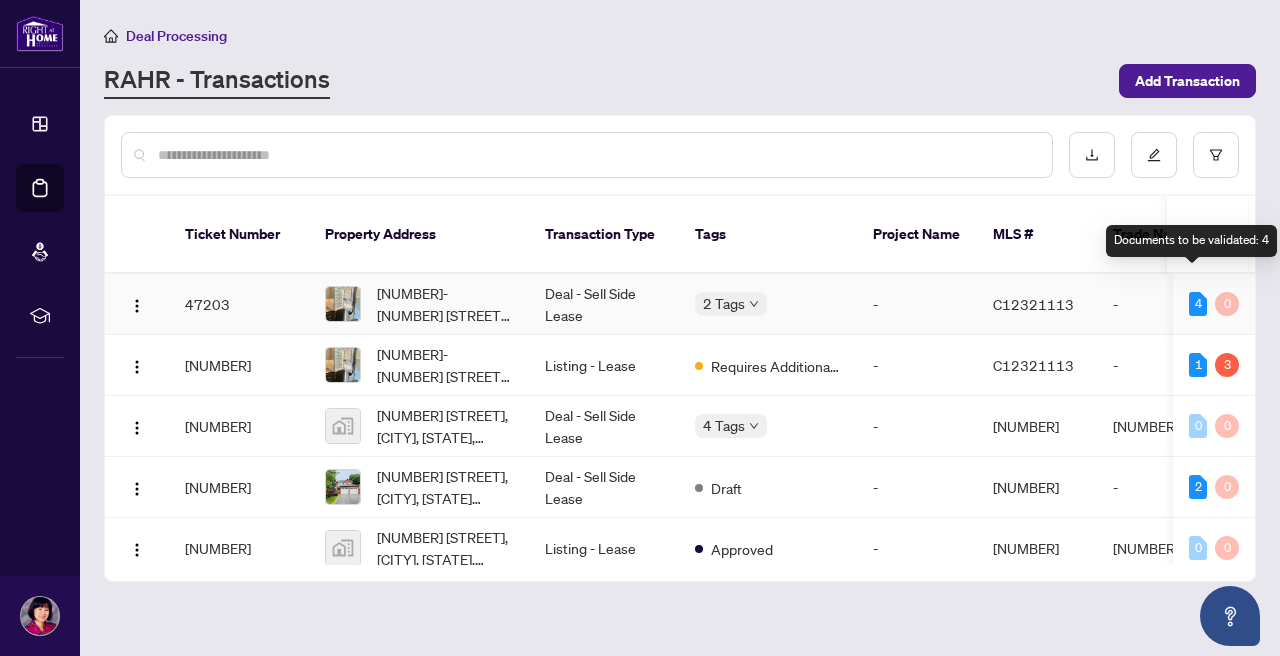 click on "4" at bounding box center [1198, 304] 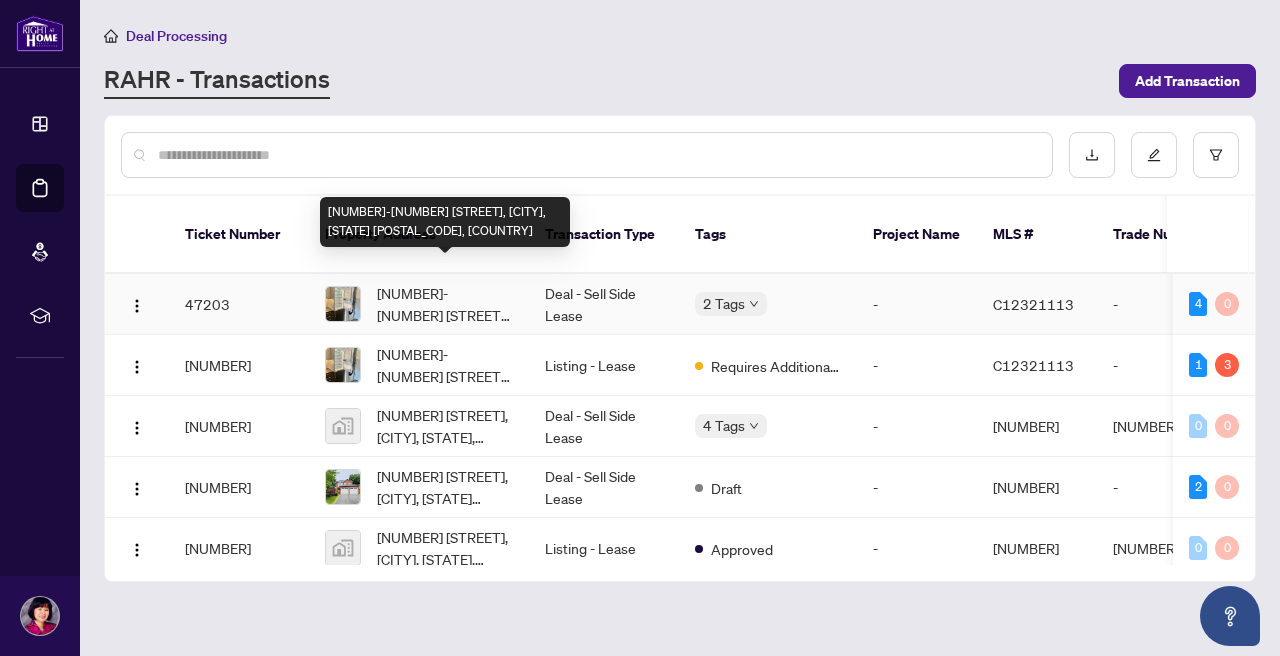 click on "[NUMBER]-[NUMBER] [STREET], [CITY], [STATE] [POSTAL_CODE], [COUNTRY]" at bounding box center [445, 304] 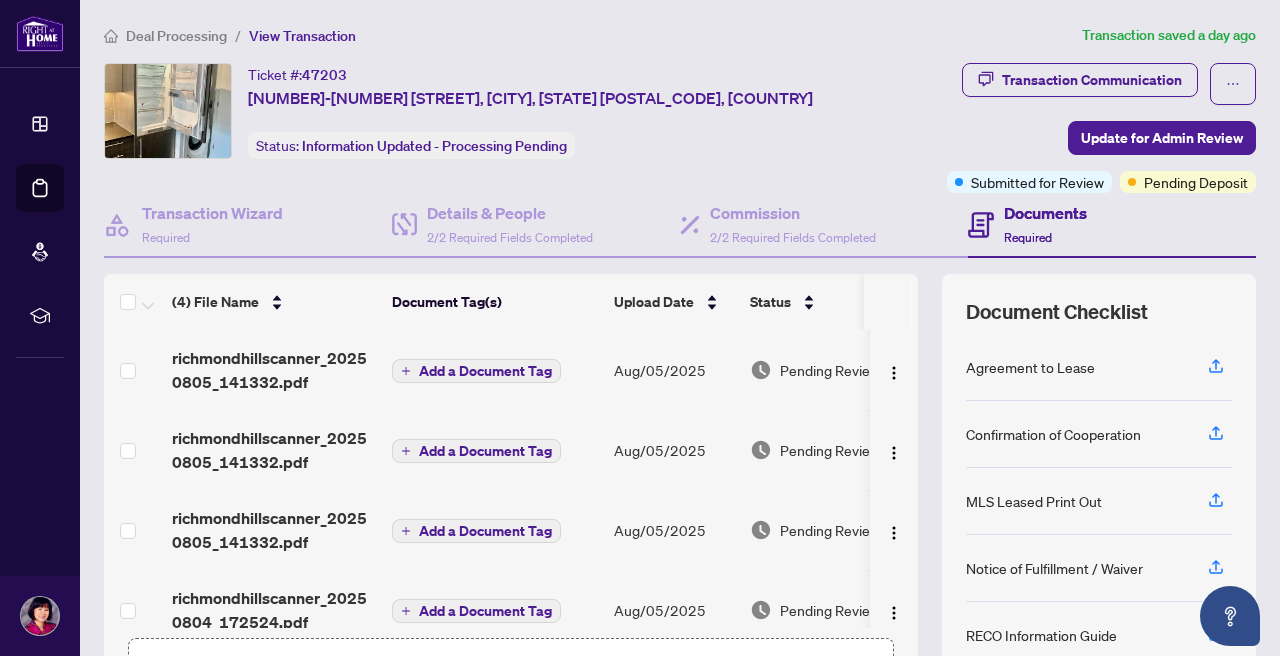 click on "Add a Document Tag" at bounding box center (485, 371) 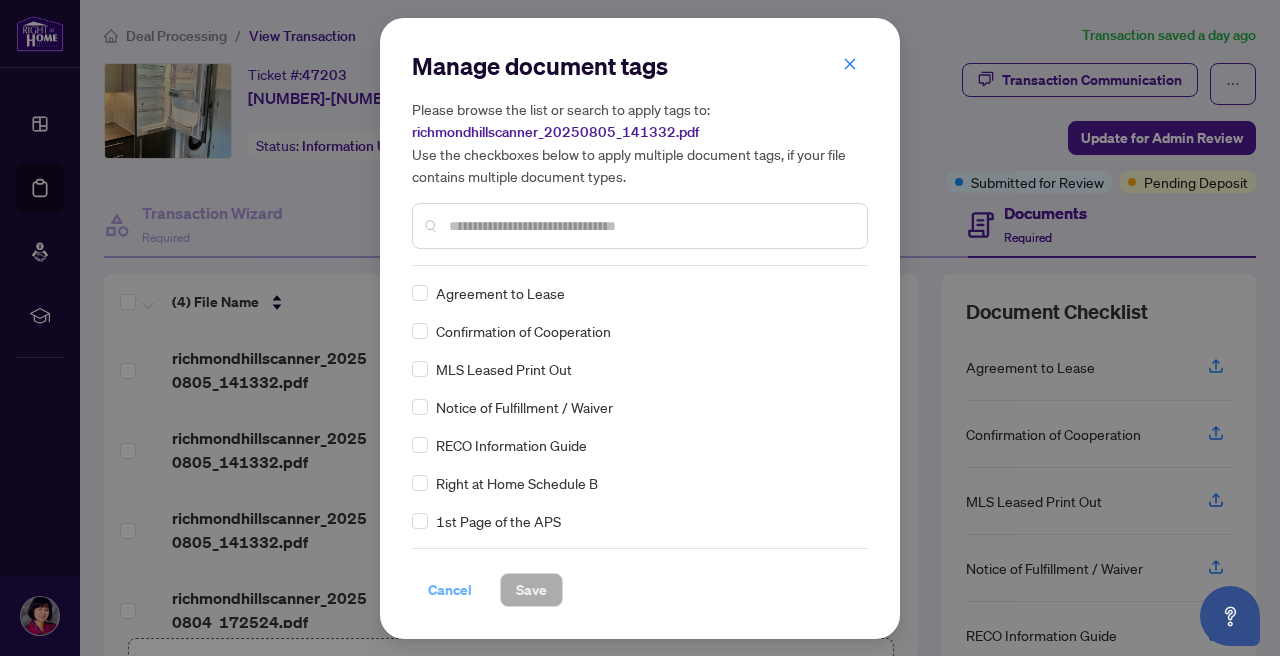 click on "Cancel" at bounding box center (450, 590) 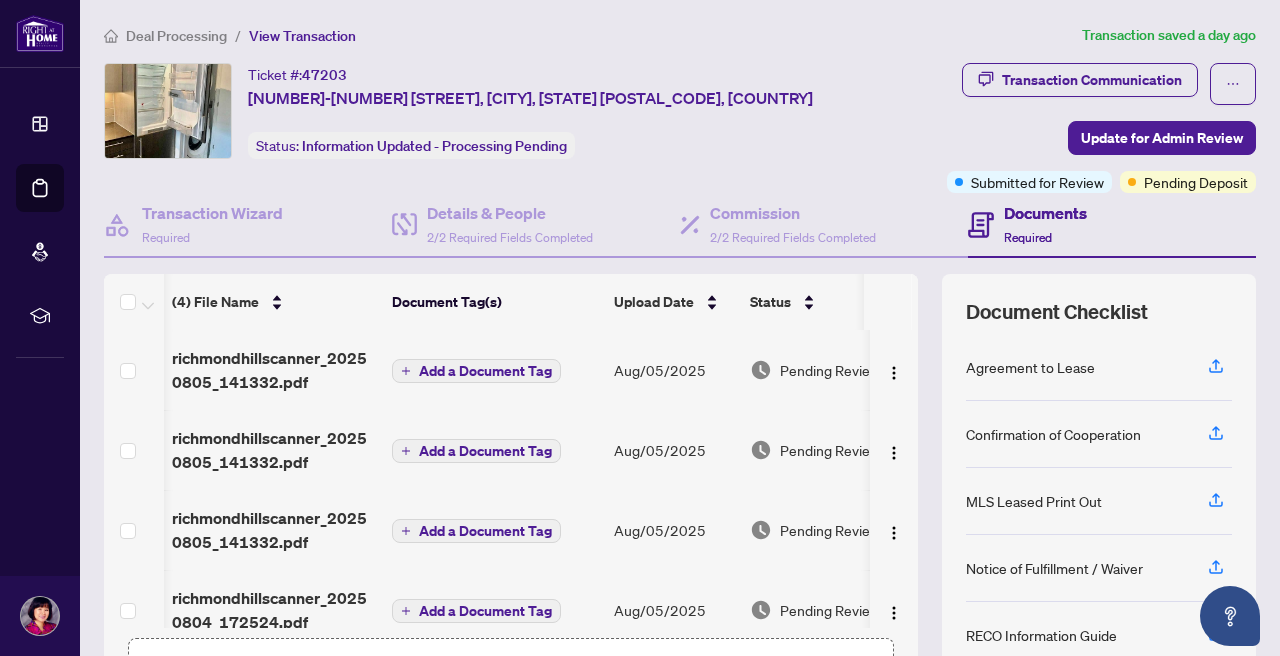 scroll, scrollTop: 0, scrollLeft: 101, axis: horizontal 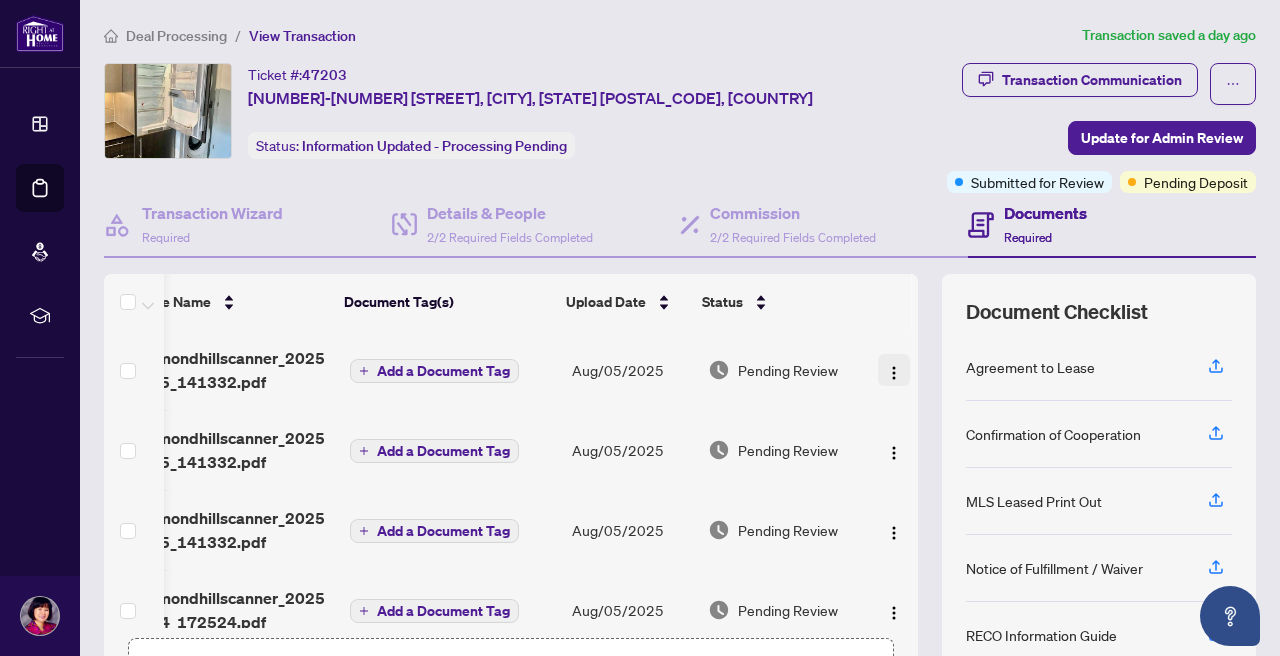 click at bounding box center [894, 373] 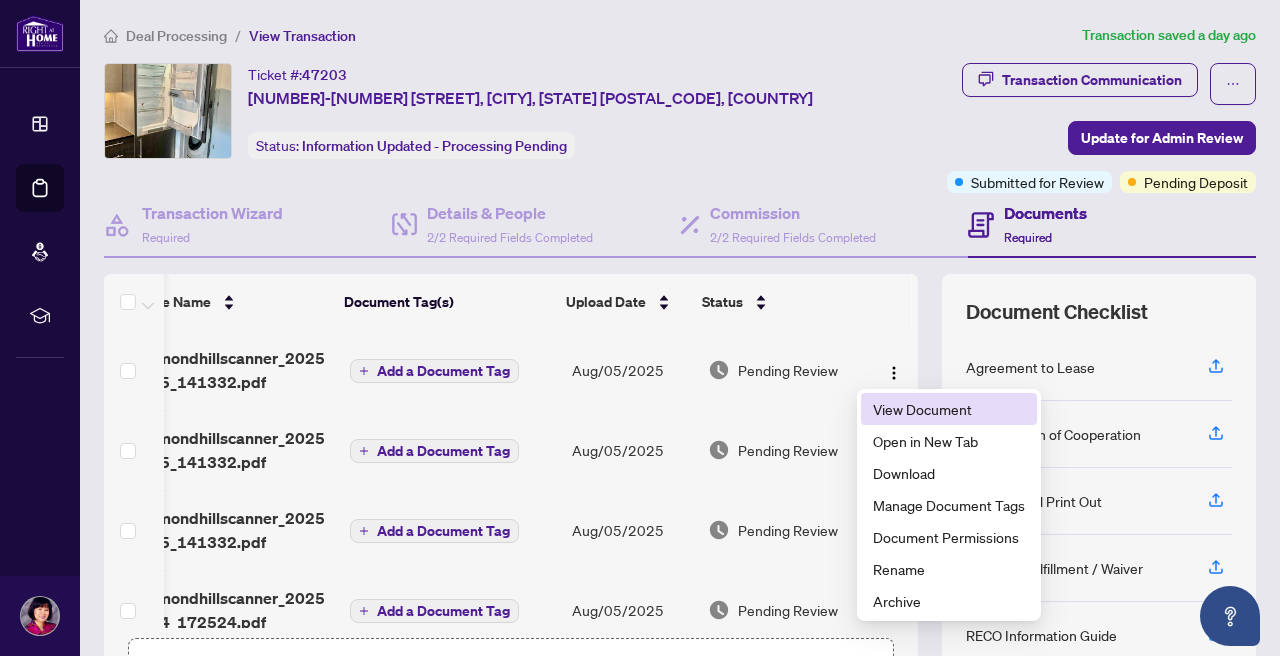 click on "View Document" at bounding box center (949, 409) 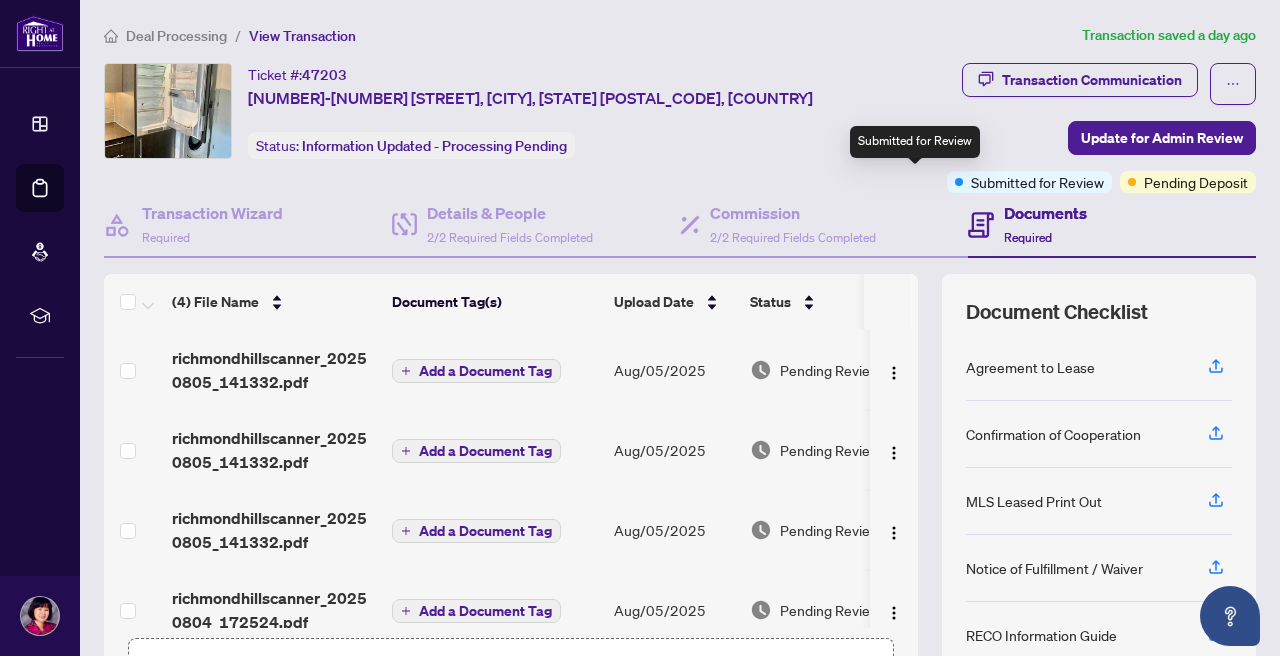 click on "Submitted for Review" at bounding box center (1029, 182) 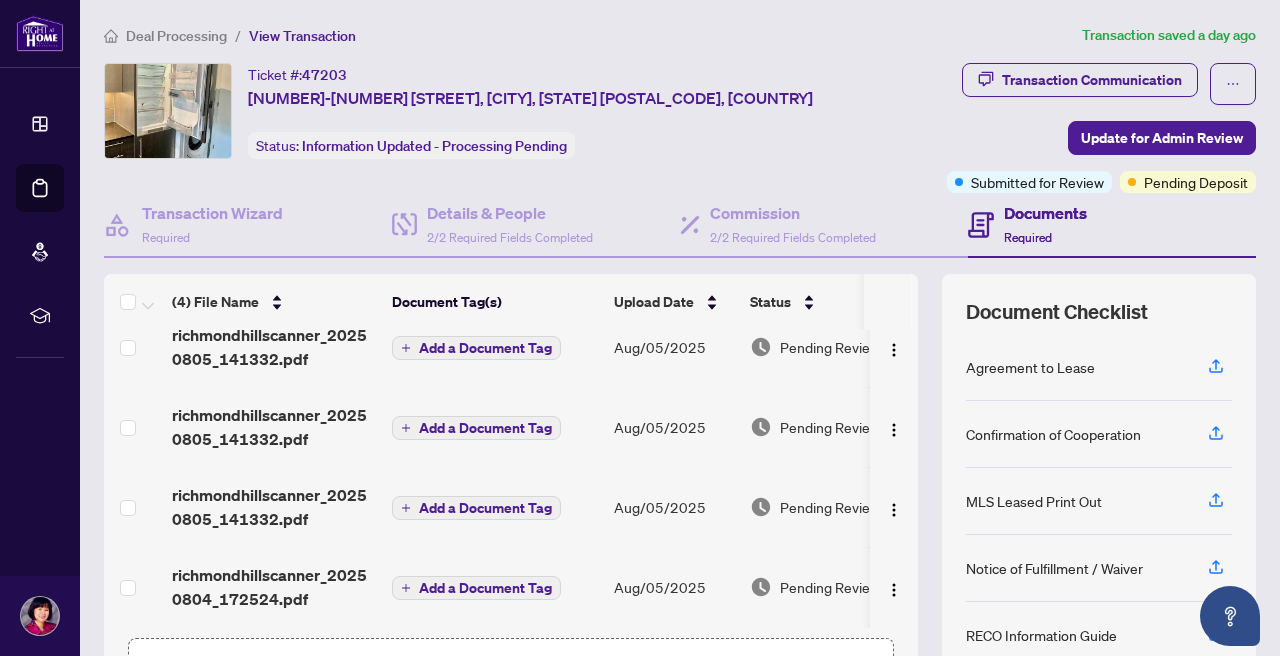 scroll, scrollTop: 29, scrollLeft: 0, axis: vertical 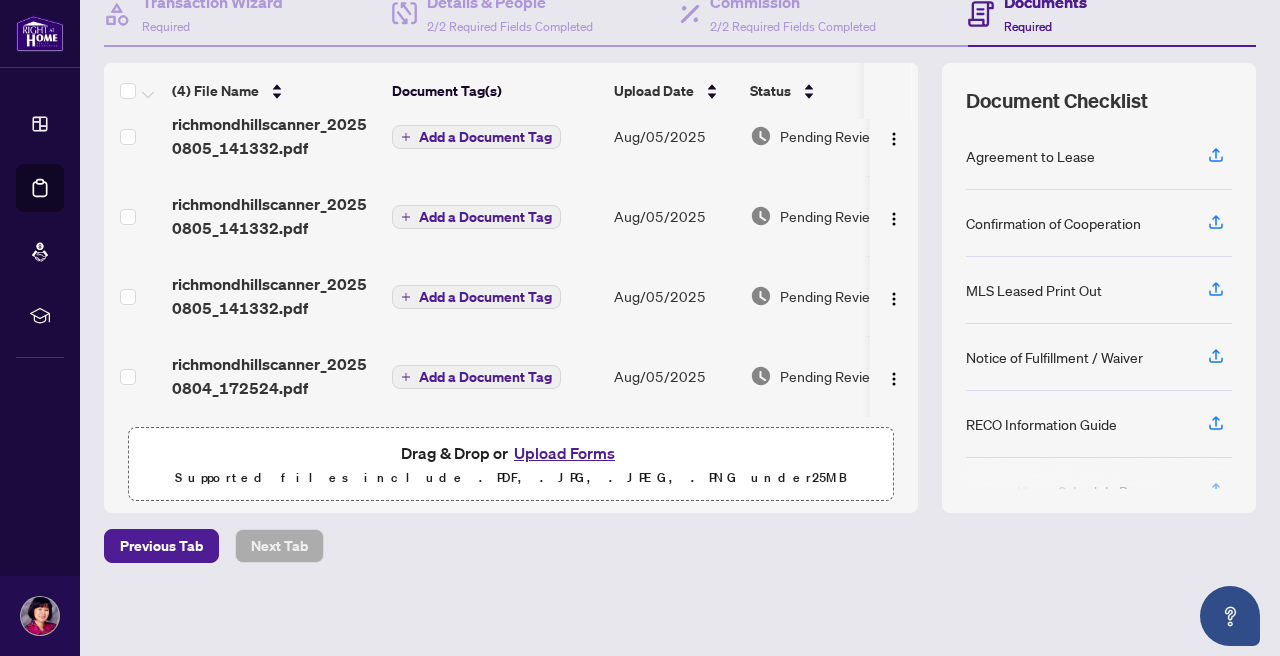 click on "Upload Forms" at bounding box center (564, 453) 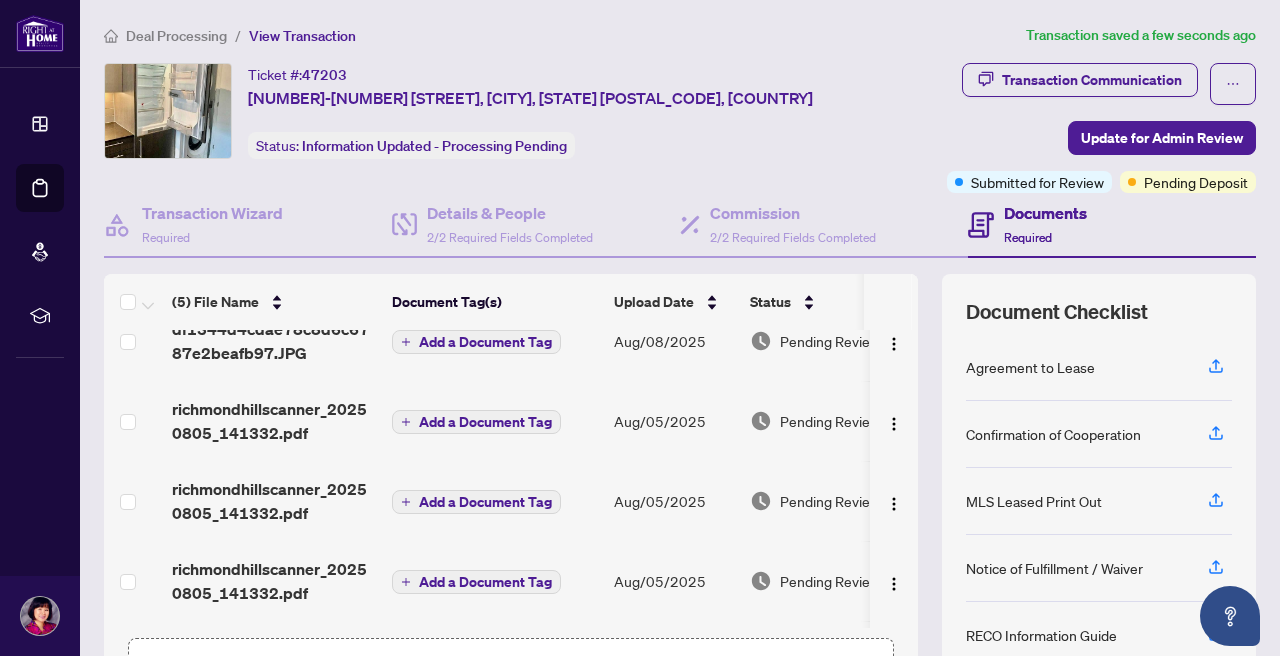 scroll, scrollTop: 0, scrollLeft: 0, axis: both 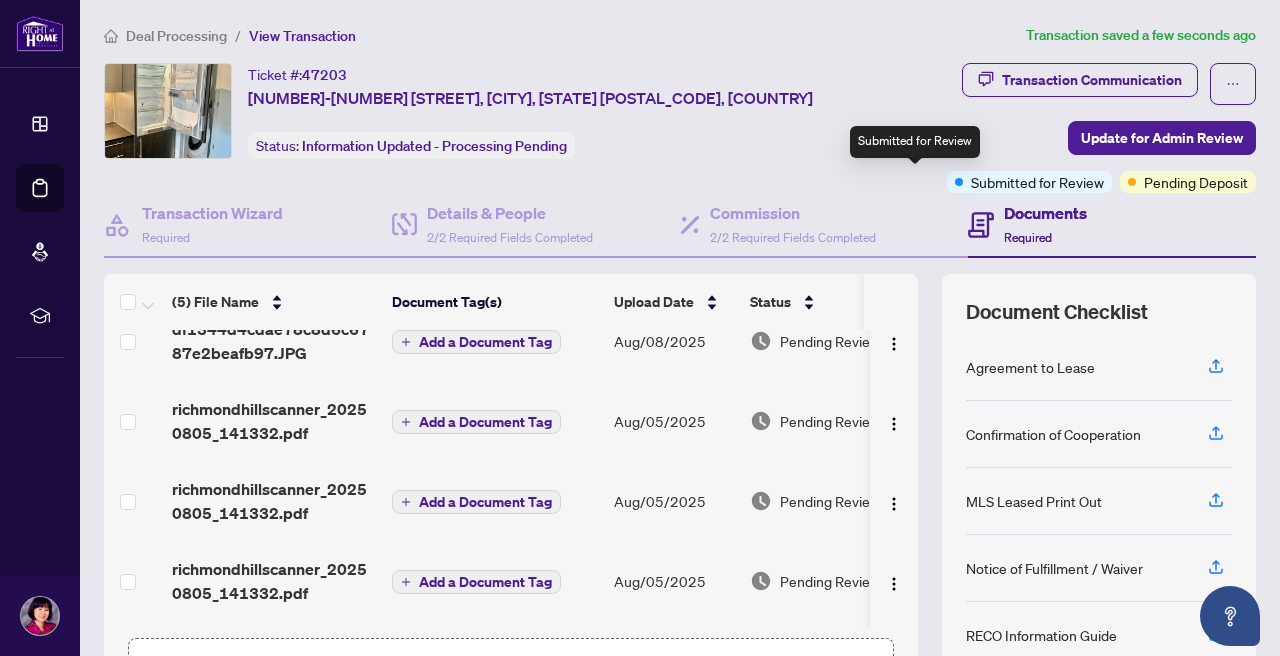 click on "Submitted for Review" at bounding box center (1037, 182) 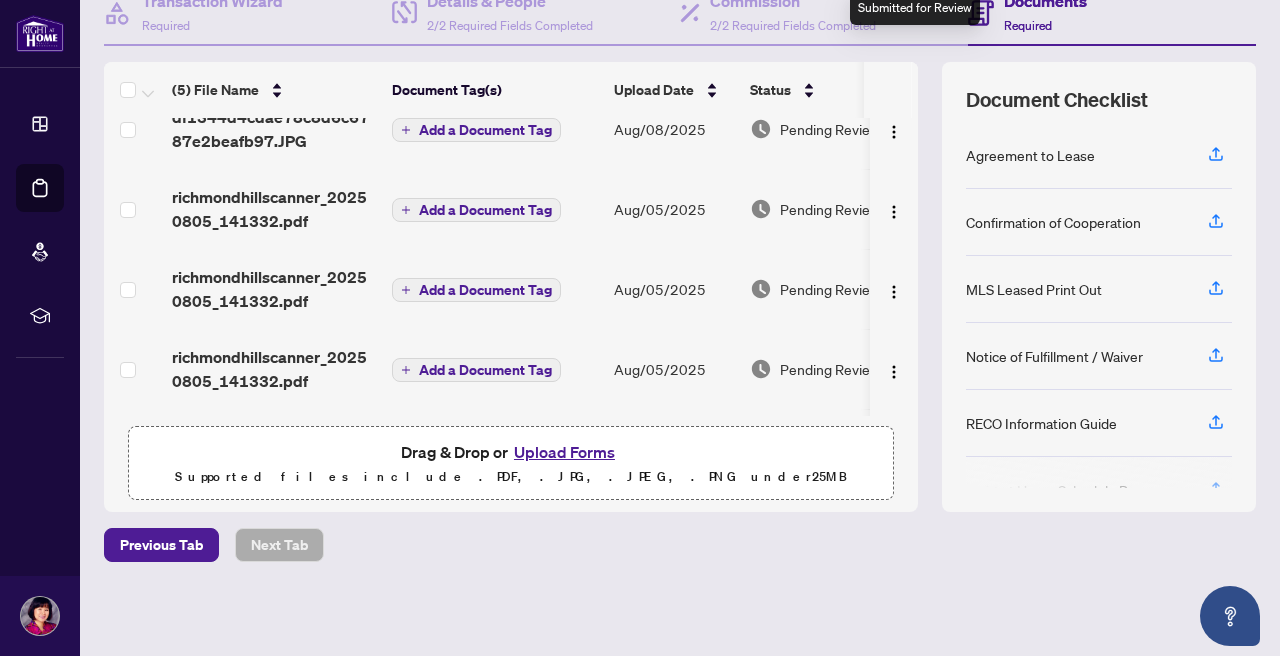 scroll, scrollTop: 211, scrollLeft: 0, axis: vertical 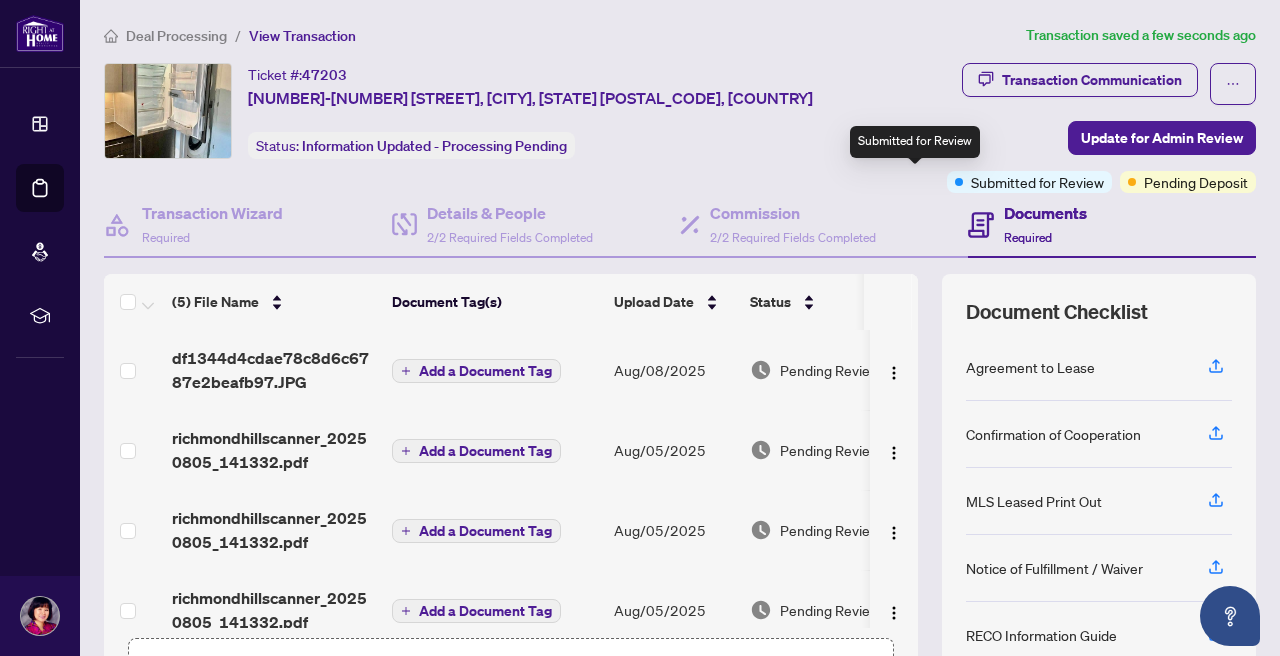 click on "Submitted for Review" at bounding box center (1037, 182) 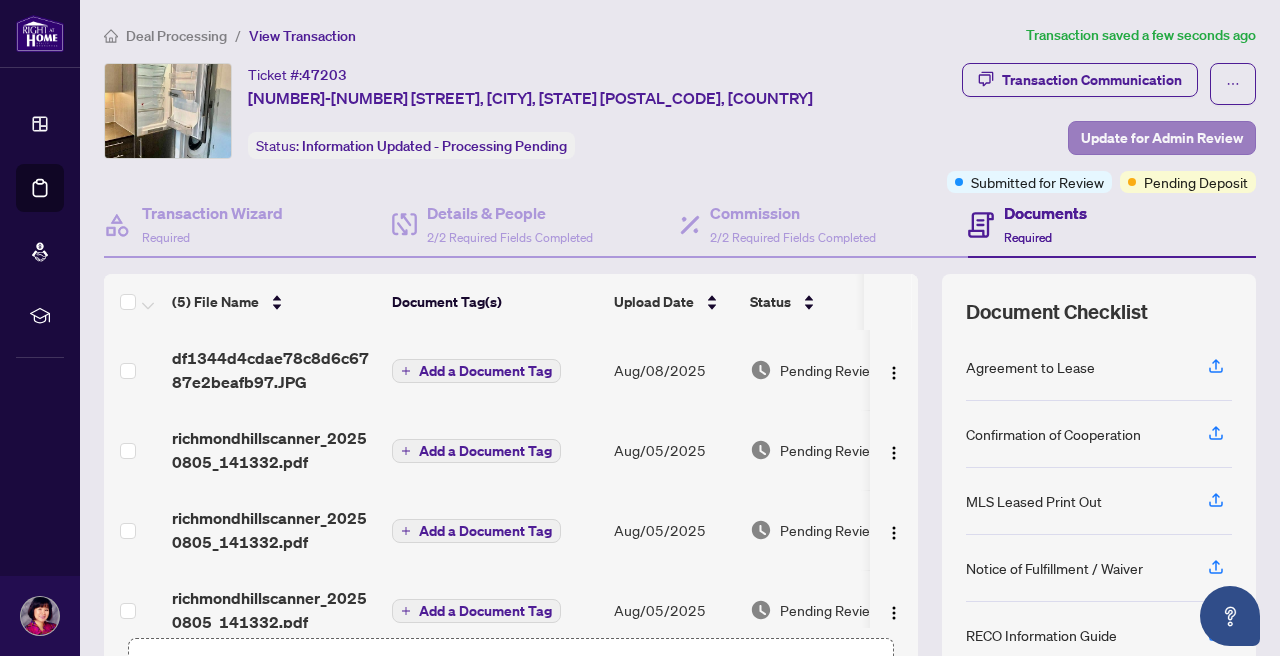 click on "Update for Admin Review" at bounding box center (1162, 138) 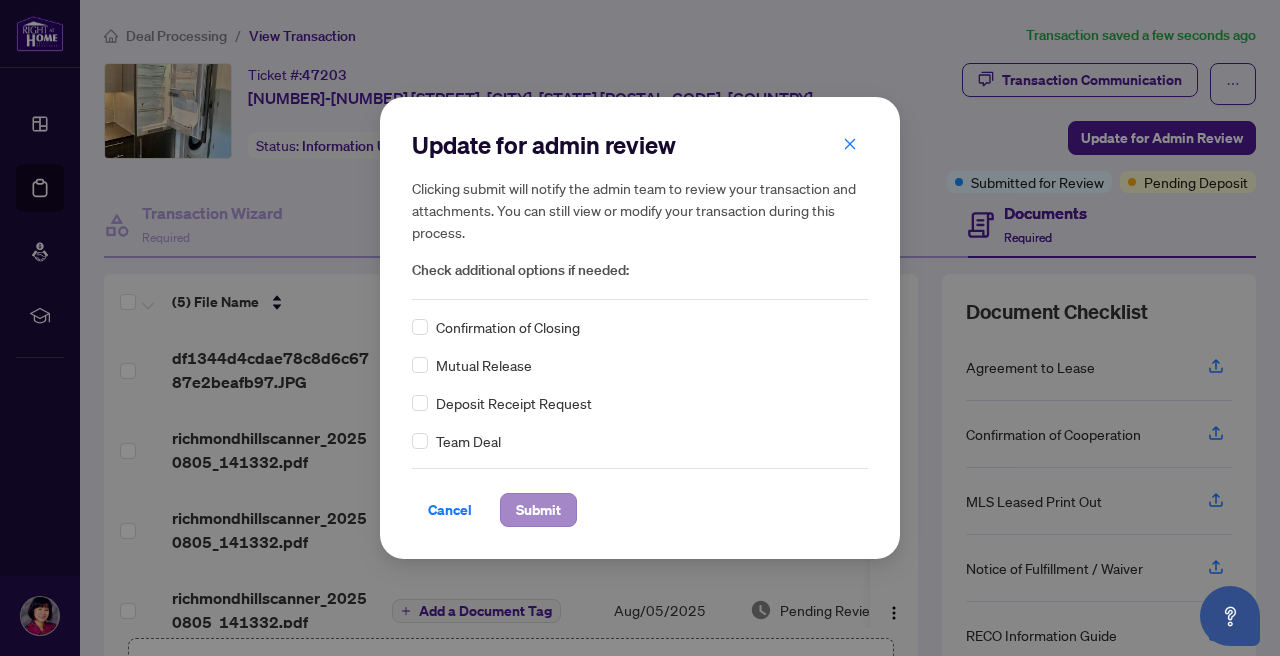 click on "Submit" at bounding box center (538, 510) 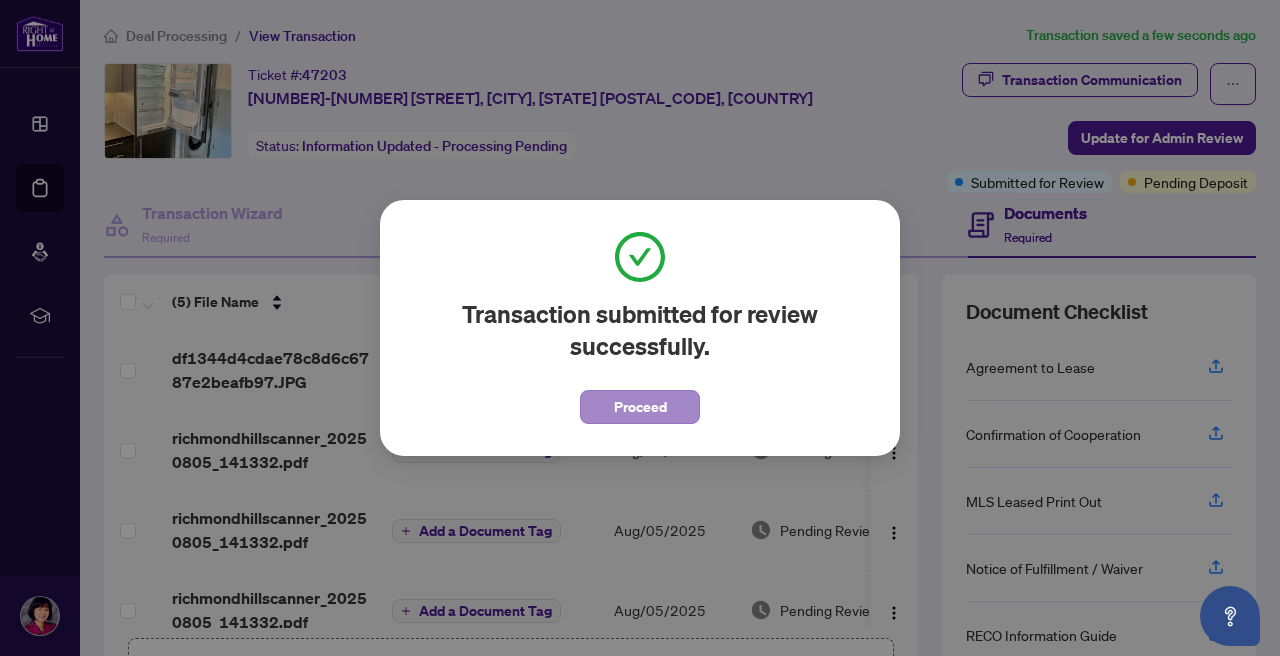 click on "Proceed" at bounding box center (640, 407) 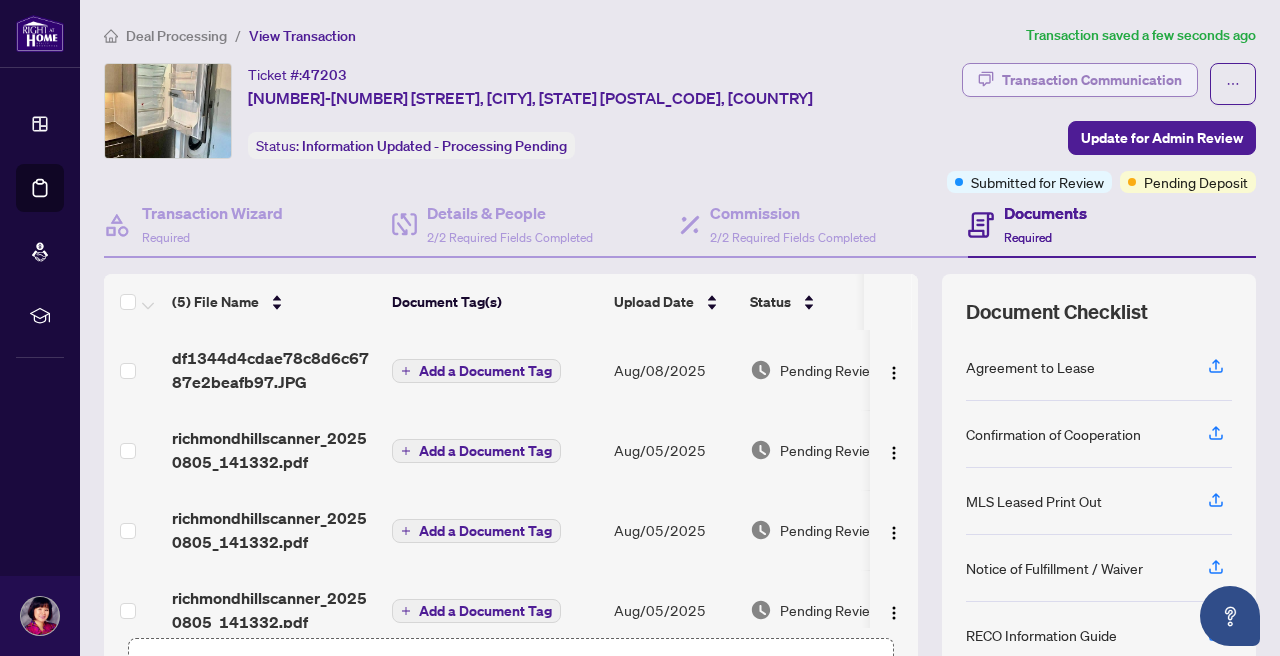 click on "Transaction Communication" at bounding box center [1092, 80] 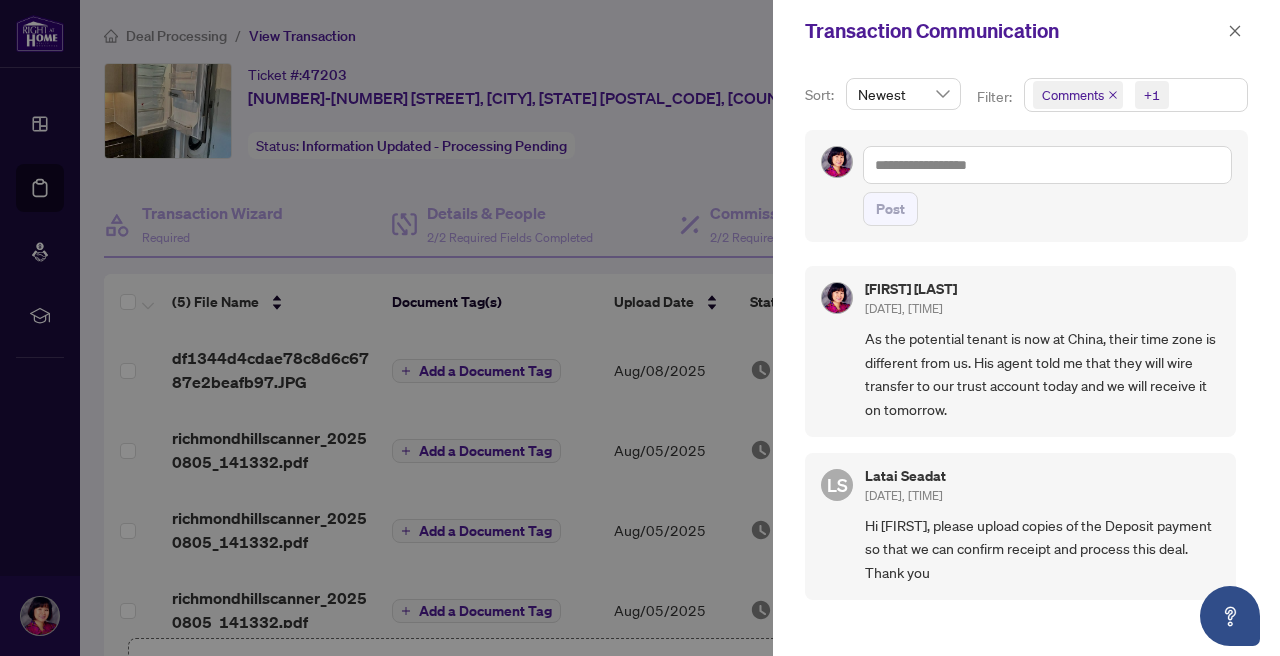 scroll, scrollTop: 0, scrollLeft: 0, axis: both 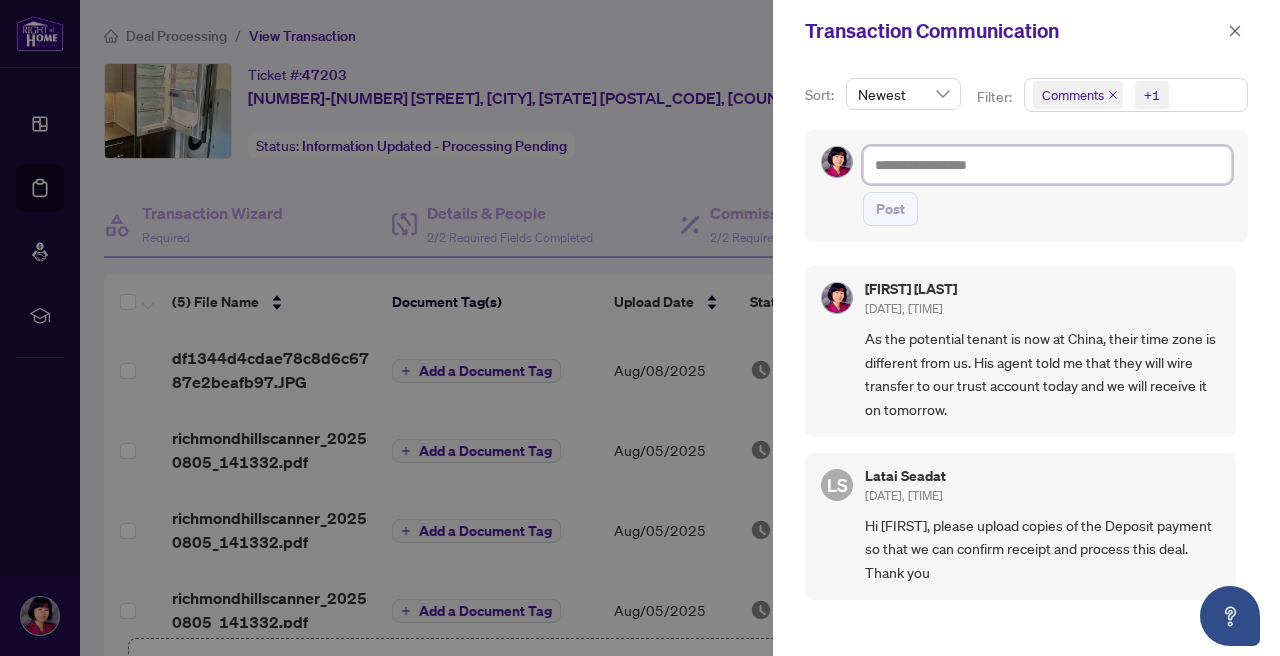 click at bounding box center [1047, 165] 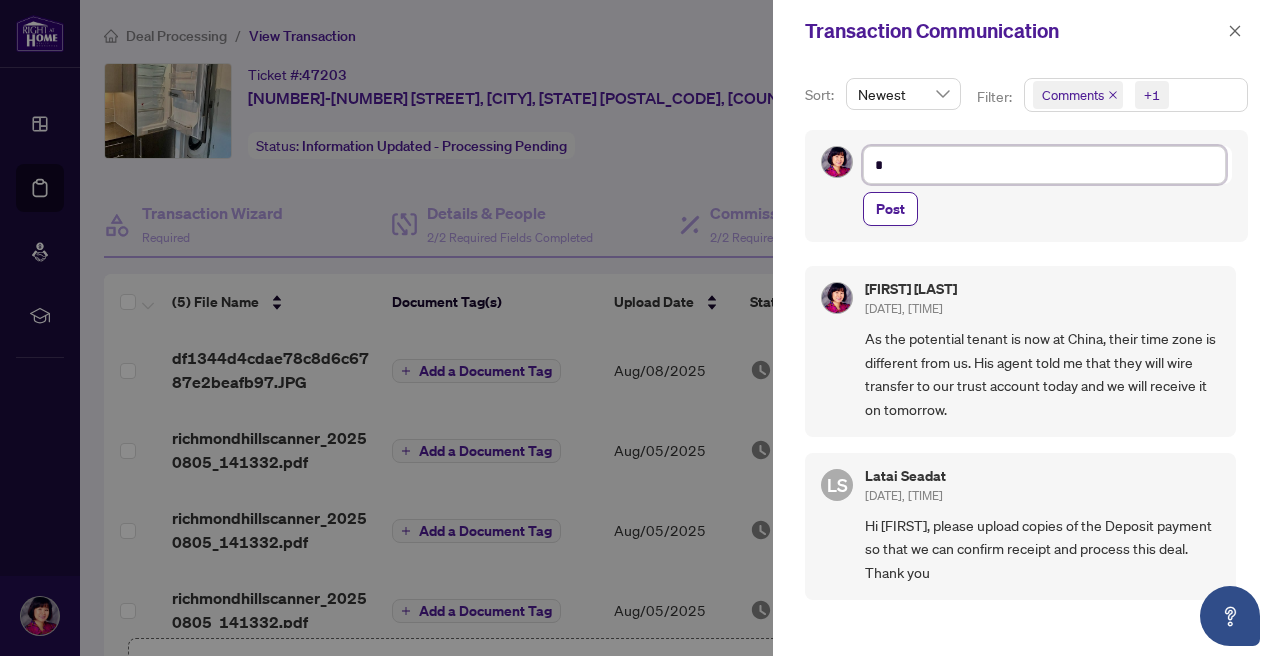 type on "**" 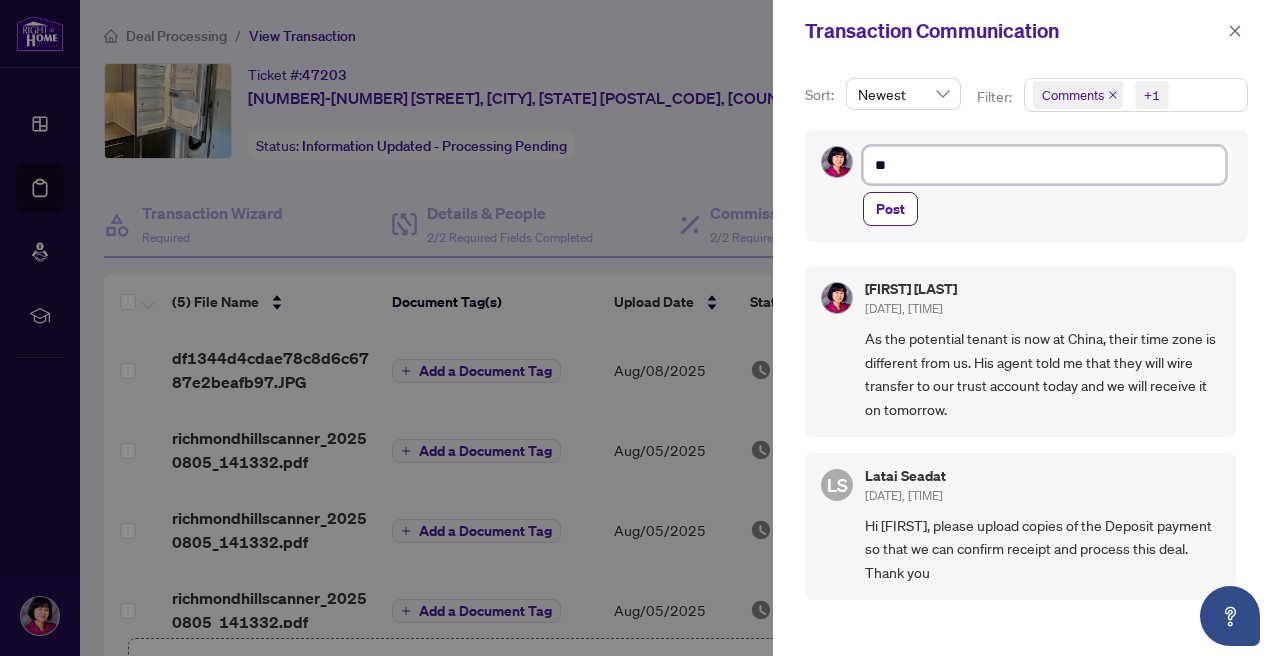 type on "***" 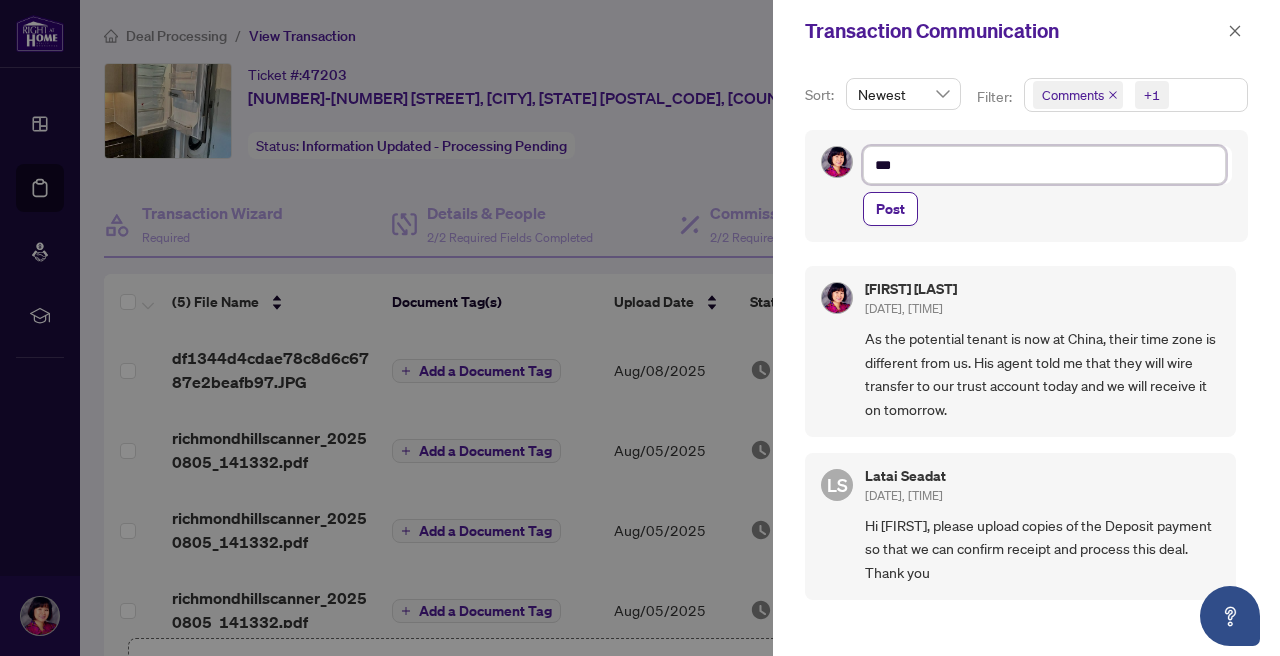 type on "***" 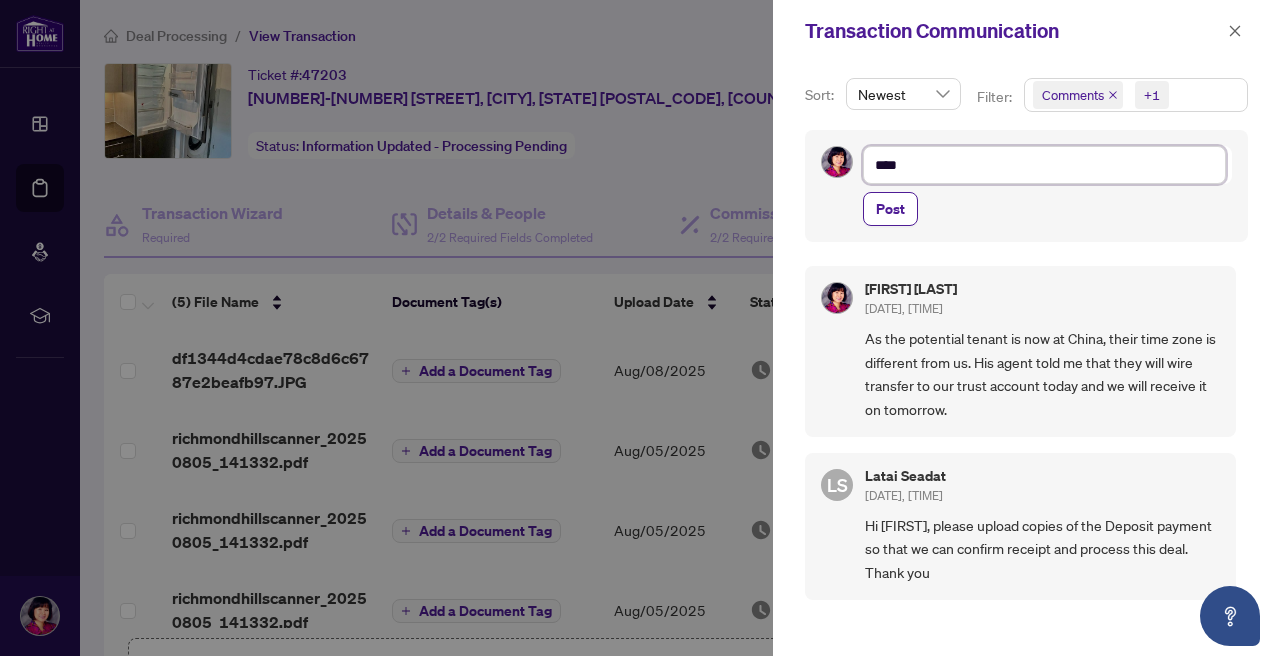 type on "*****" 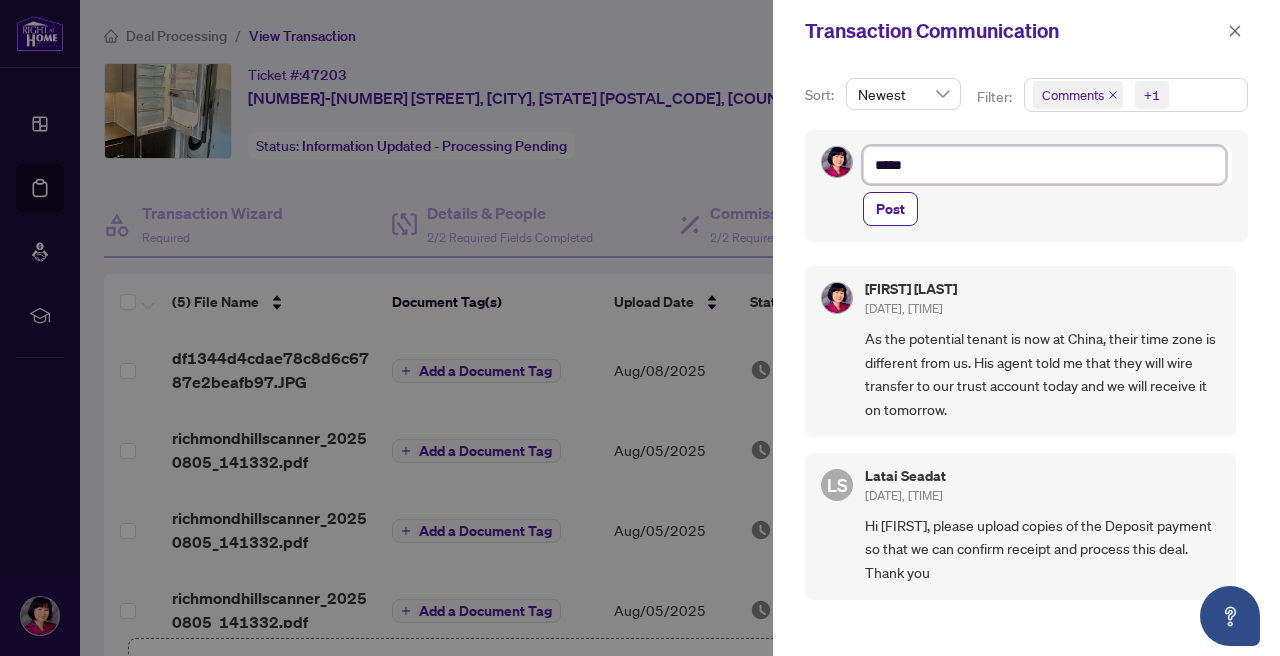 type on "******" 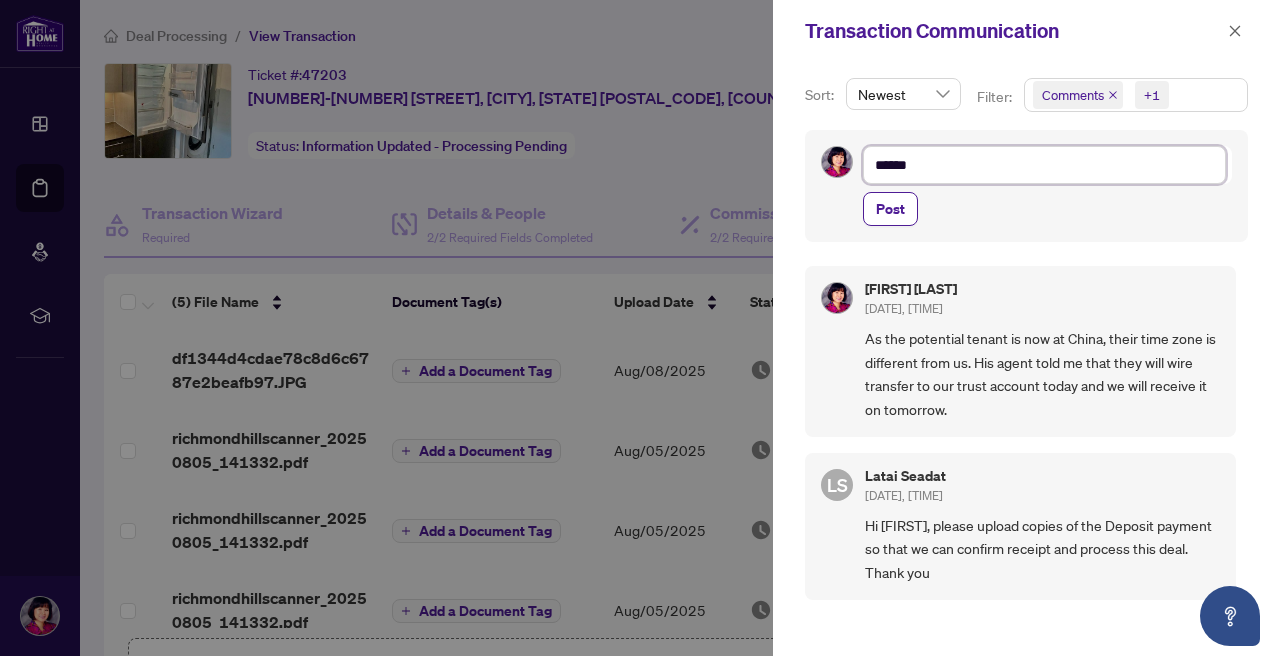 type on "*******" 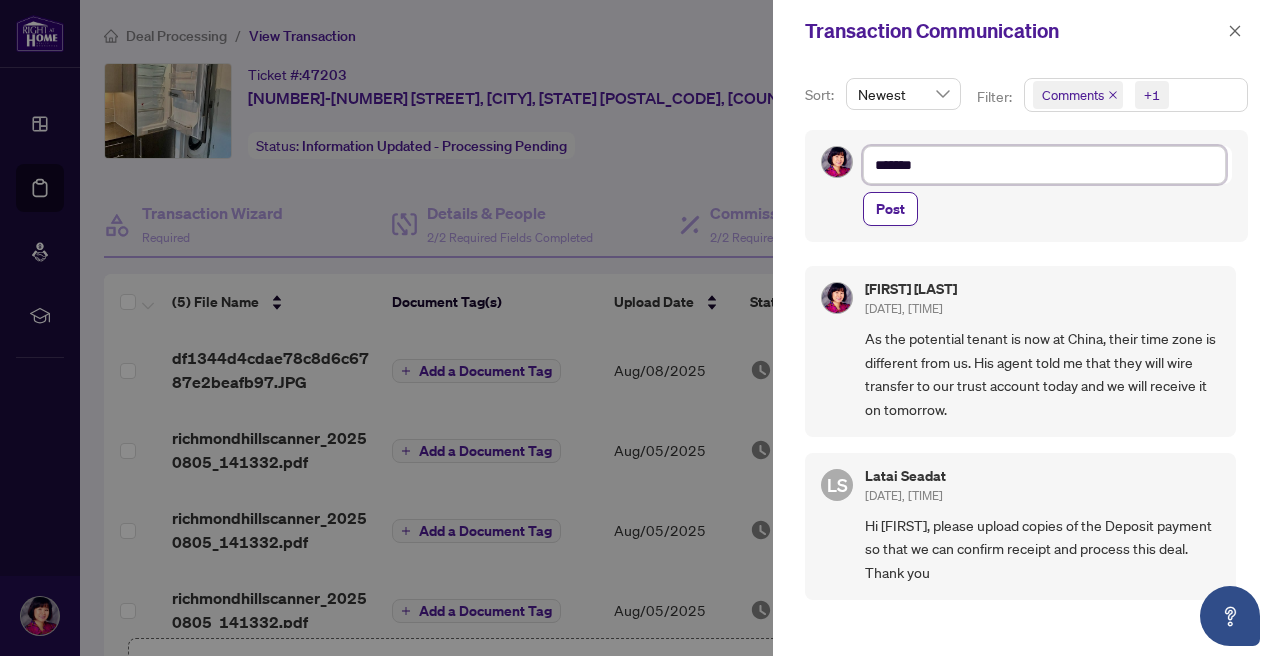 type on "********" 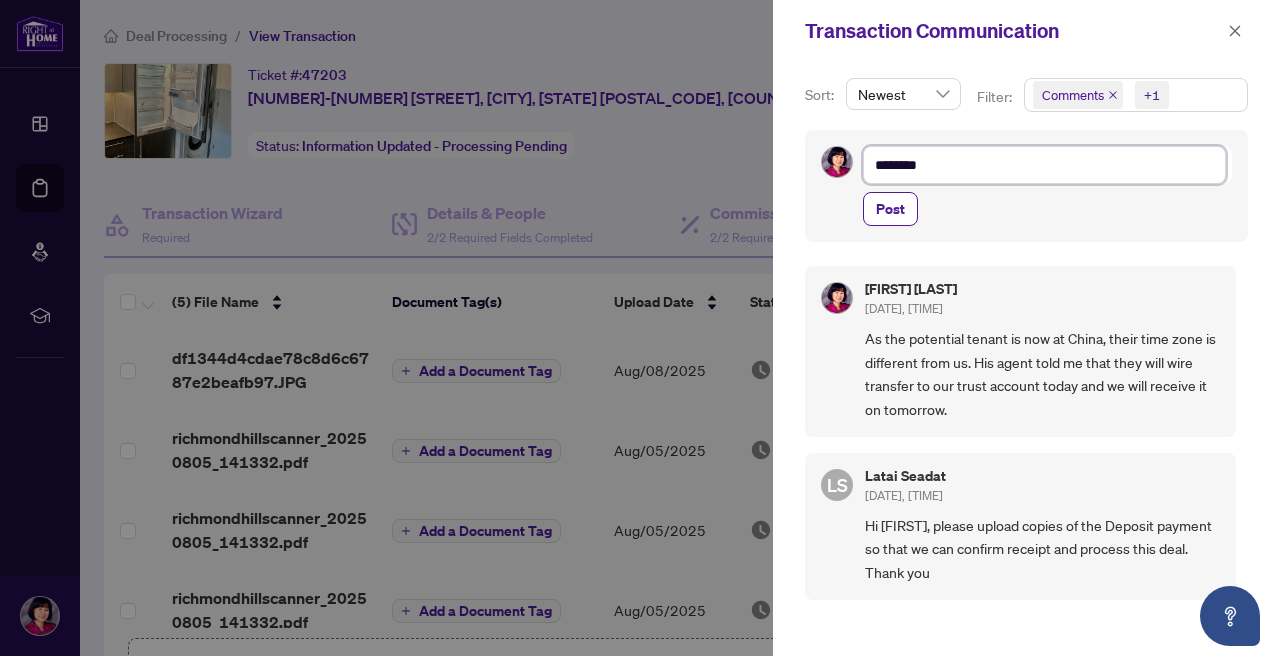type on "********" 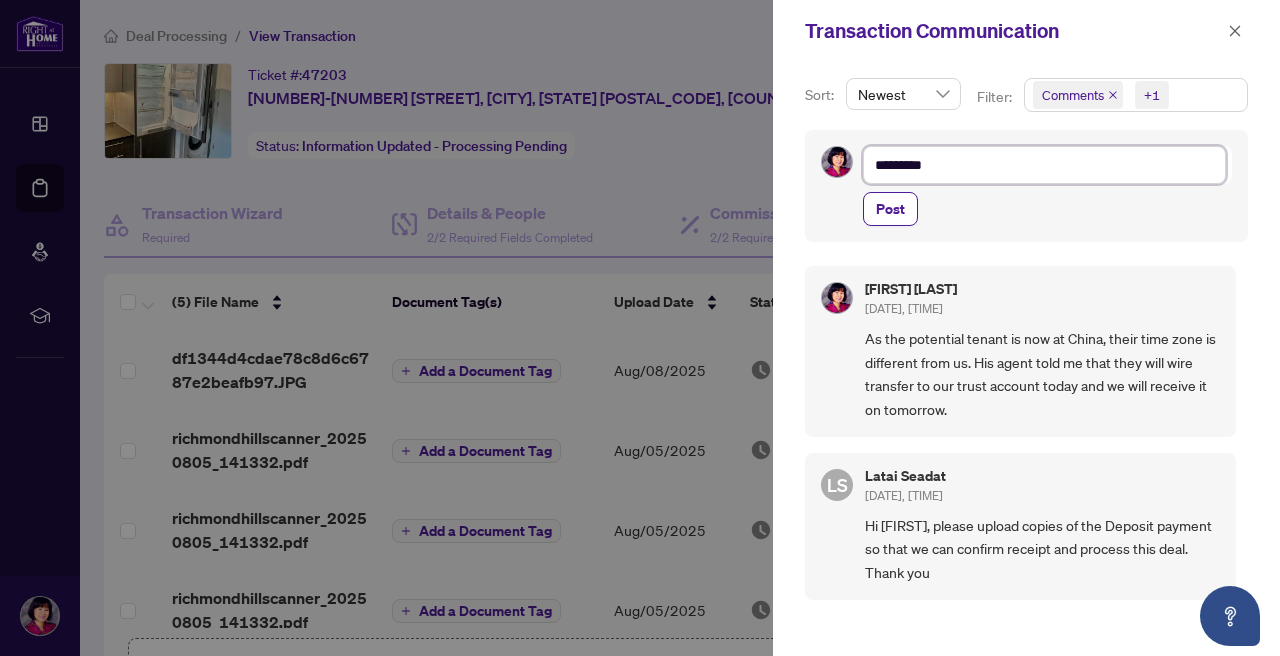 type on "**********" 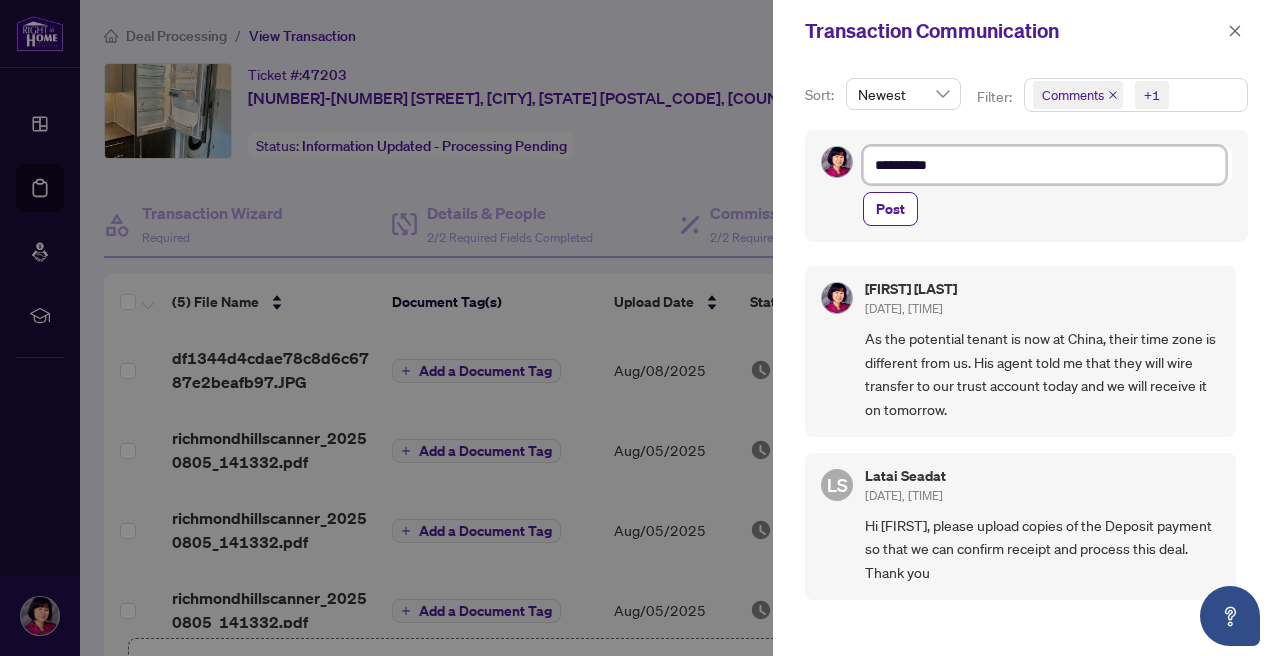 type on "**********" 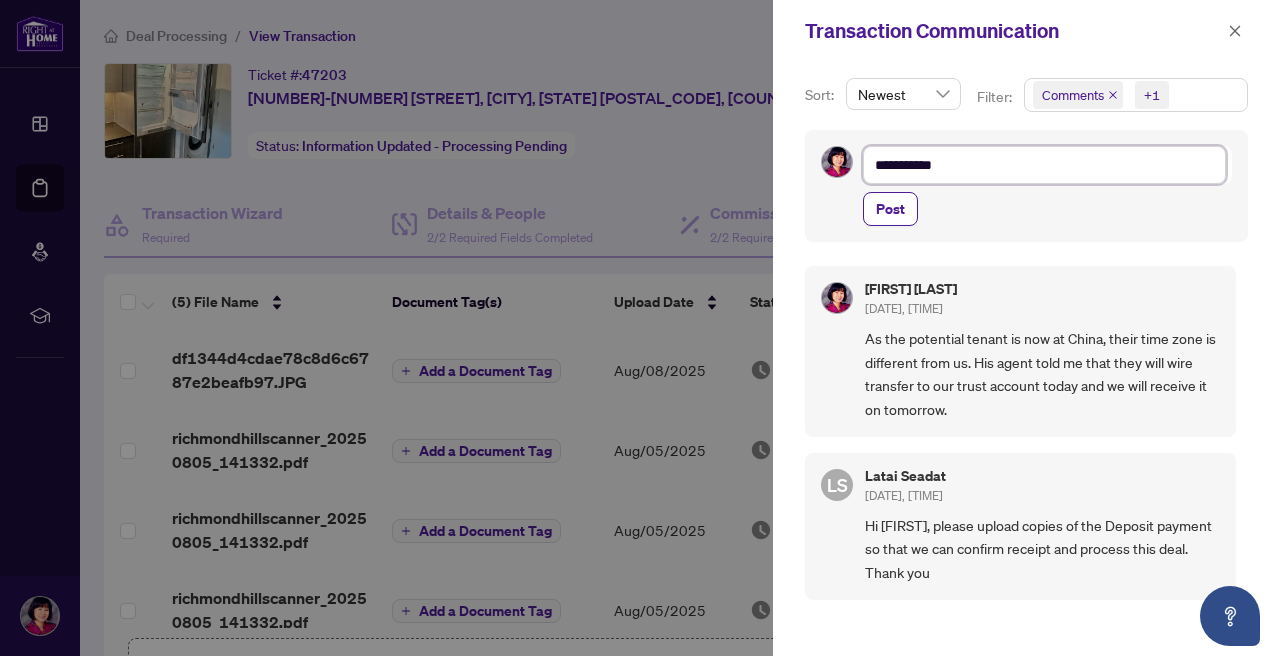type on "**********" 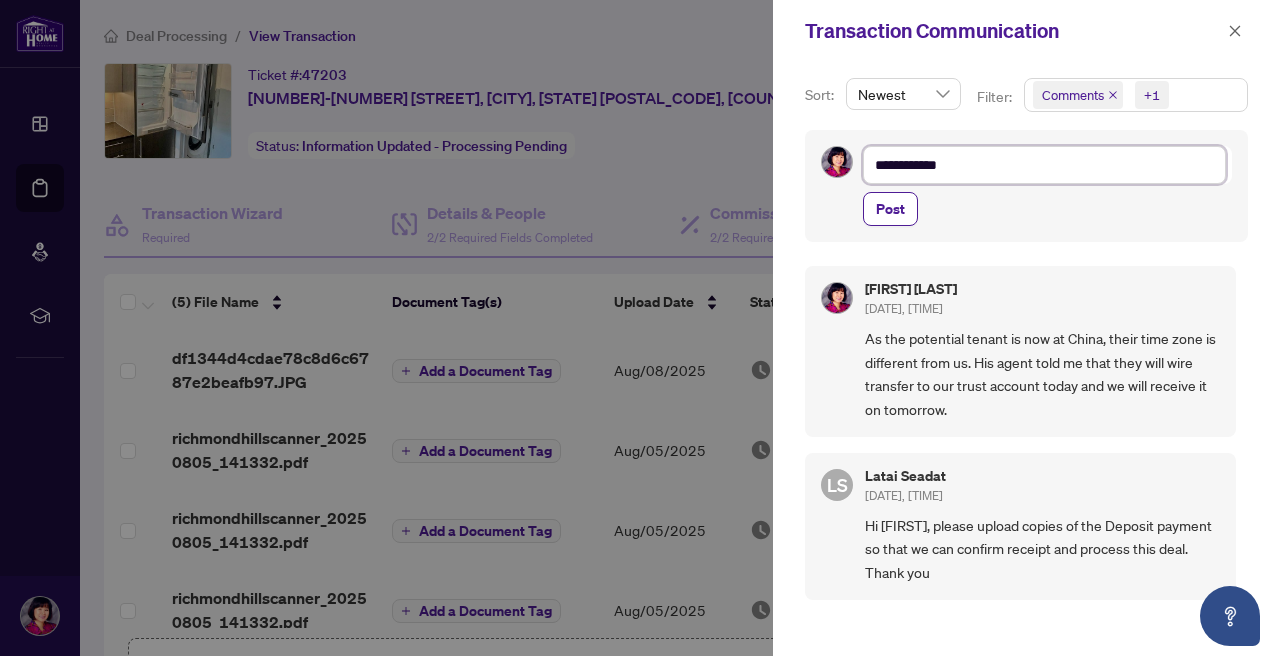 type on "**********" 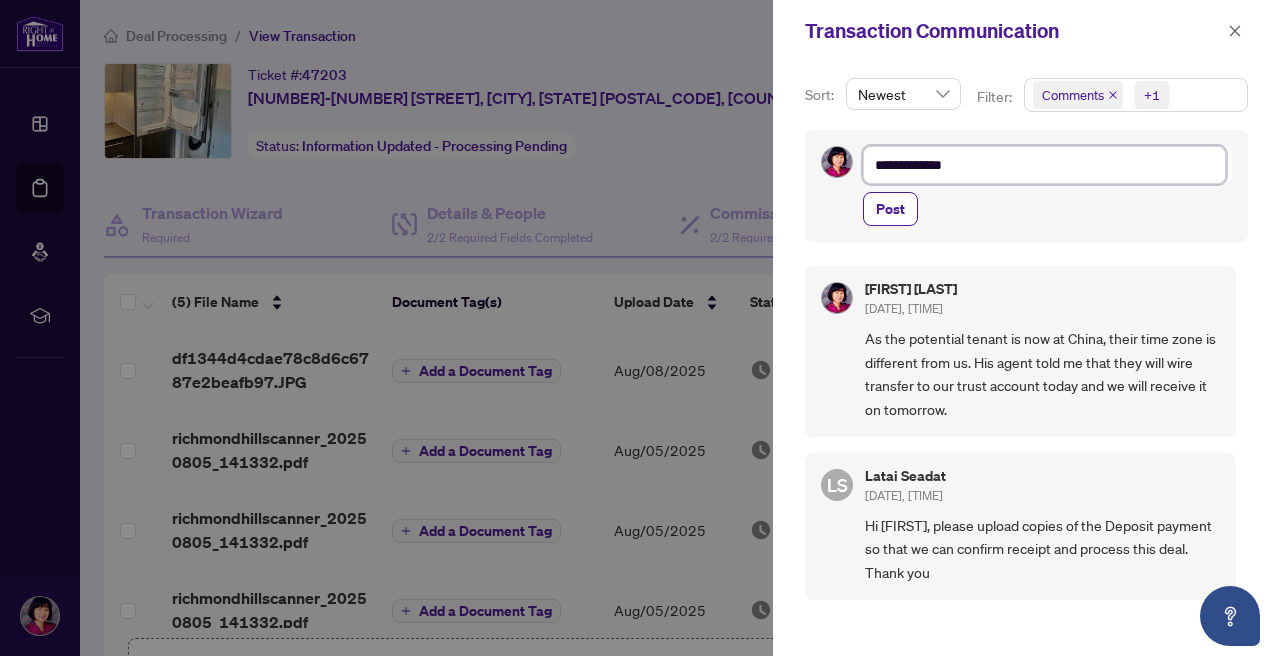type on "**********" 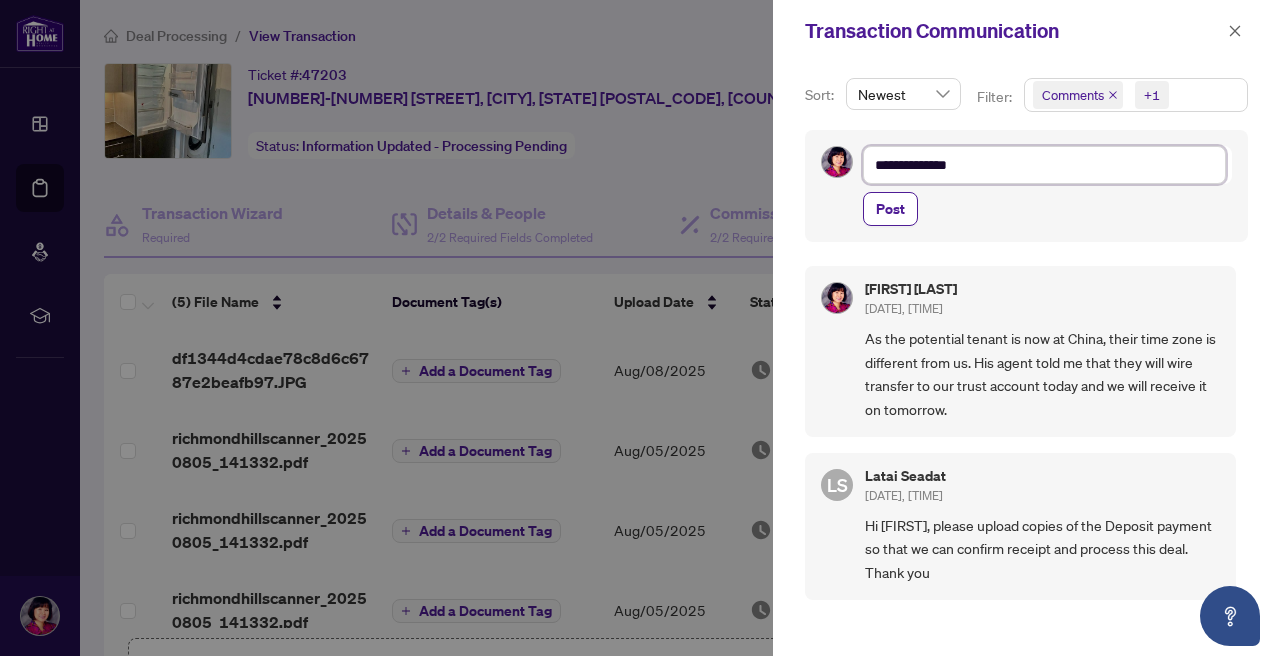 type on "**********" 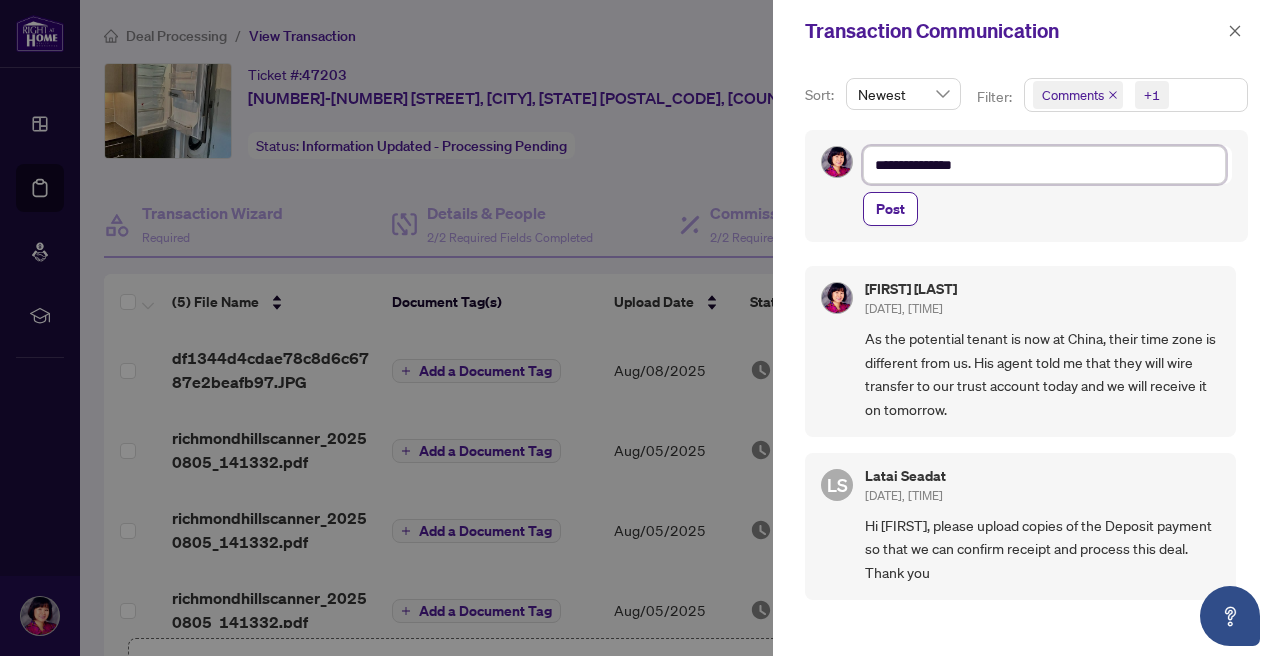 type on "**********" 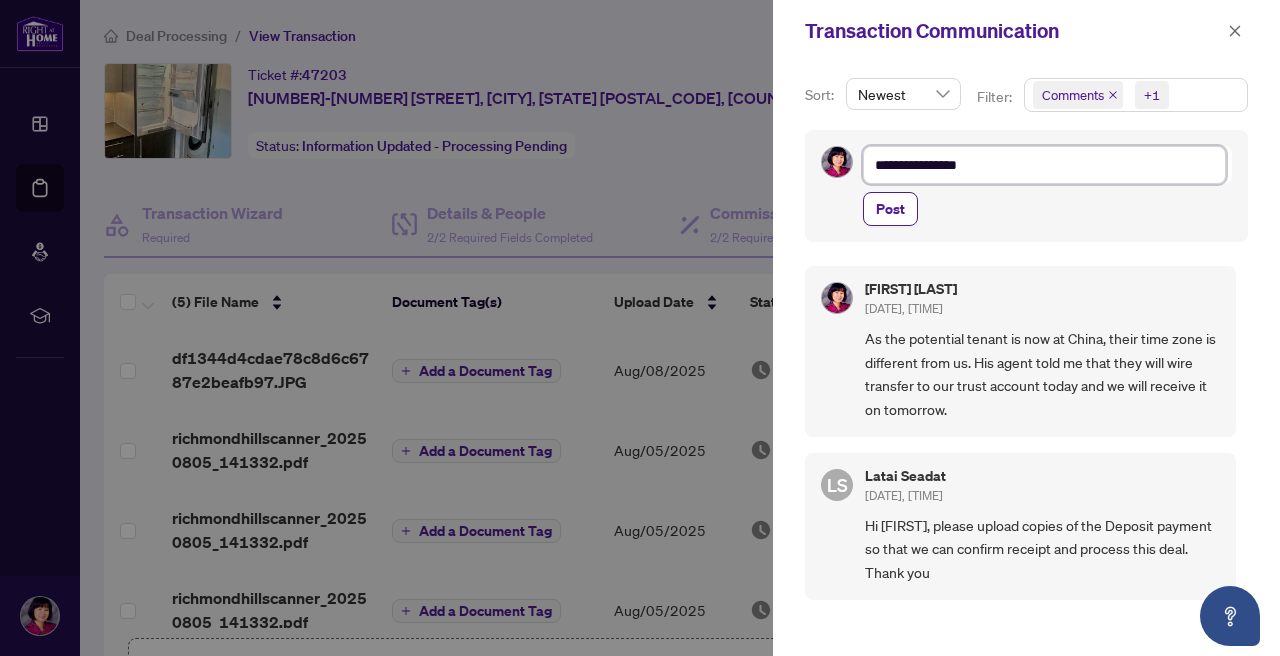 type on "**********" 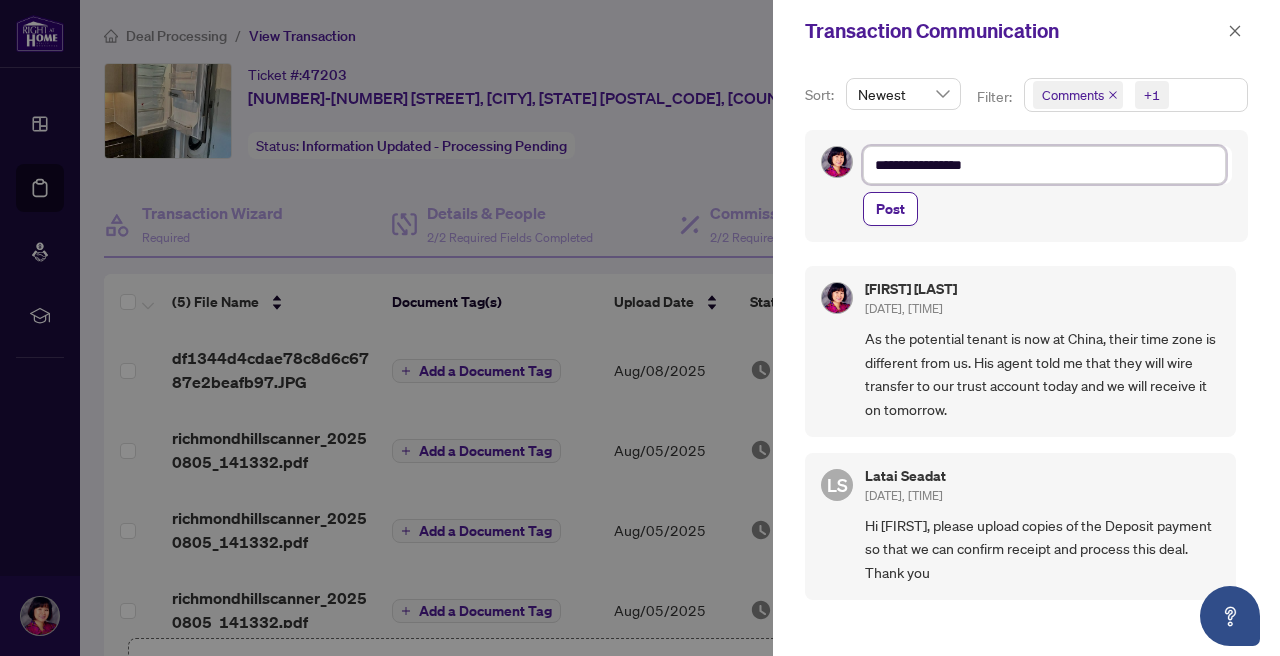 type on "**********" 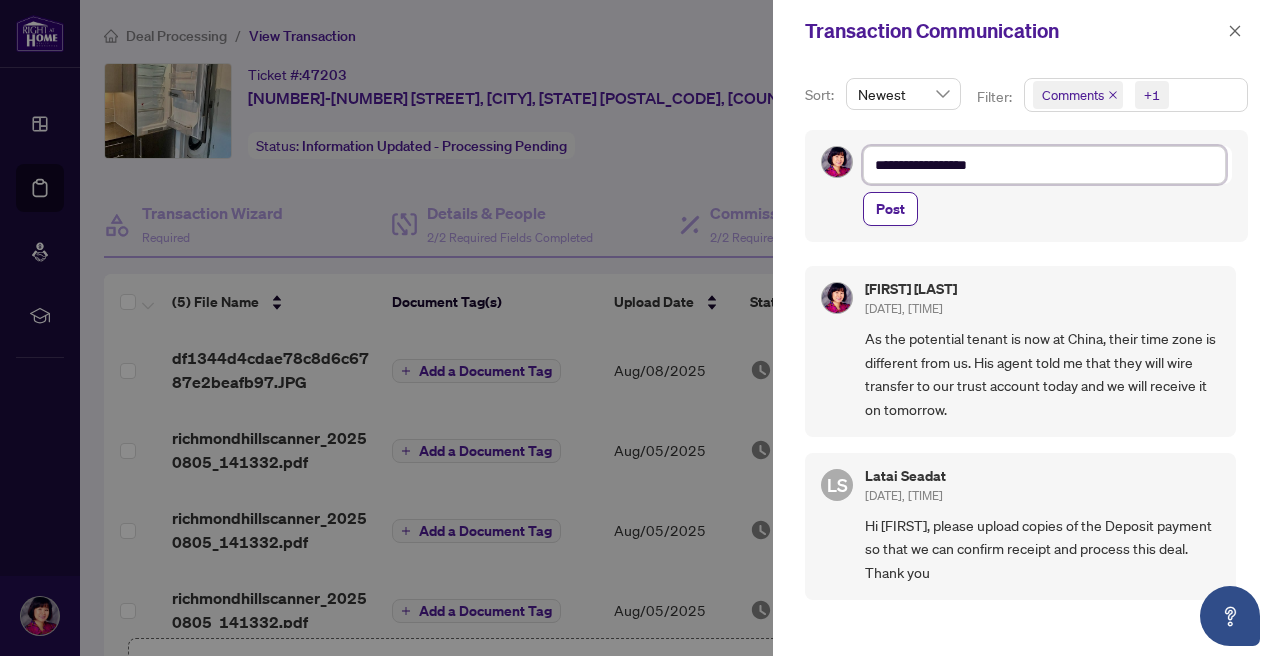type on "**********" 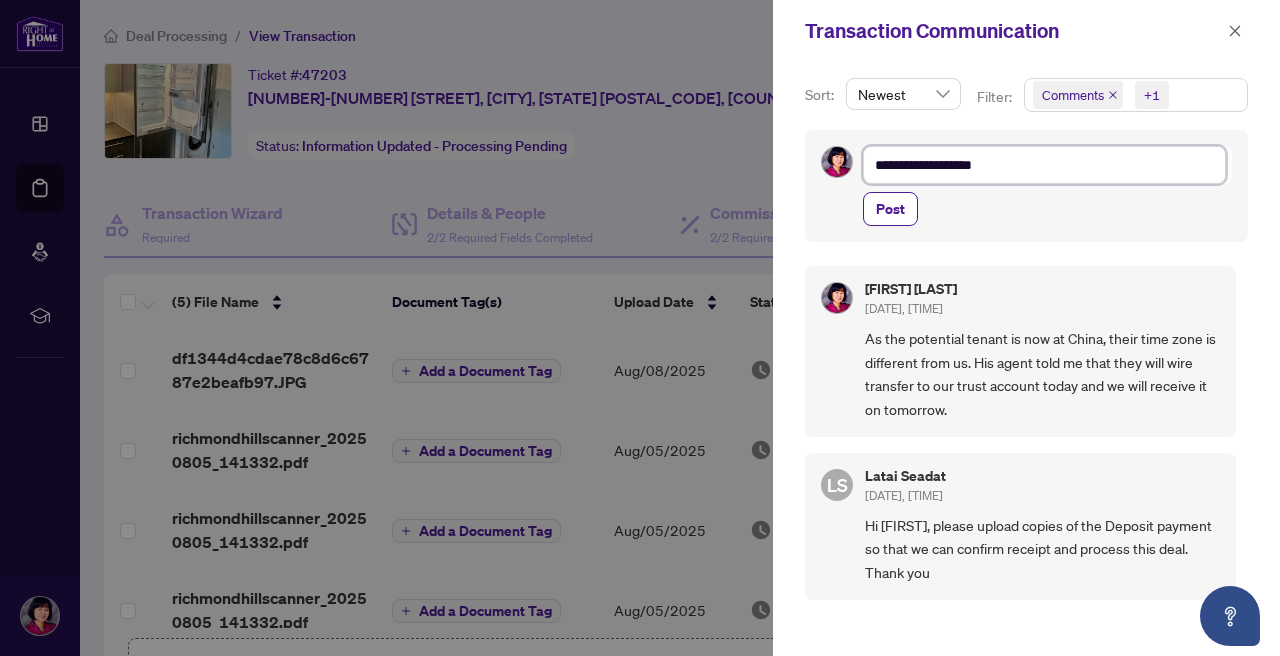 type on "**********" 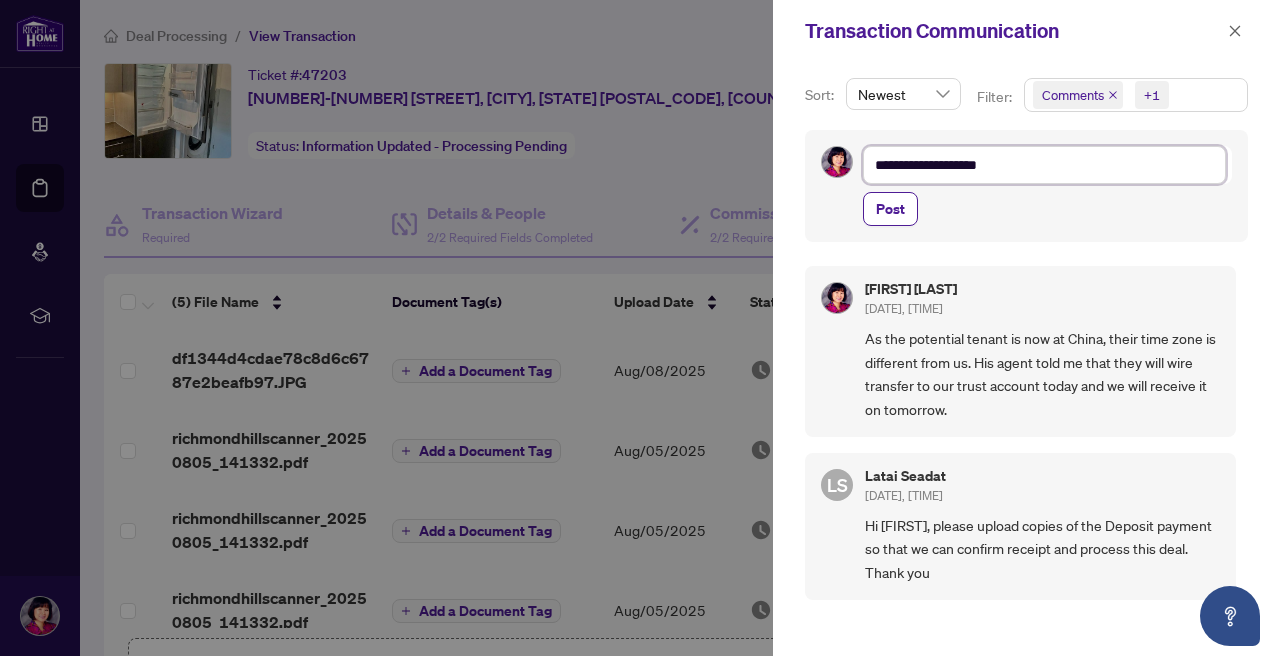 type on "**********" 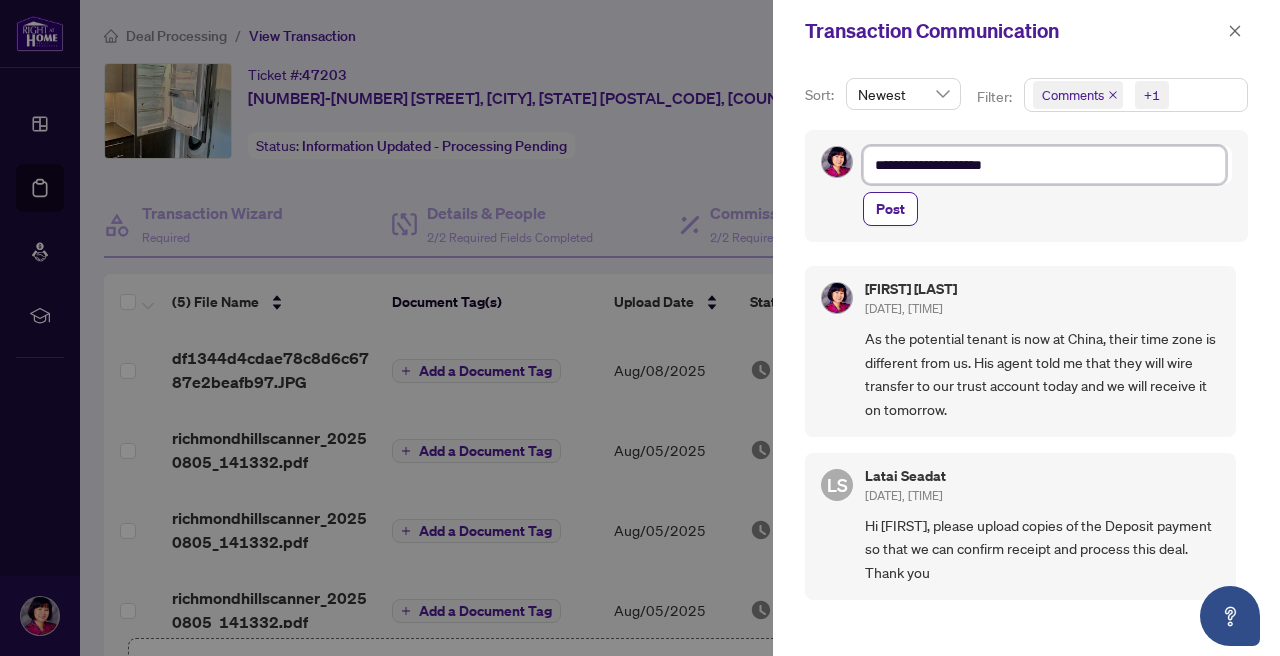 type on "**********" 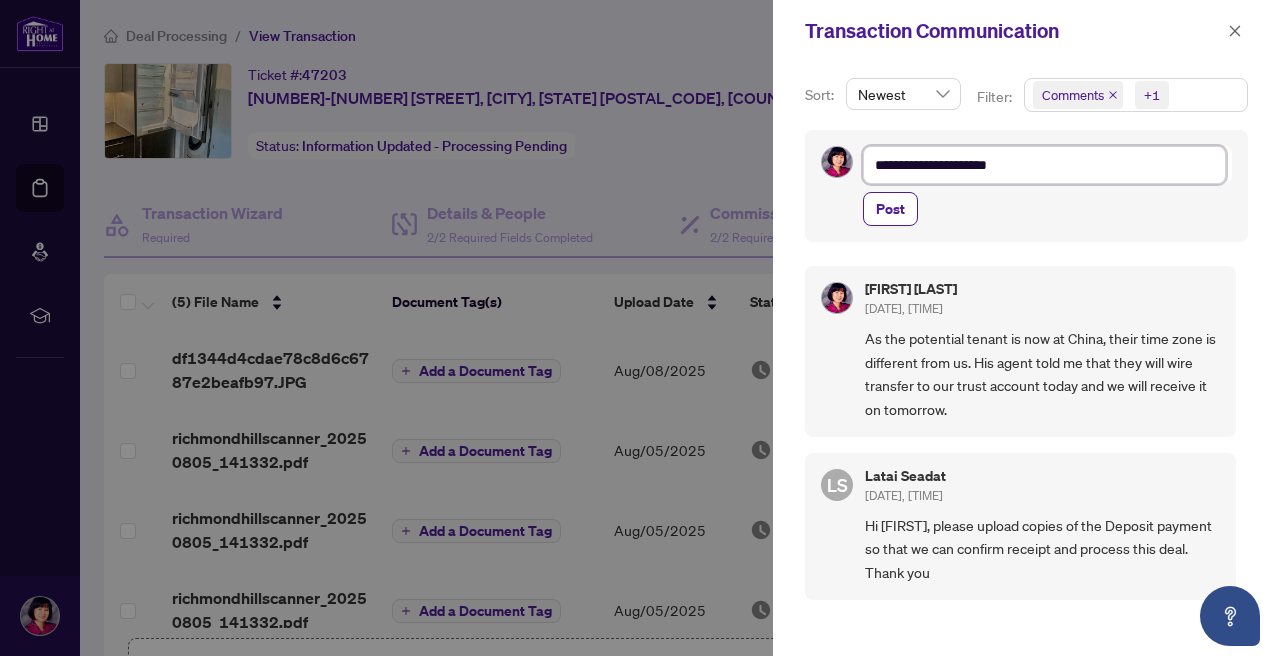 type on "**********" 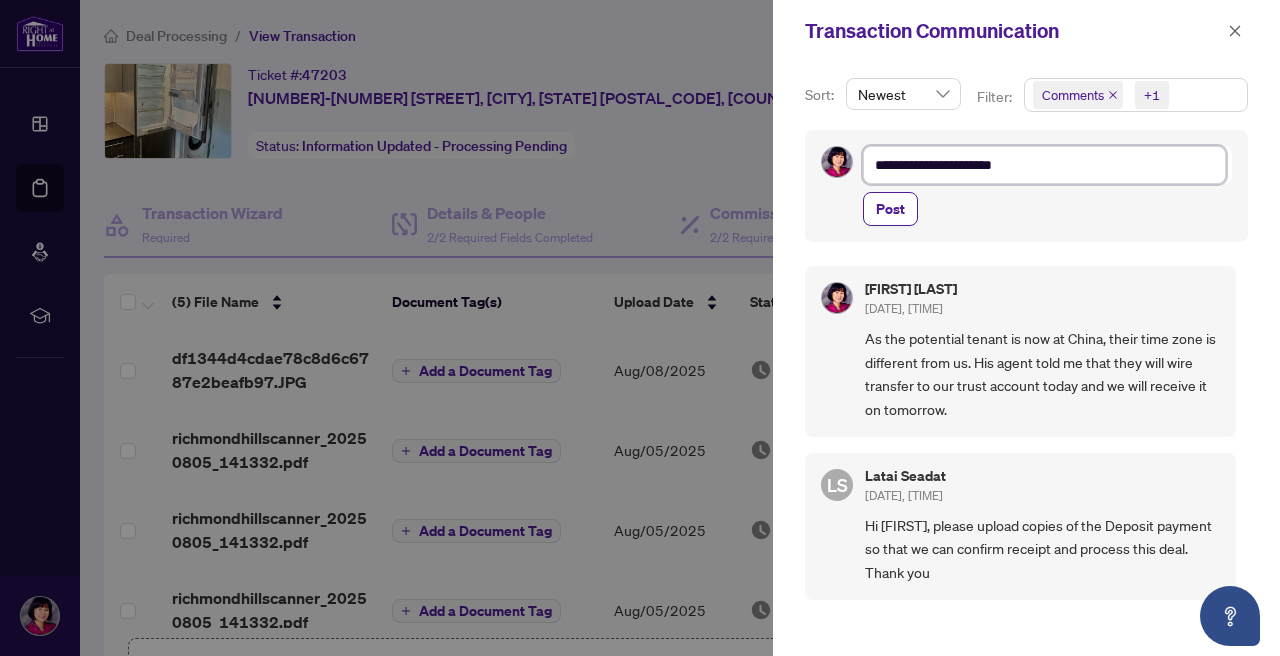 type on "**********" 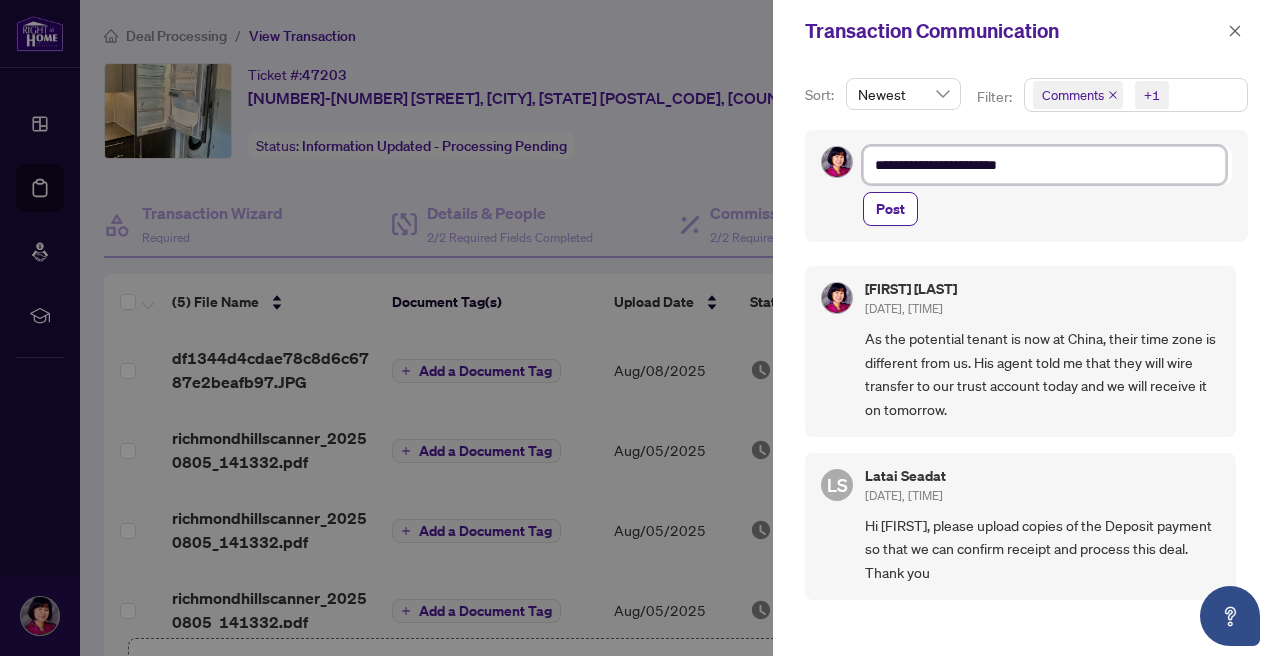 type on "**********" 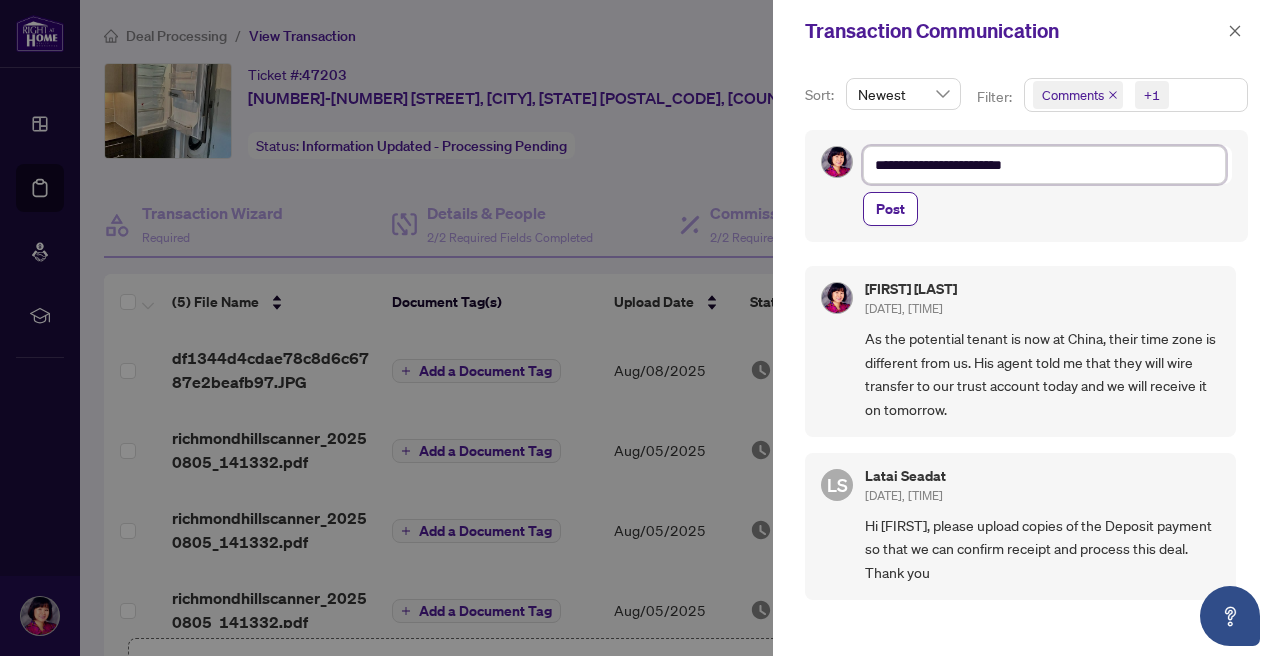 type on "**********" 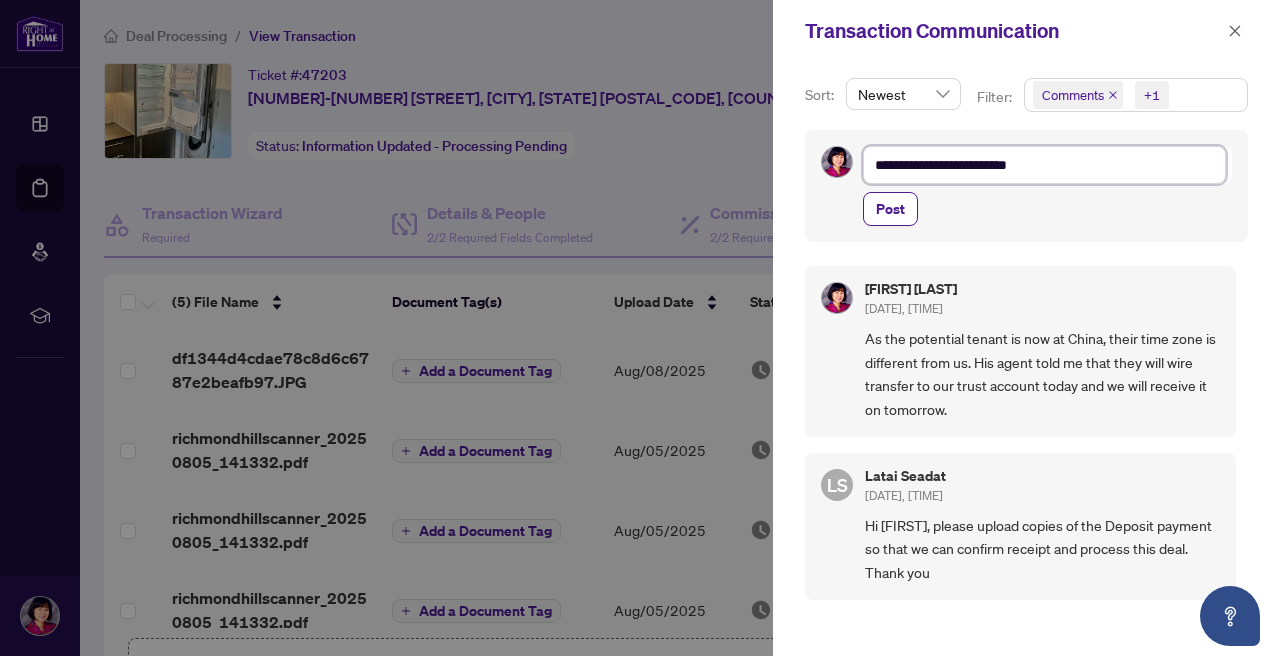 type on "**********" 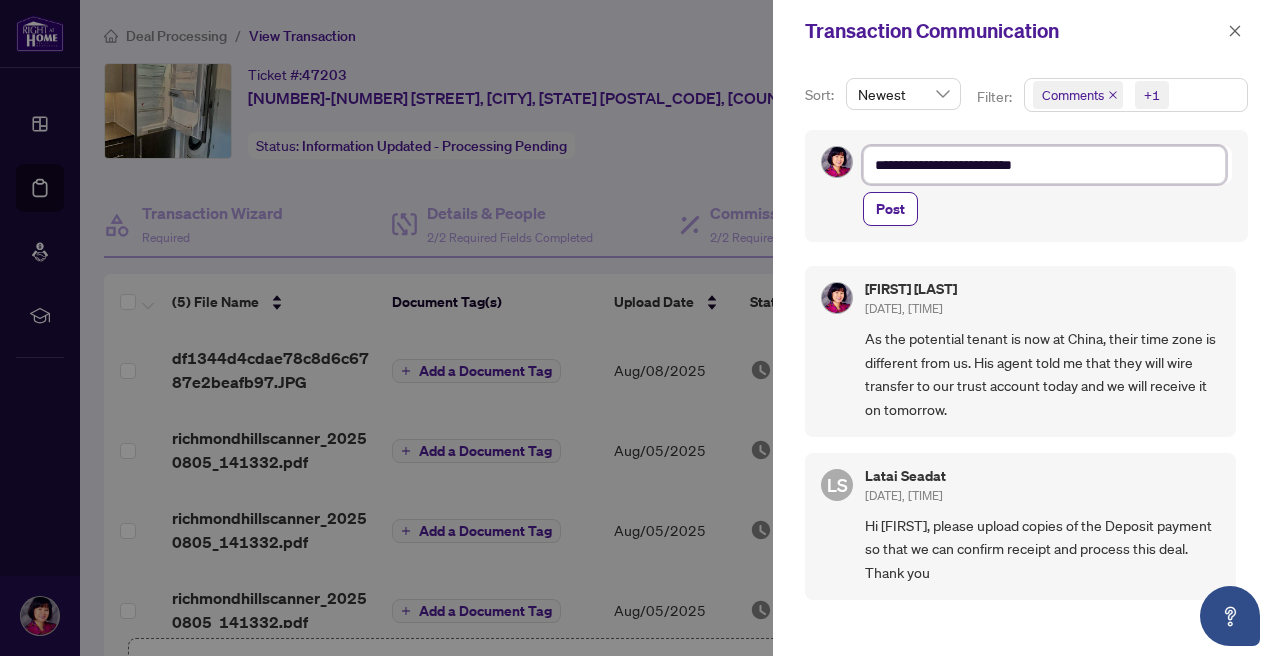type on "**********" 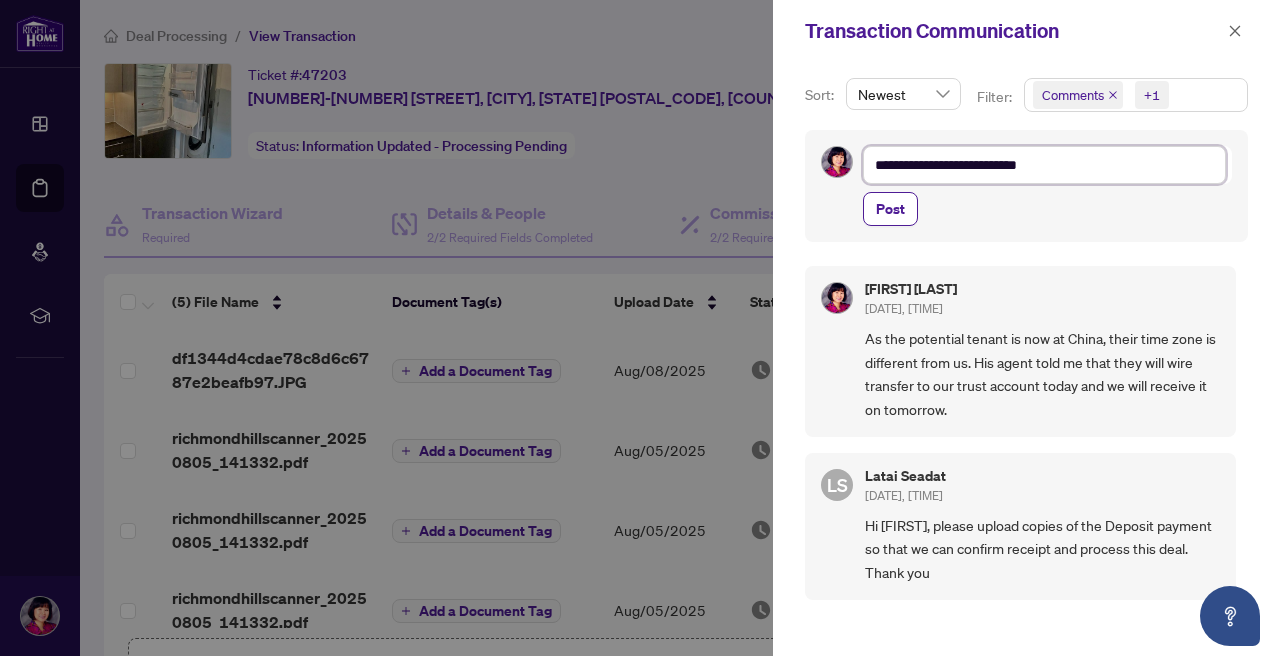 type on "**********" 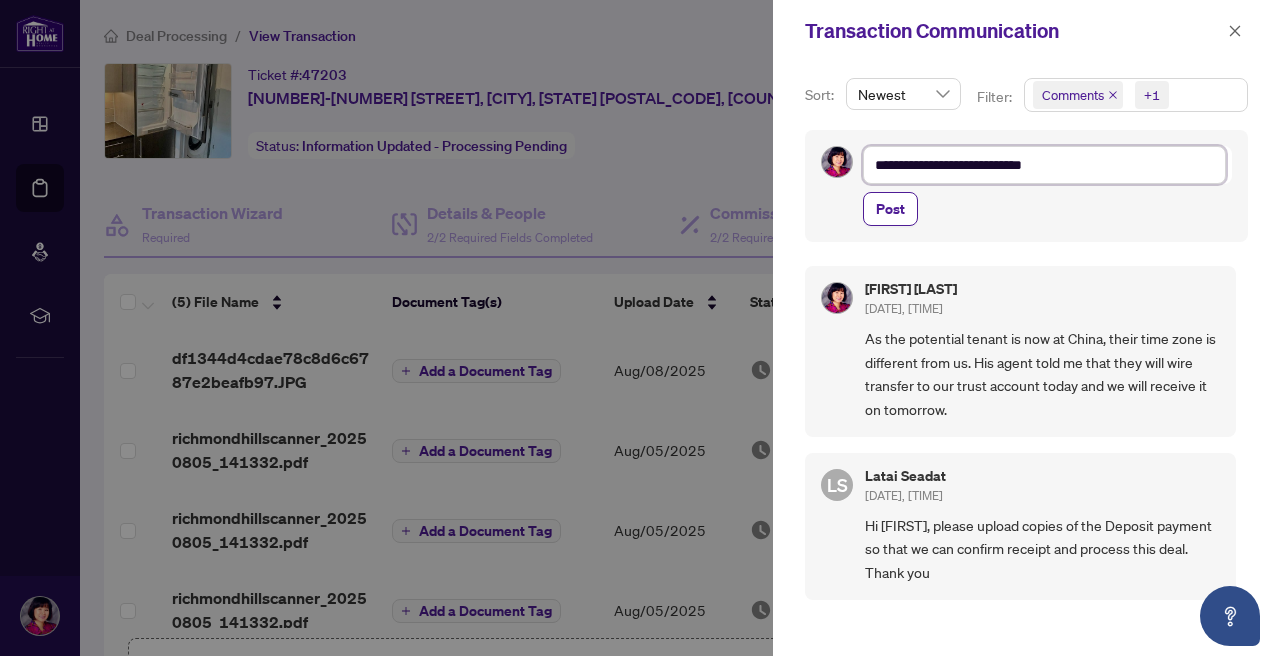 type on "**********" 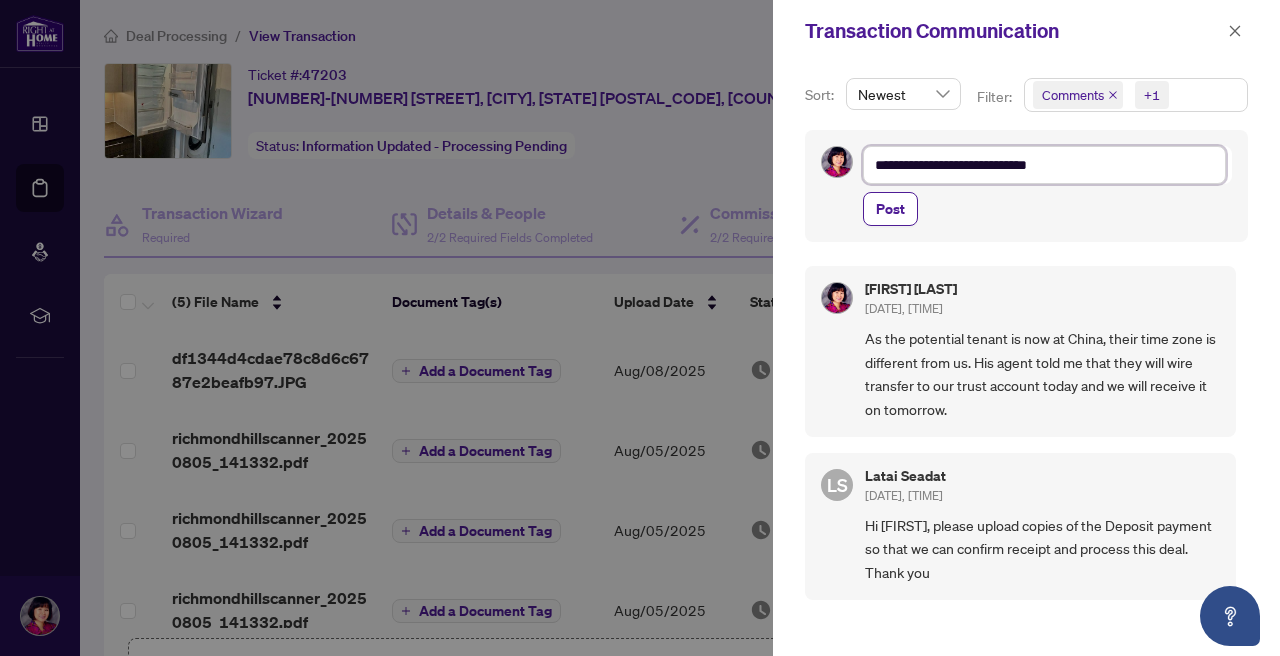 type on "**********" 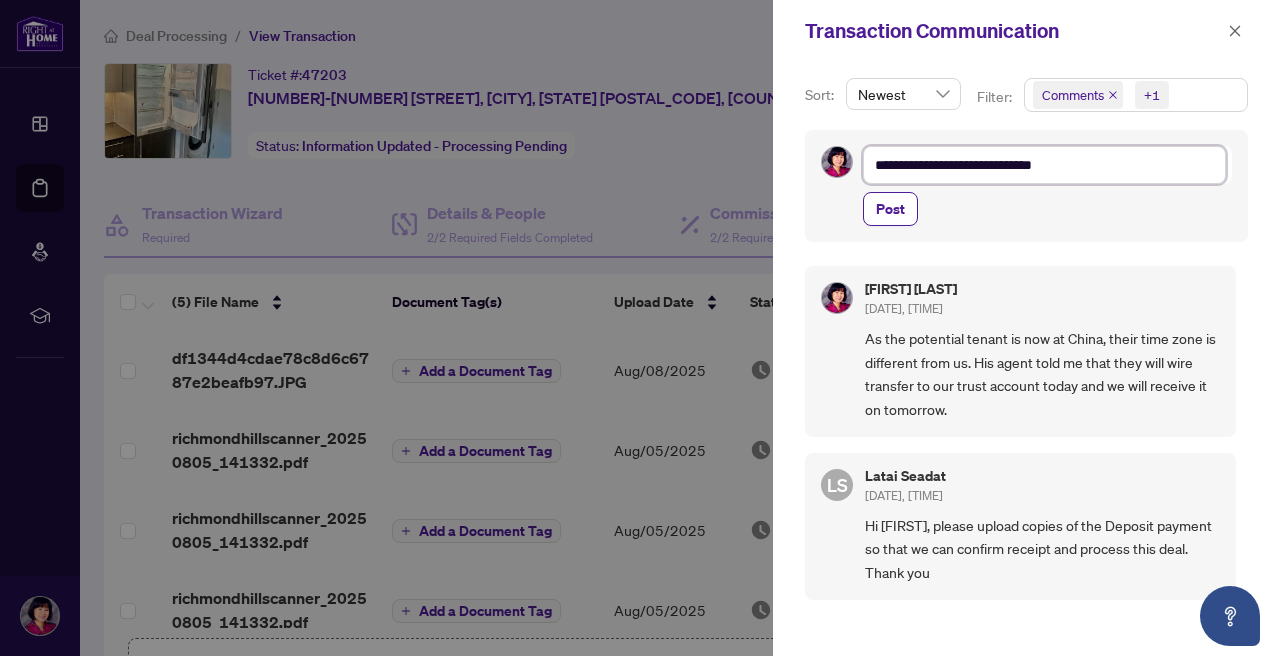 type on "**********" 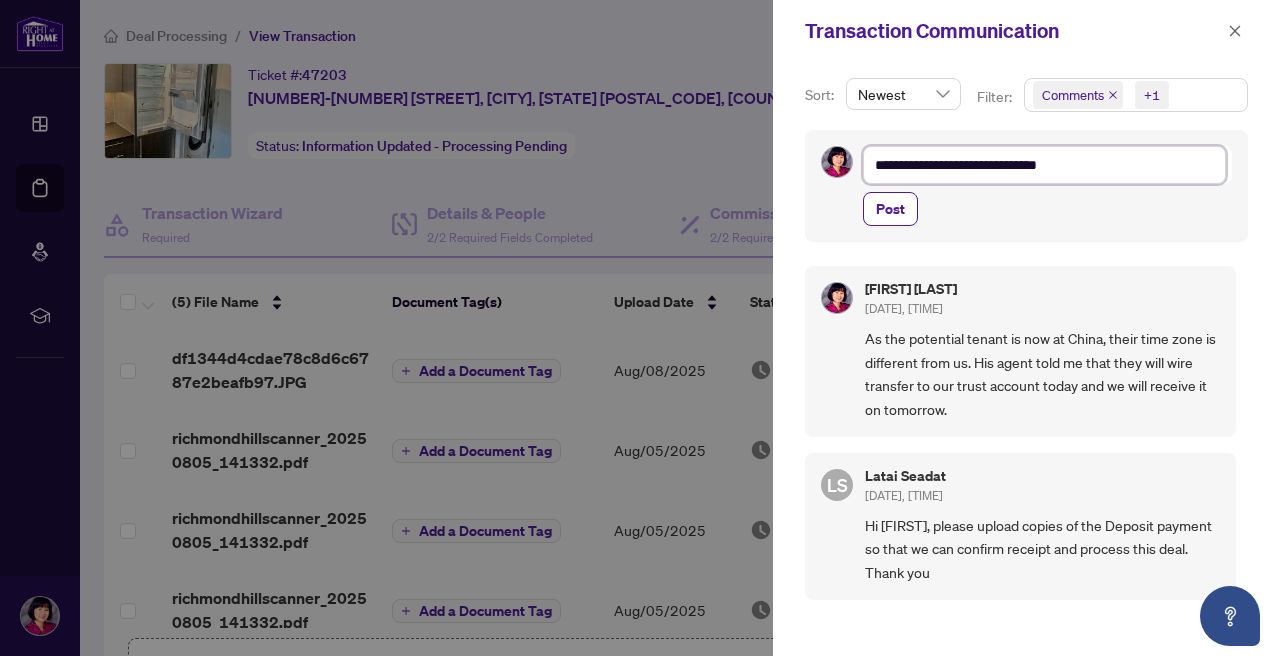 type on "**********" 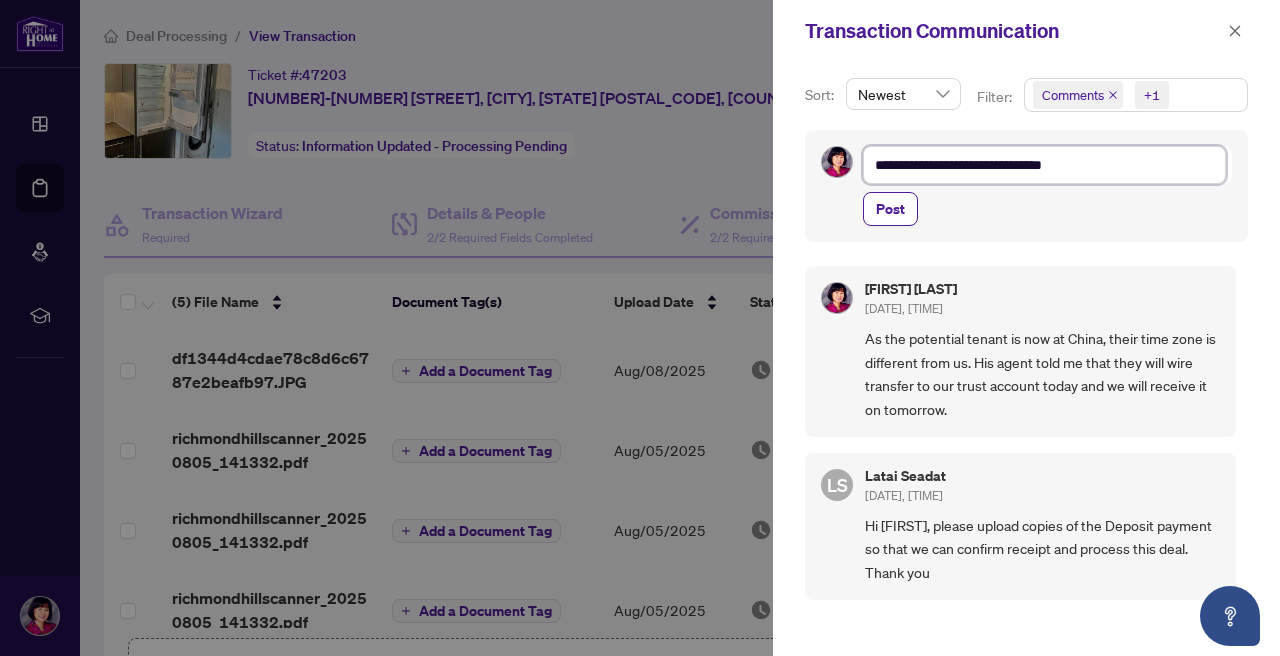 type on "**********" 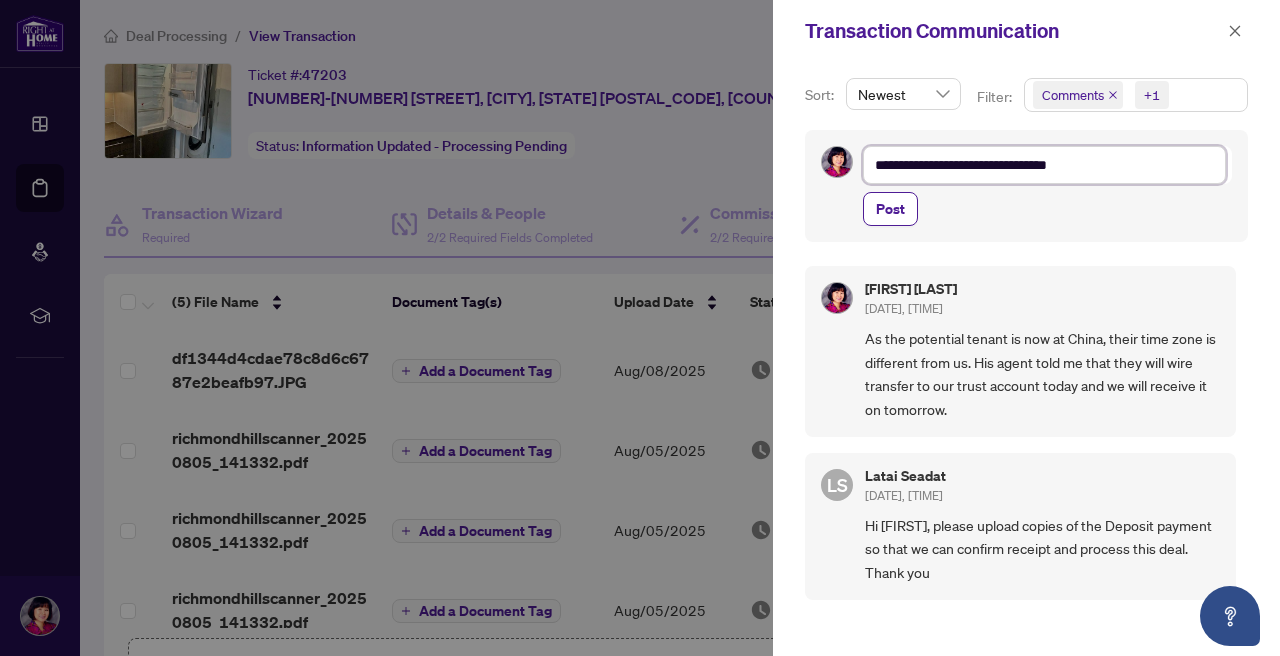type on "**********" 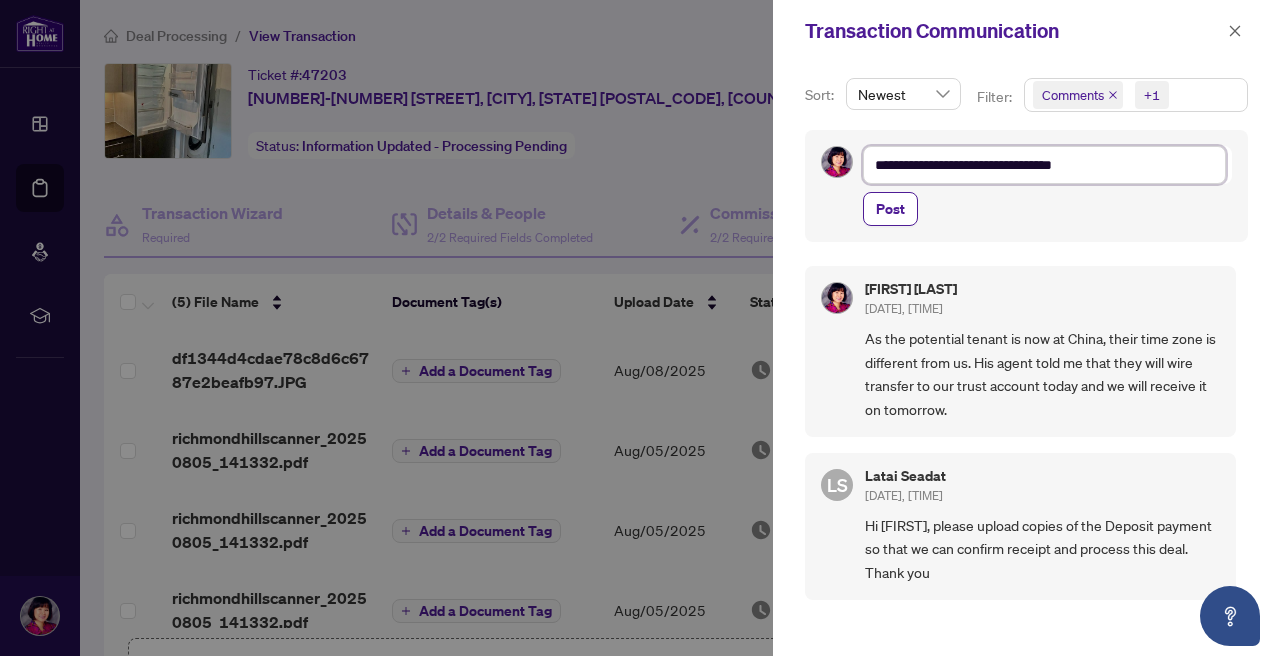 type on "**********" 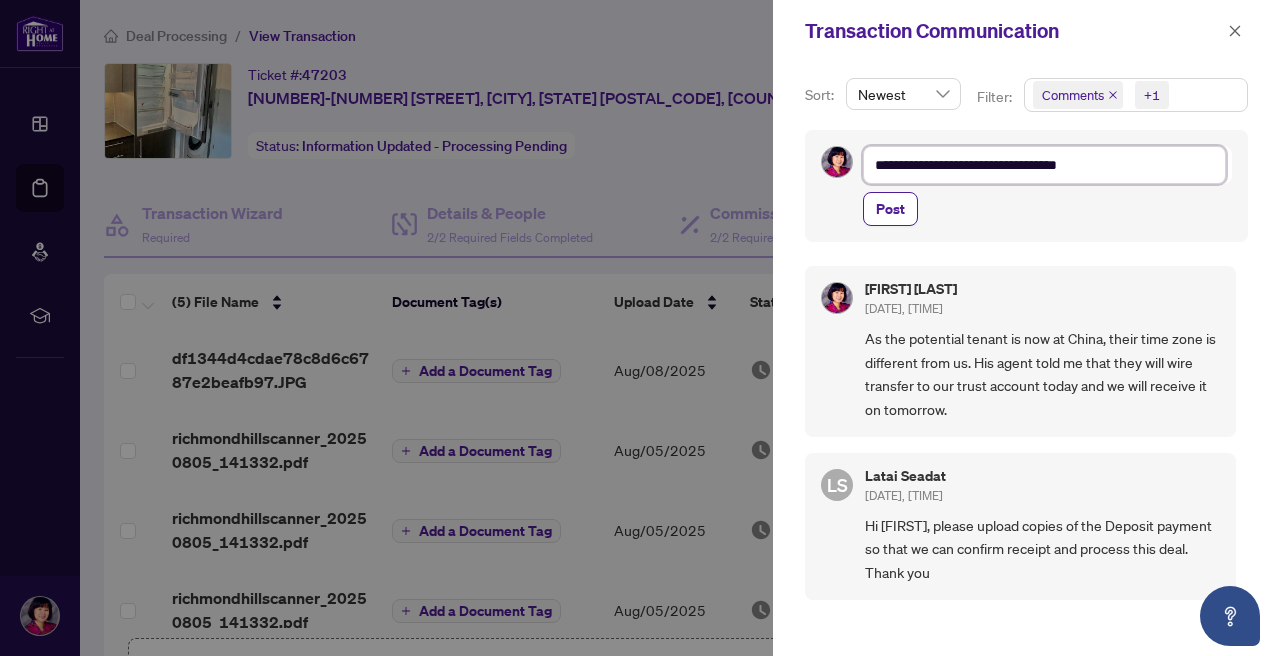 type on "**********" 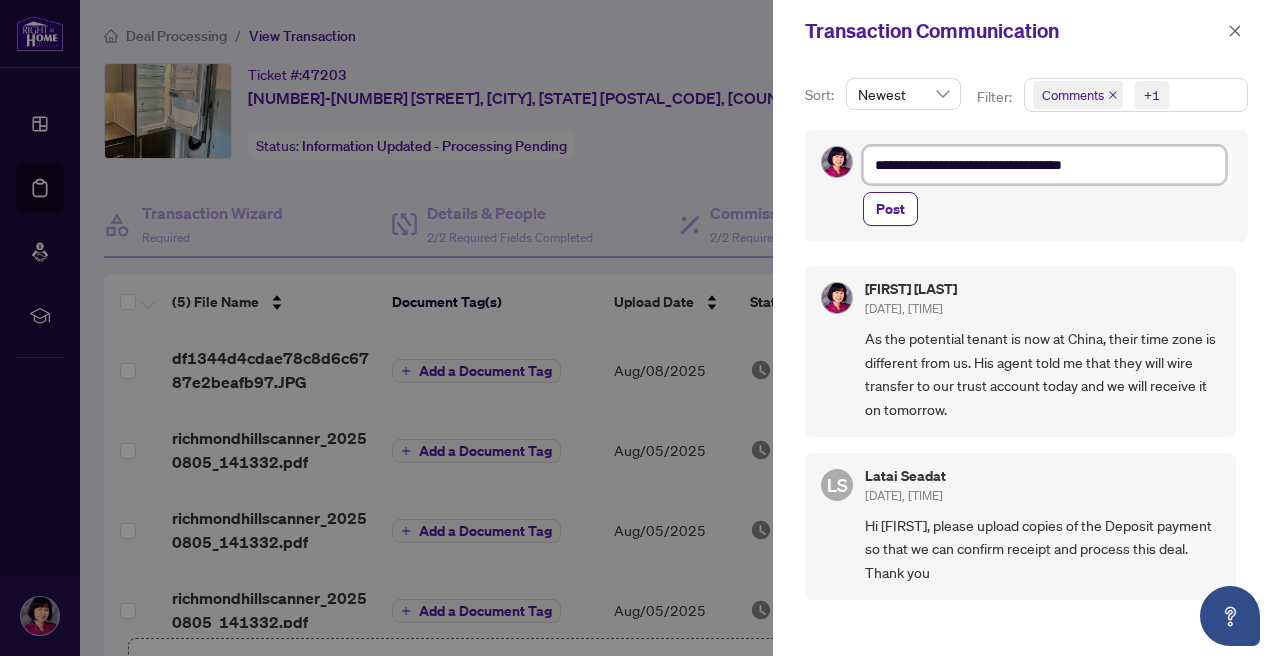 type on "**********" 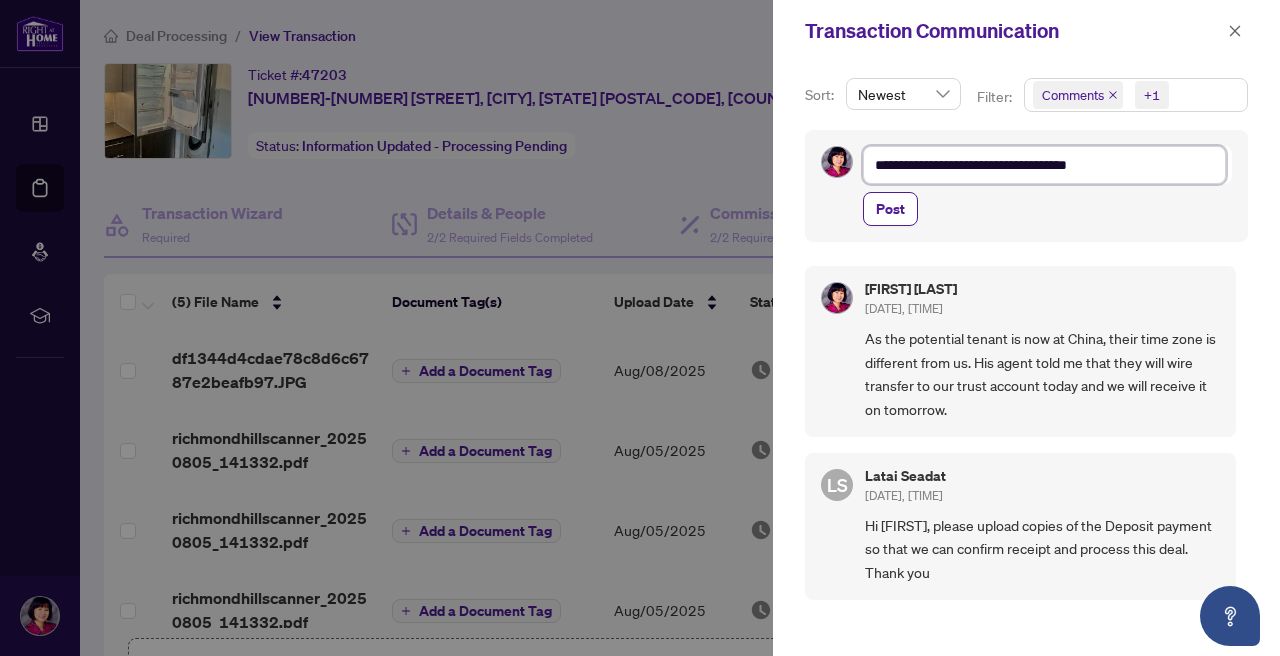 type on "**********" 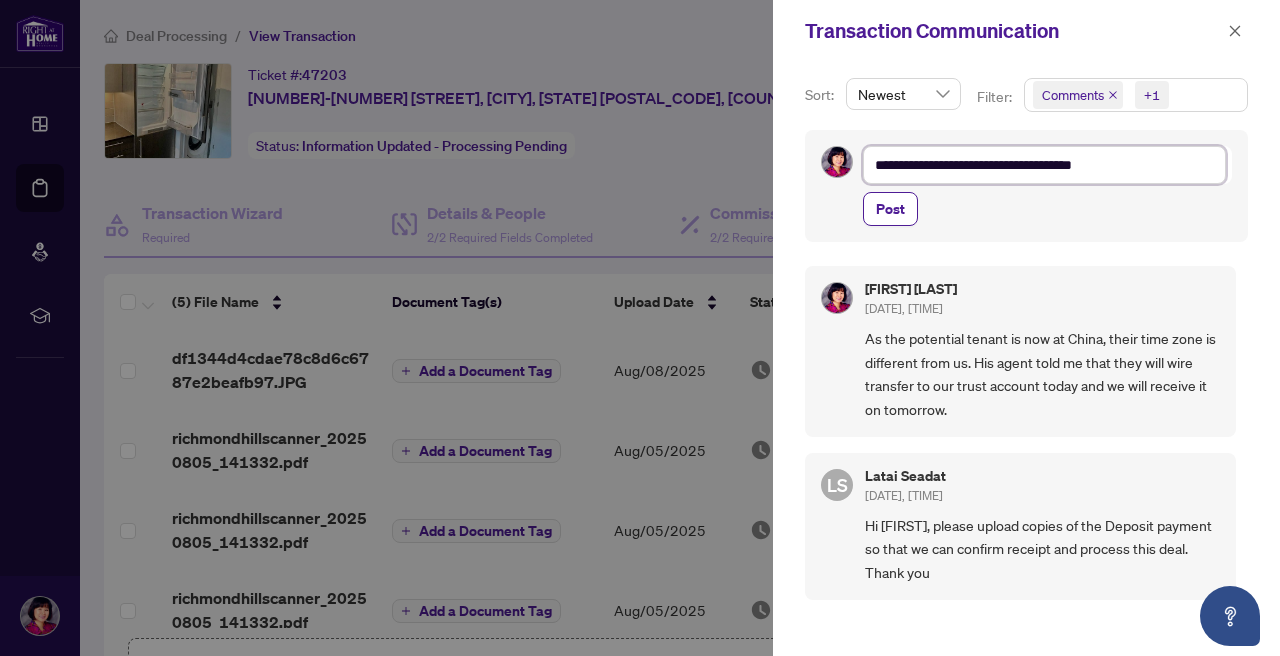 type on "**********" 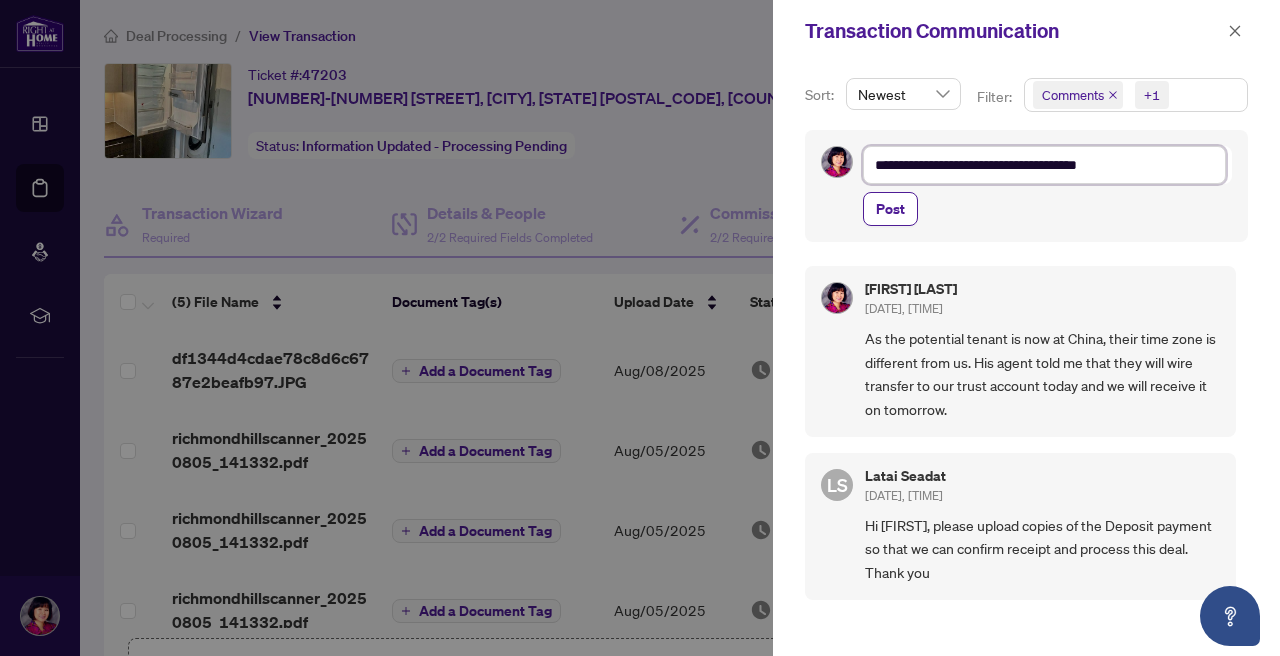 type on "**********" 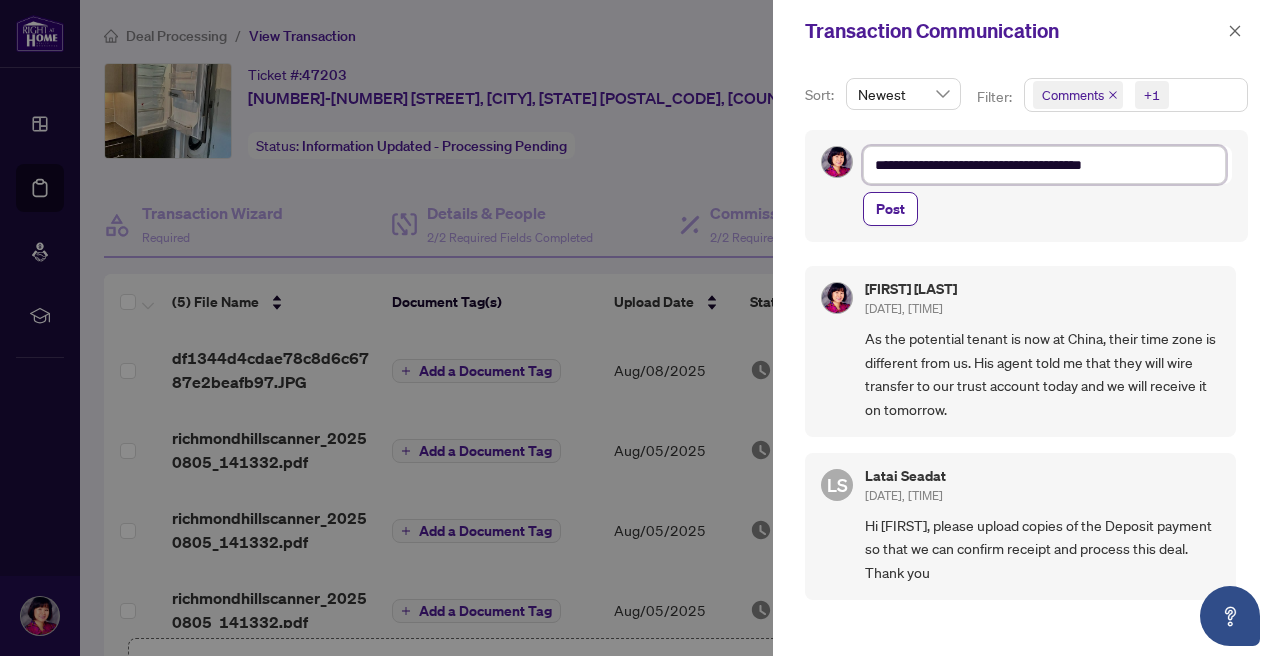 type on "**********" 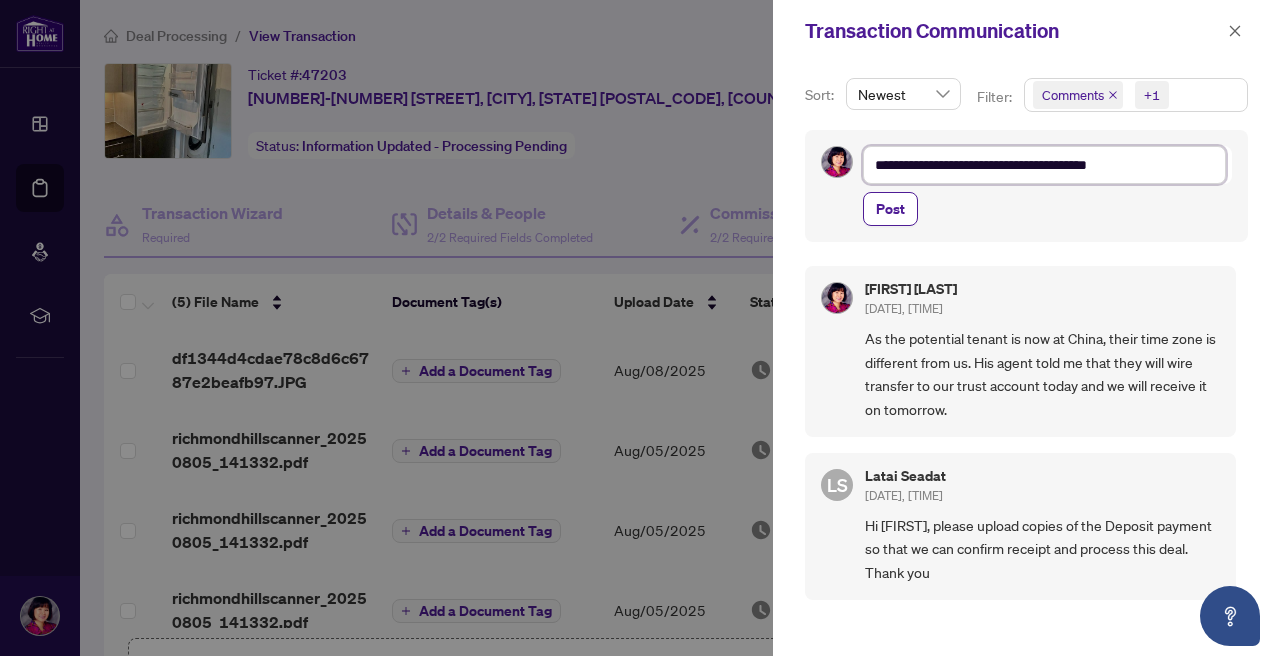type on "**********" 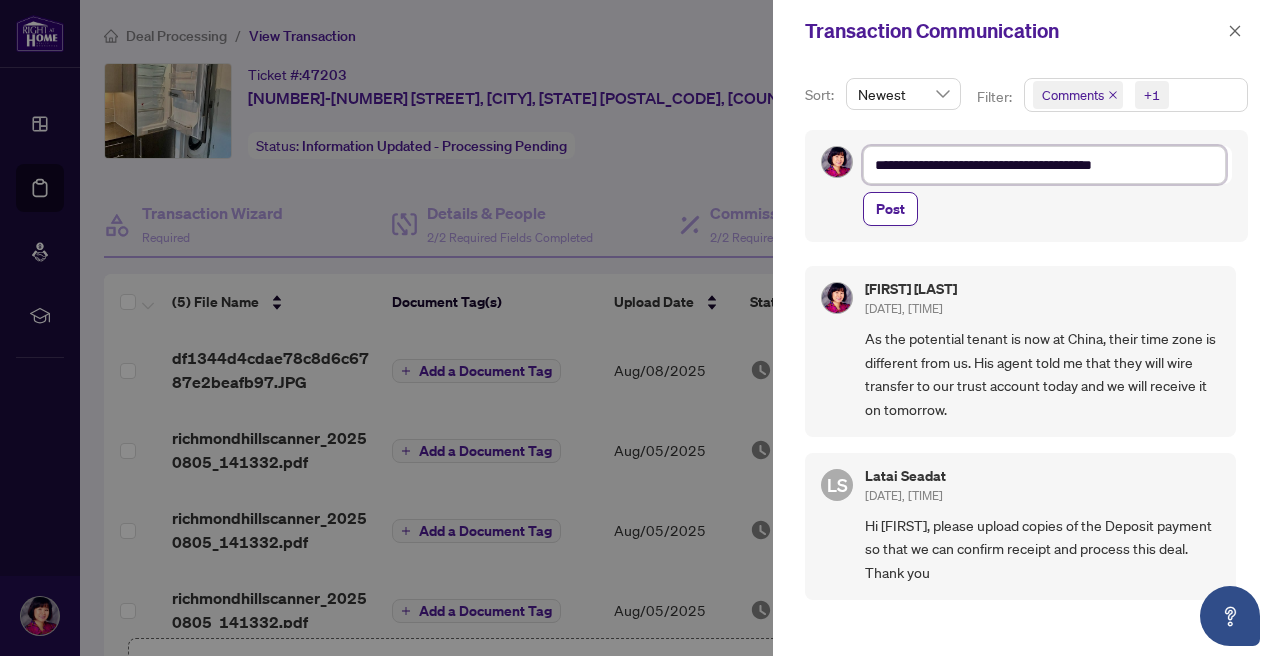 type on "**********" 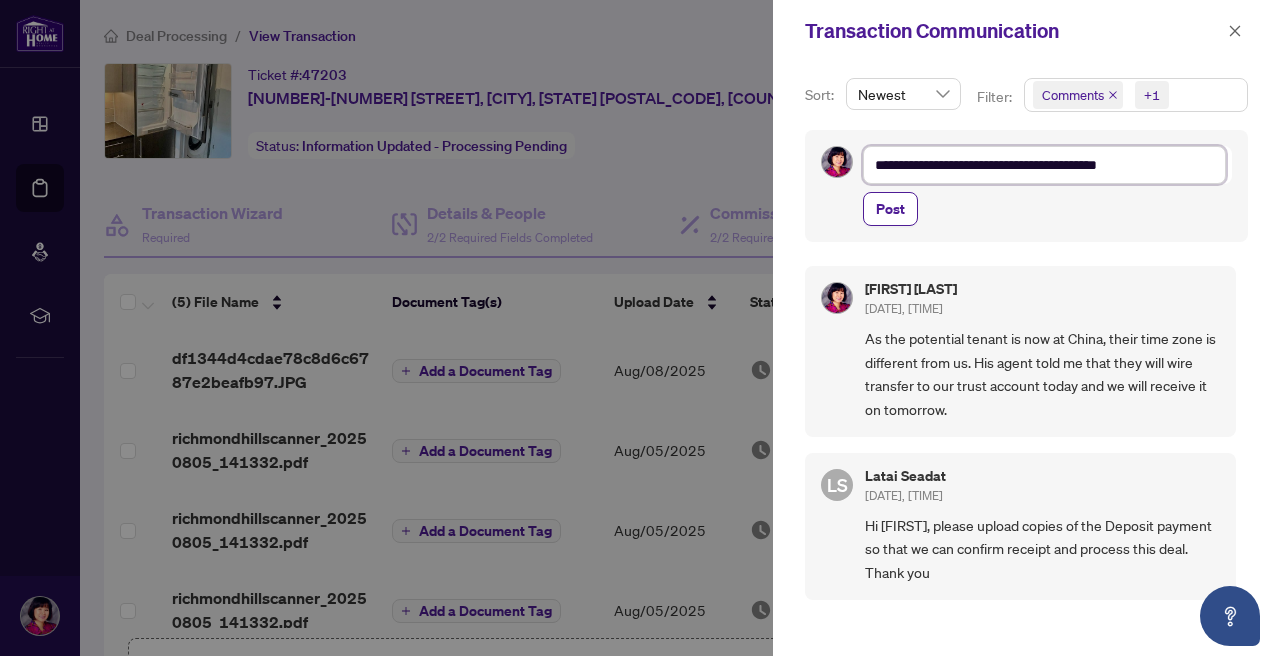 type on "**********" 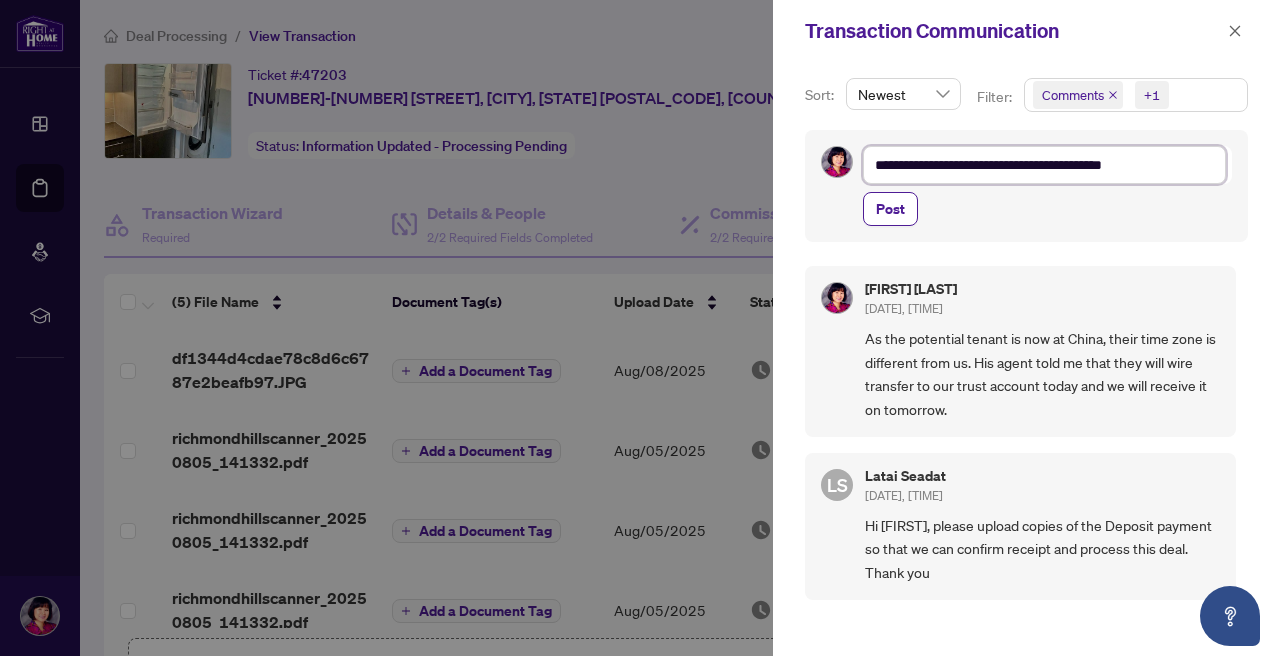 type on "**********" 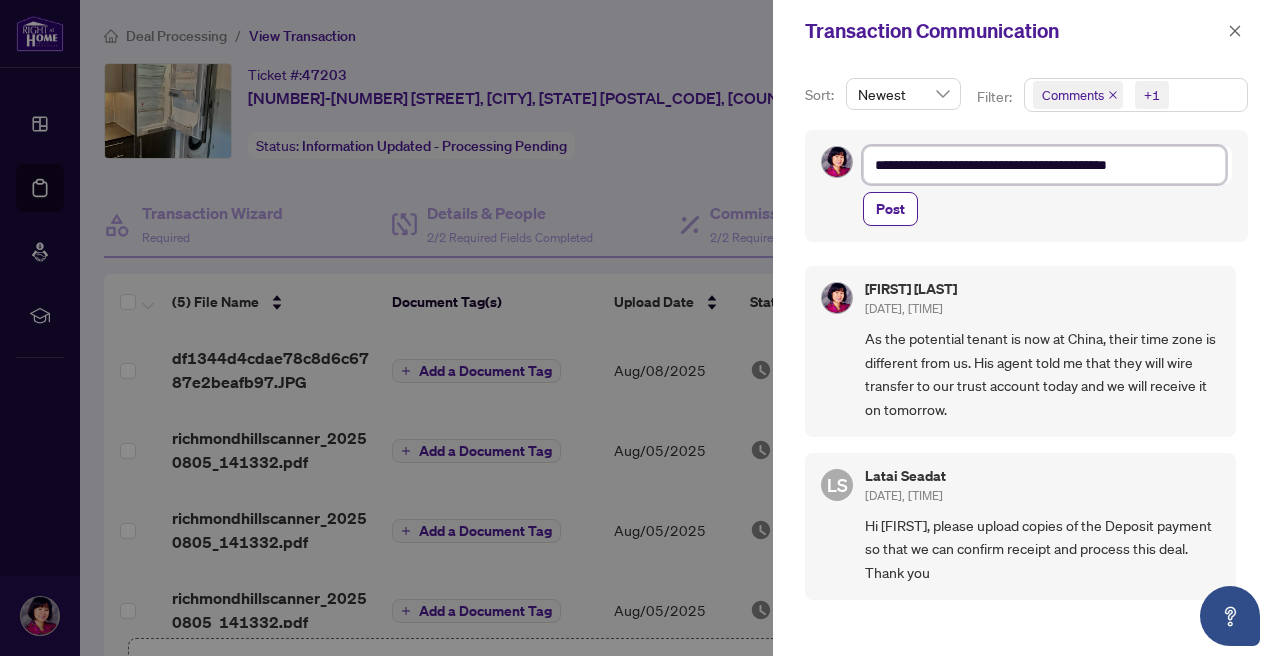 type on "**********" 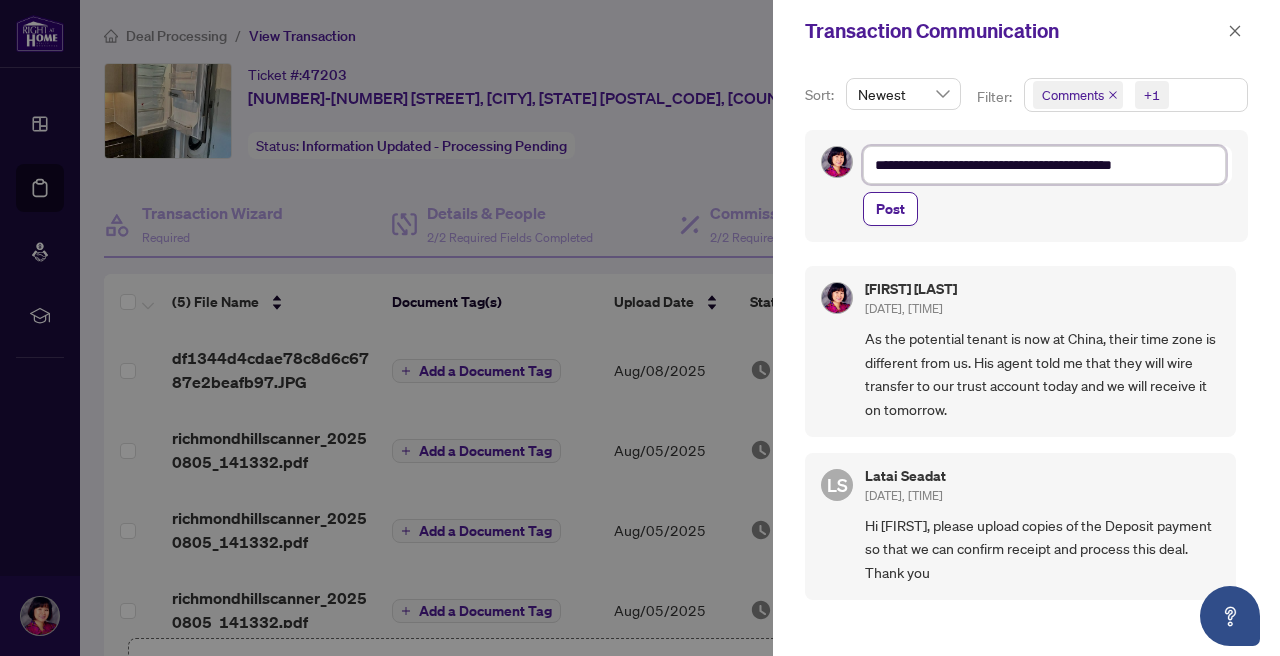type on "**********" 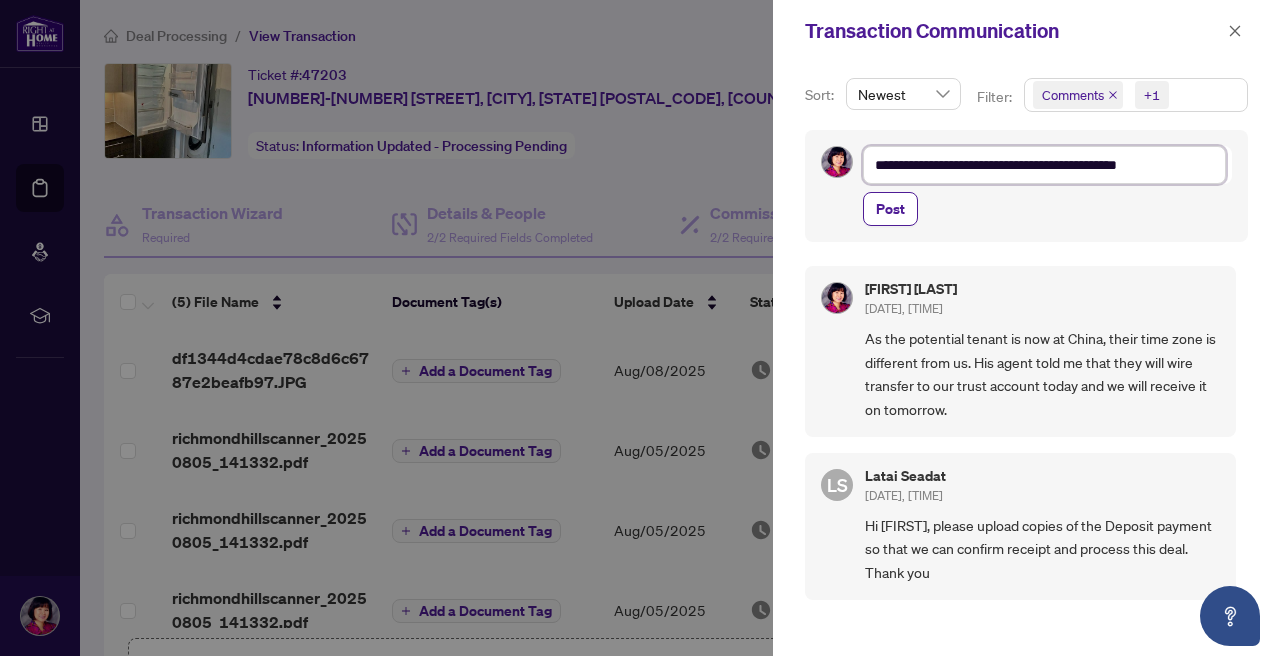 type on "**********" 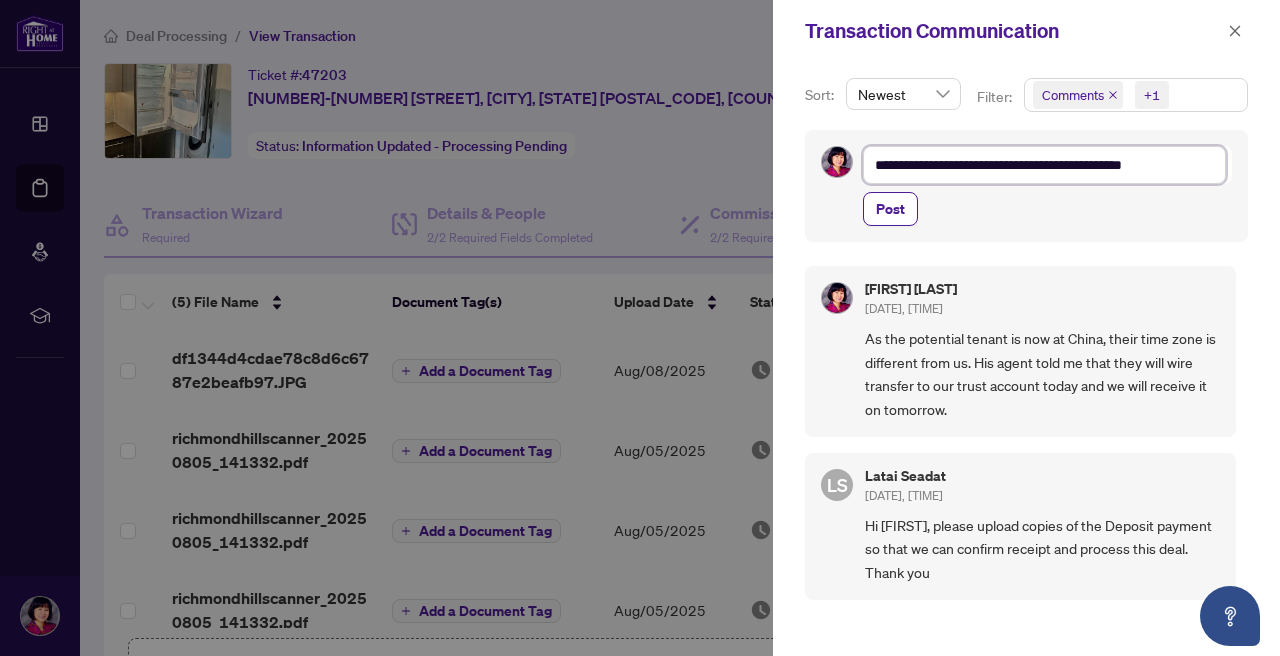 type on "**********" 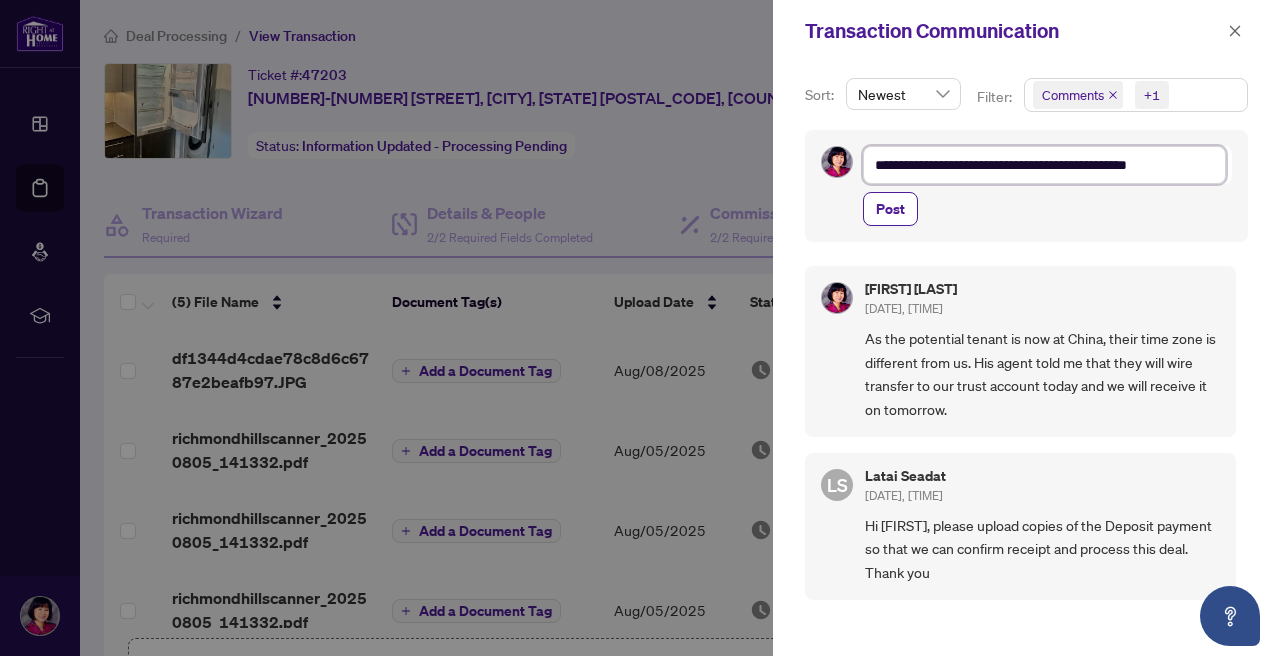 type on "**********" 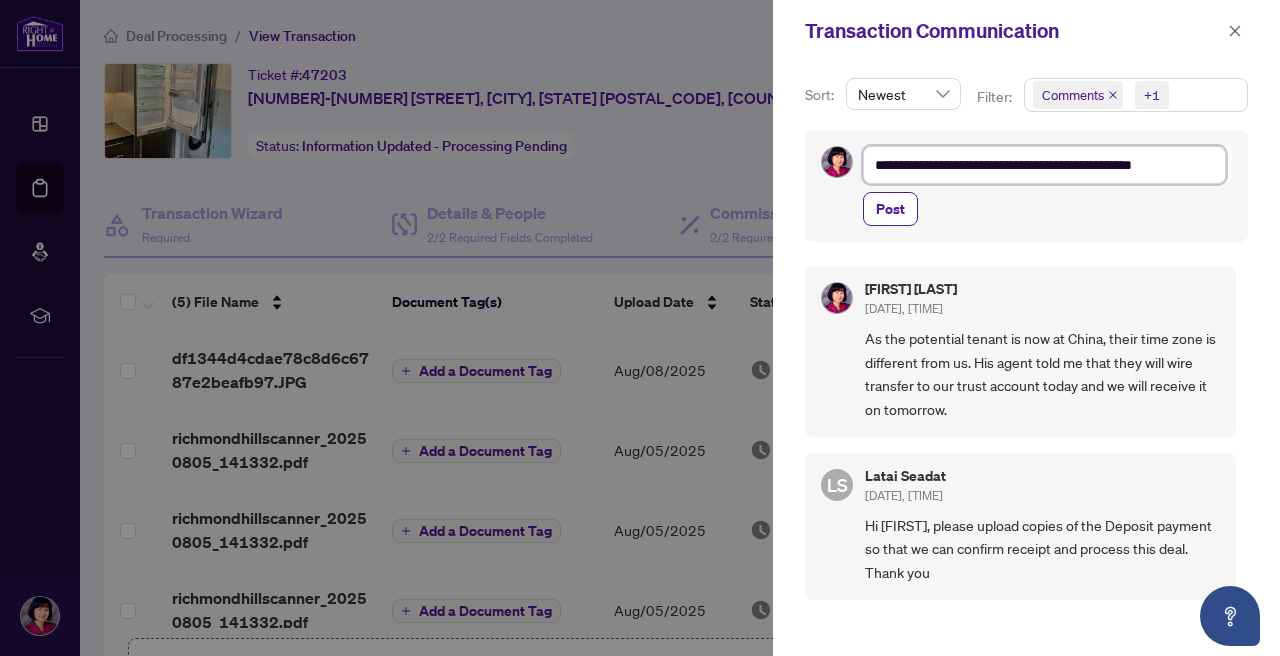type on "**********" 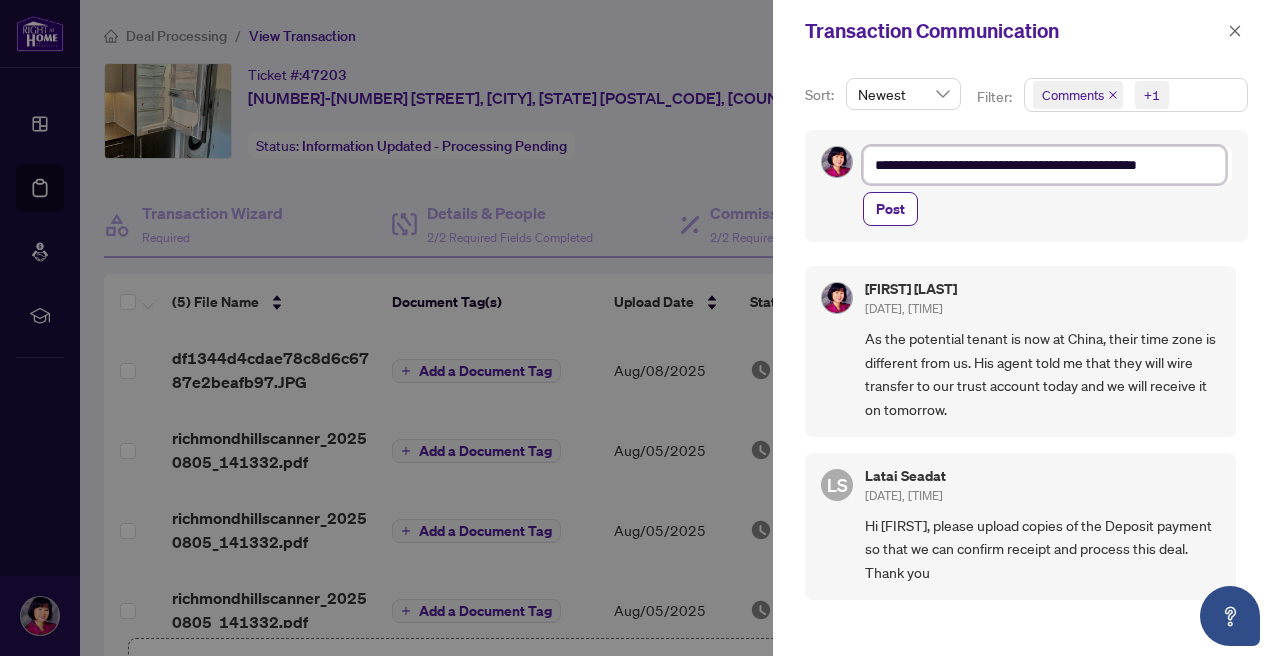 type on "**********" 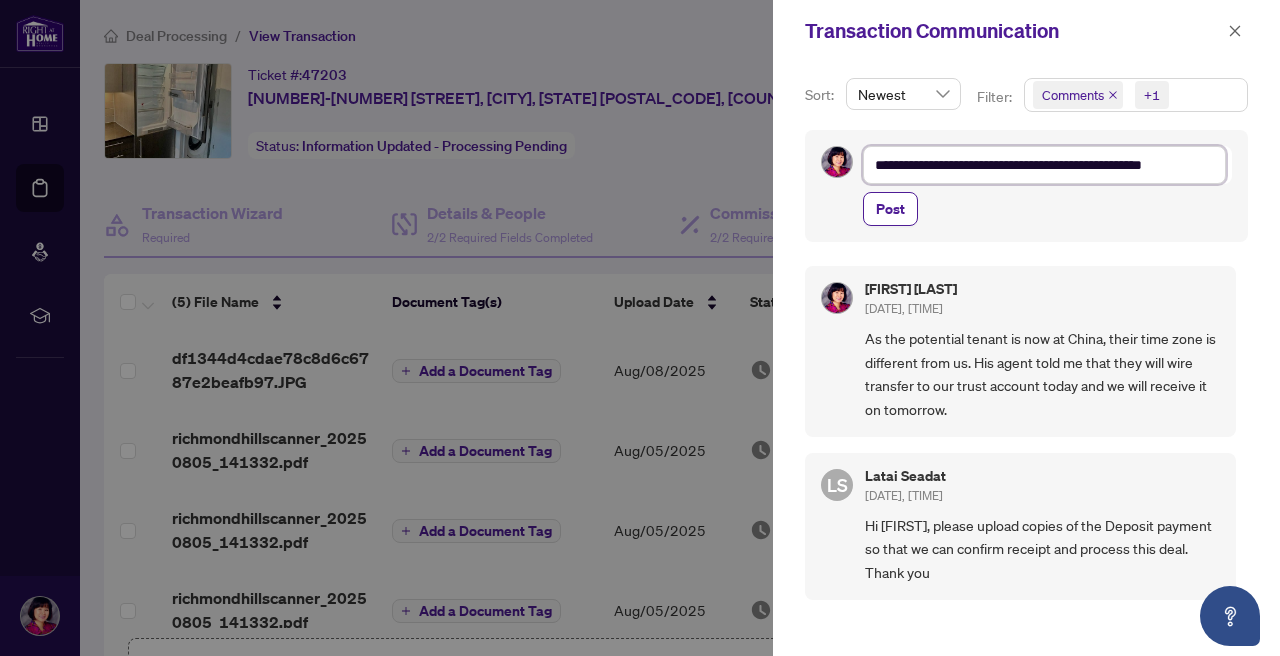 type on "**********" 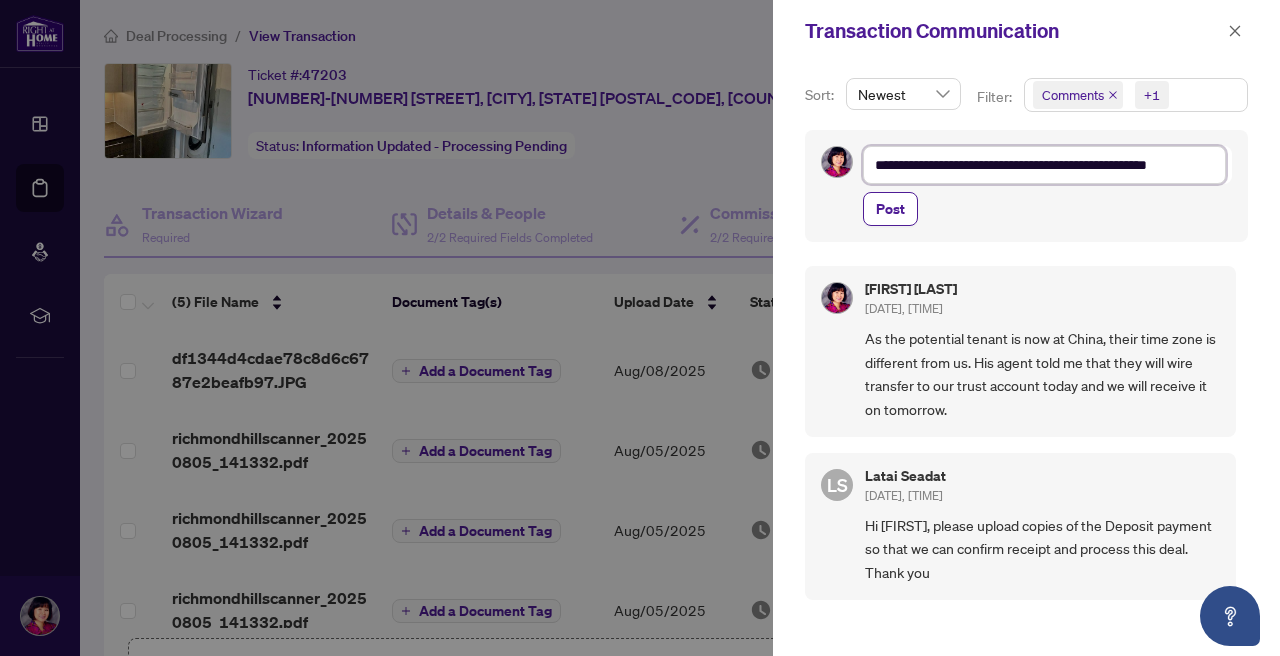 type on "**********" 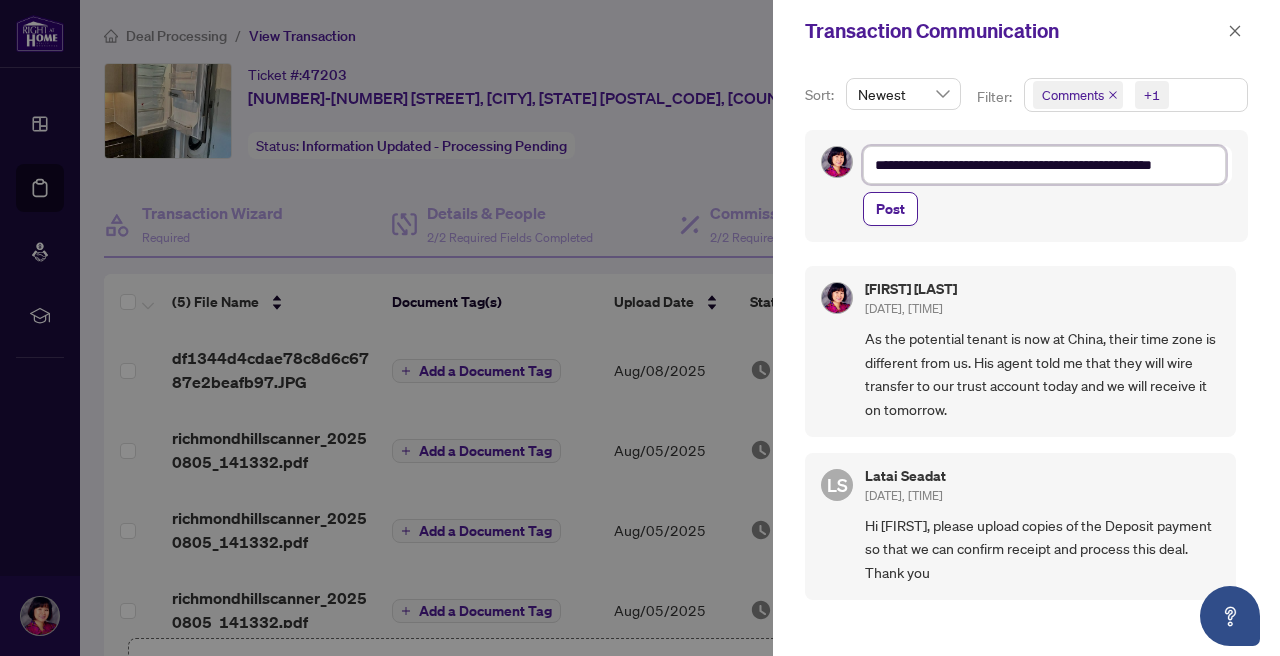 type on "**********" 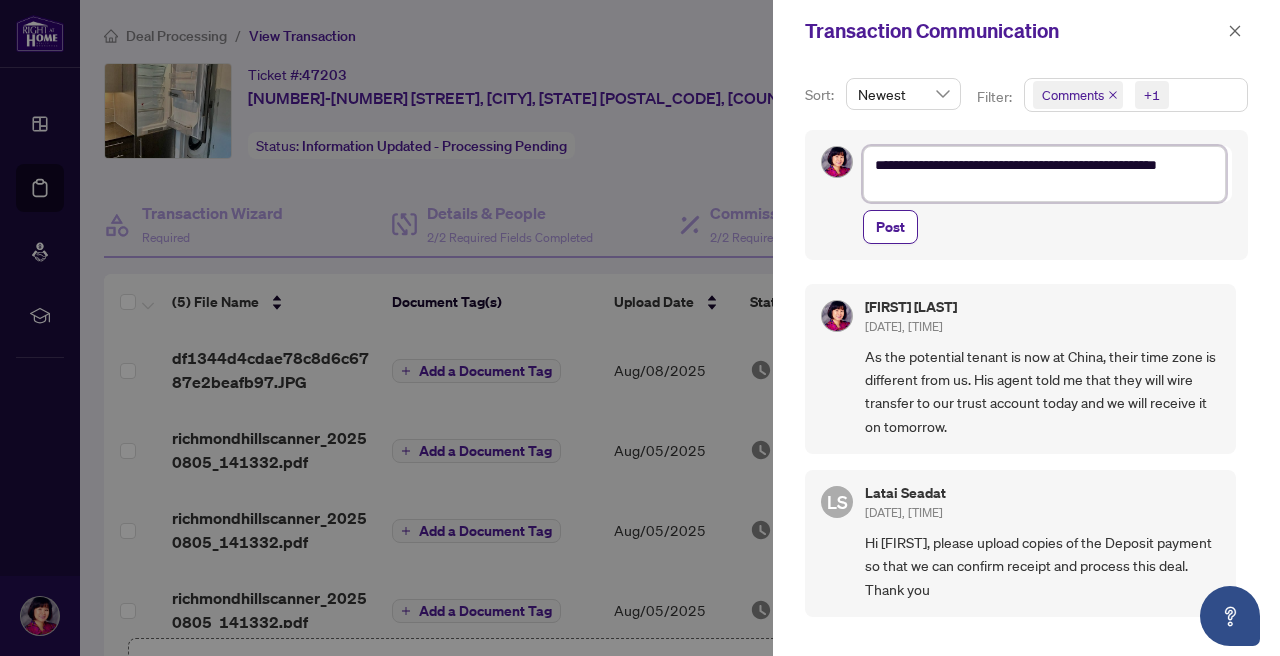 scroll, scrollTop: 0, scrollLeft: 0, axis: both 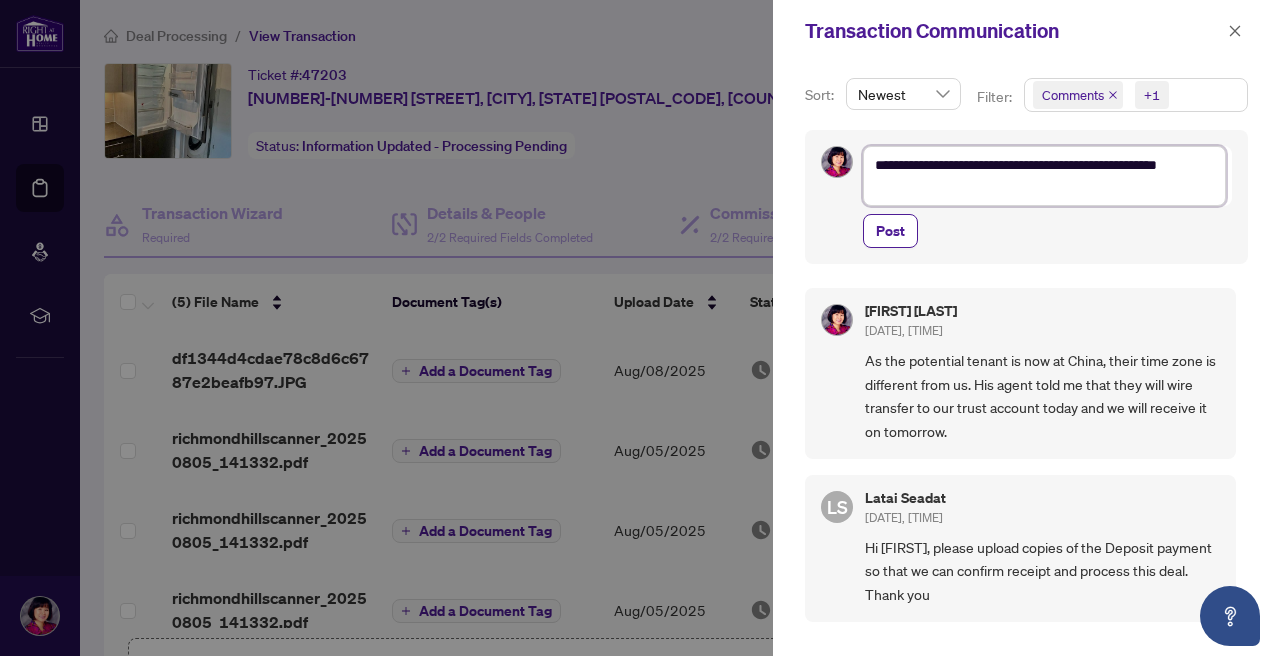 type on "**********" 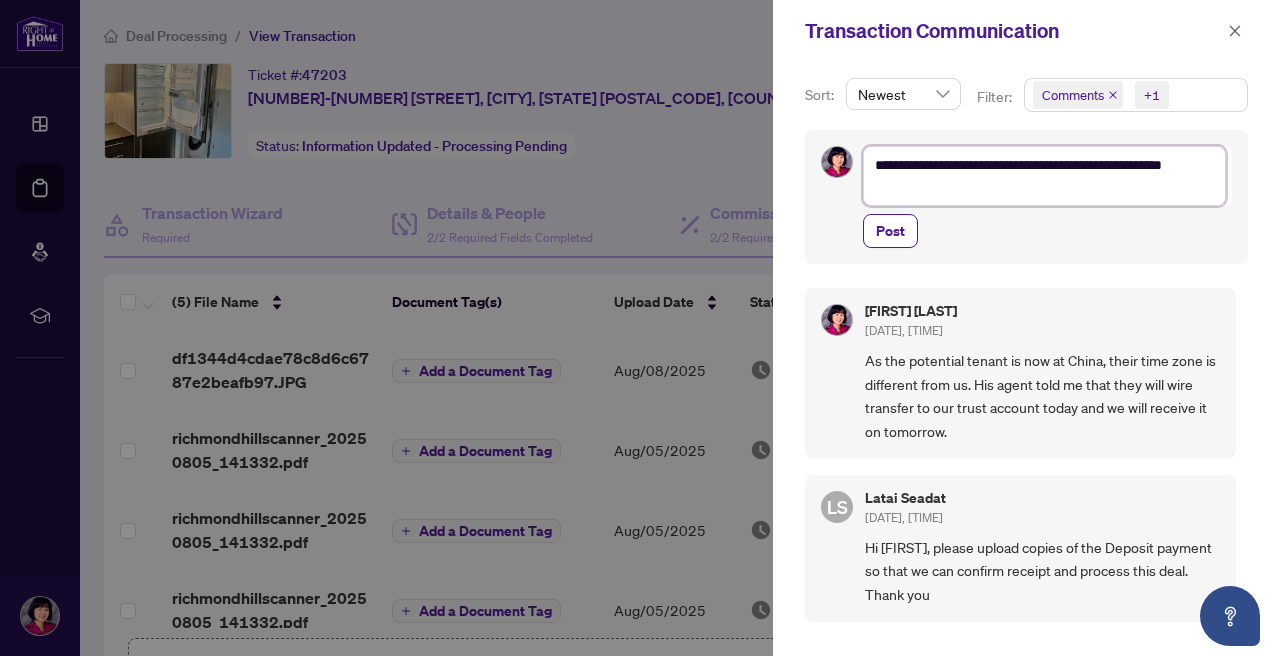 type on "**********" 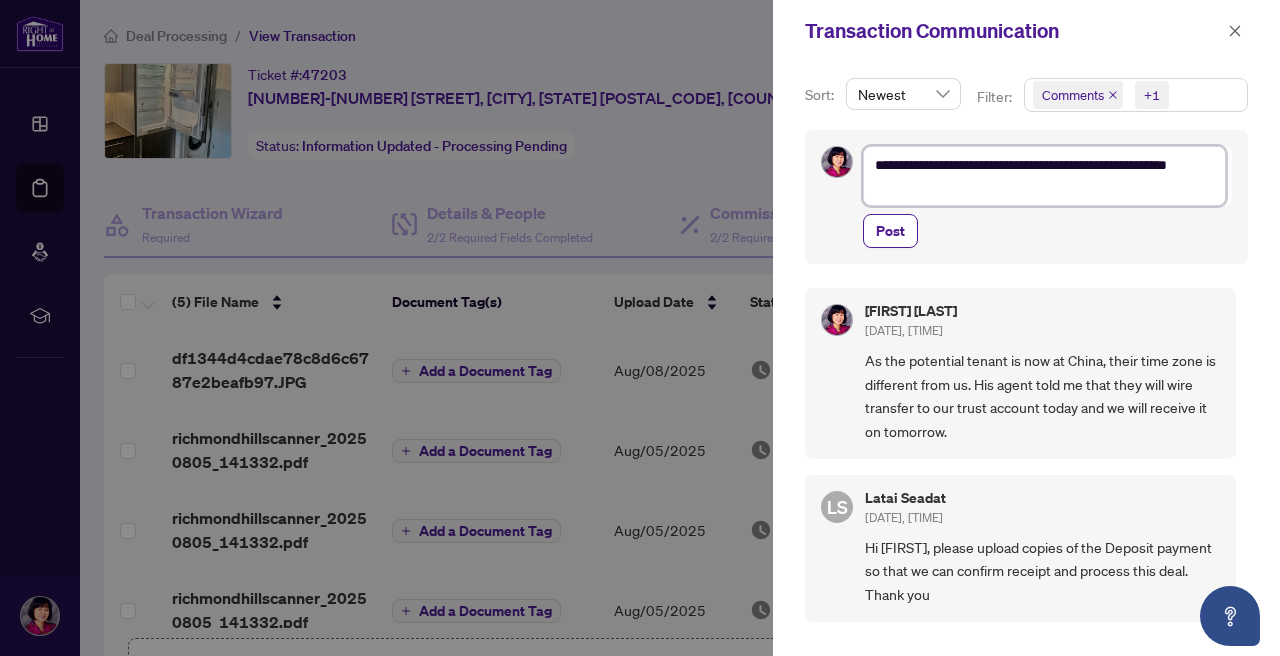 type on "**********" 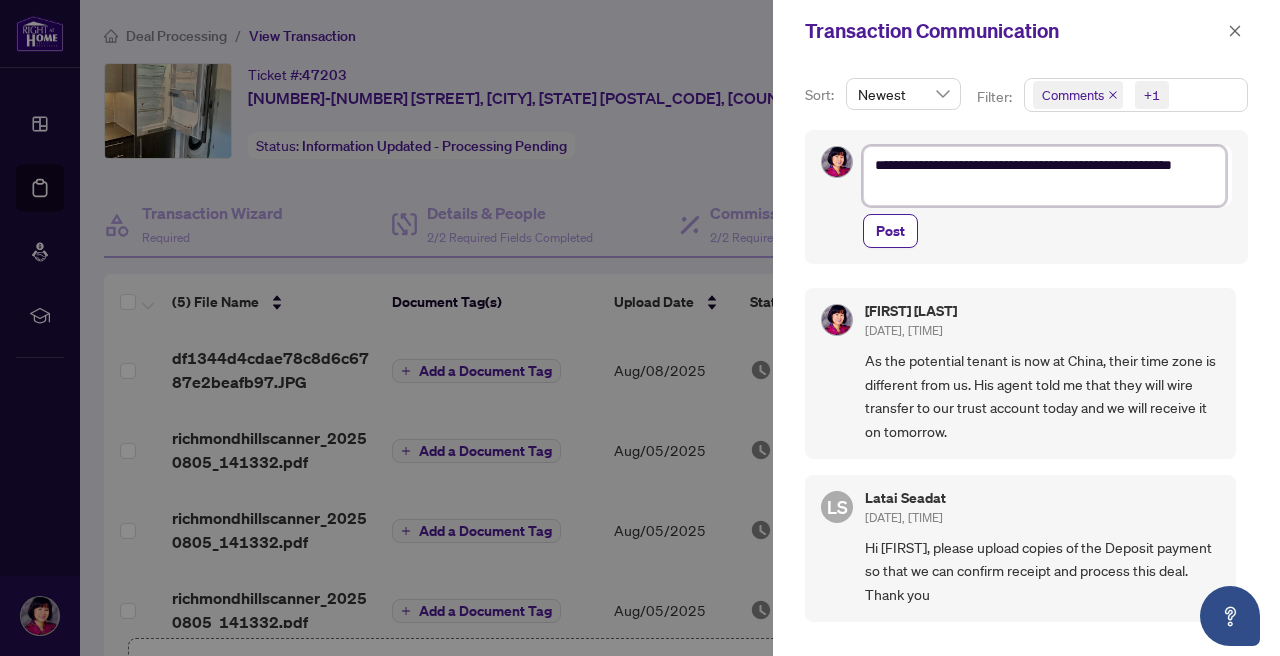 type on "**********" 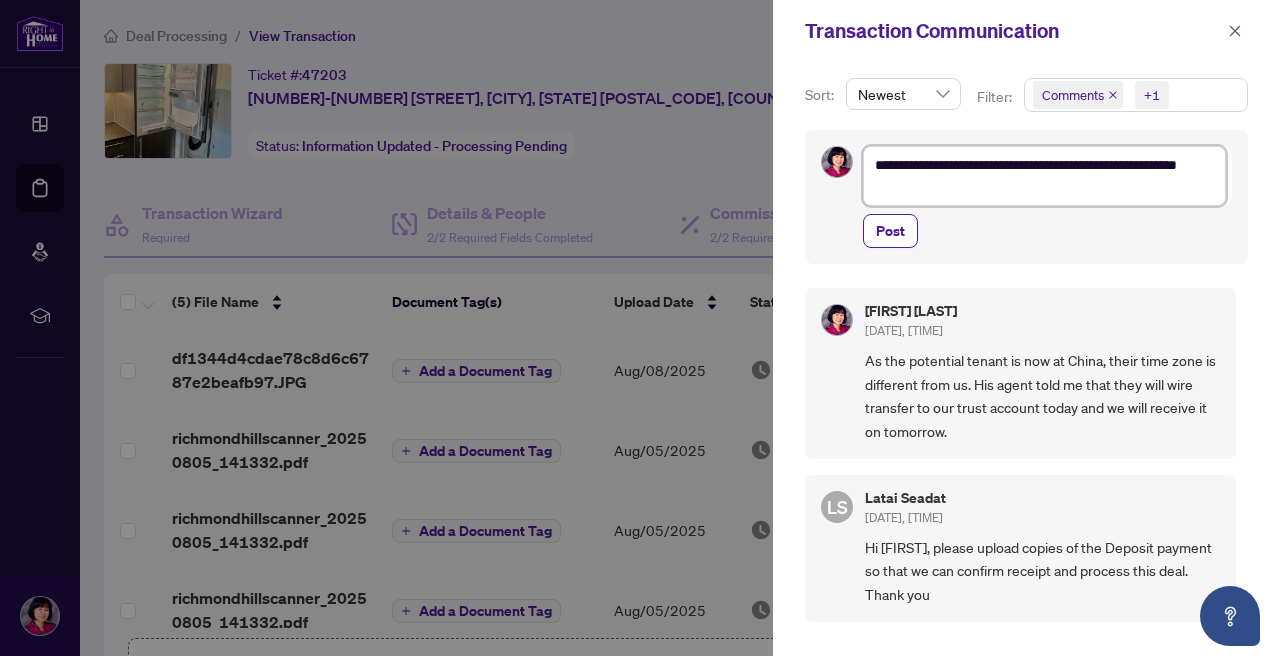 type on "**********" 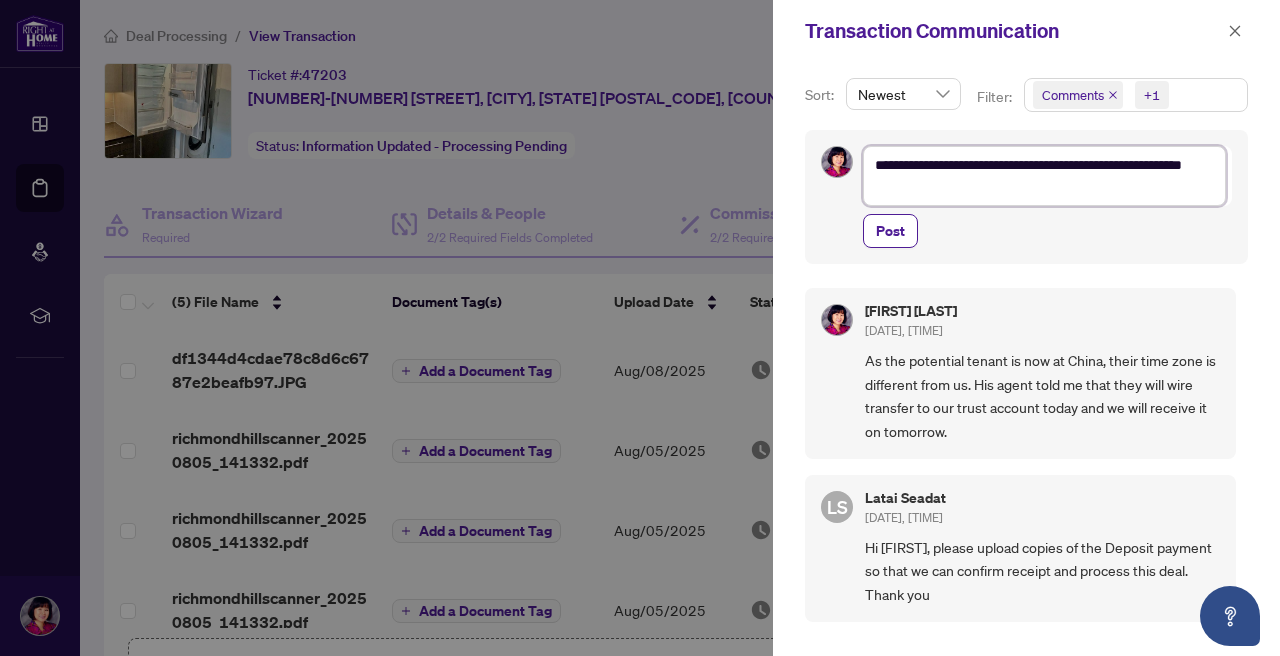 type on "**********" 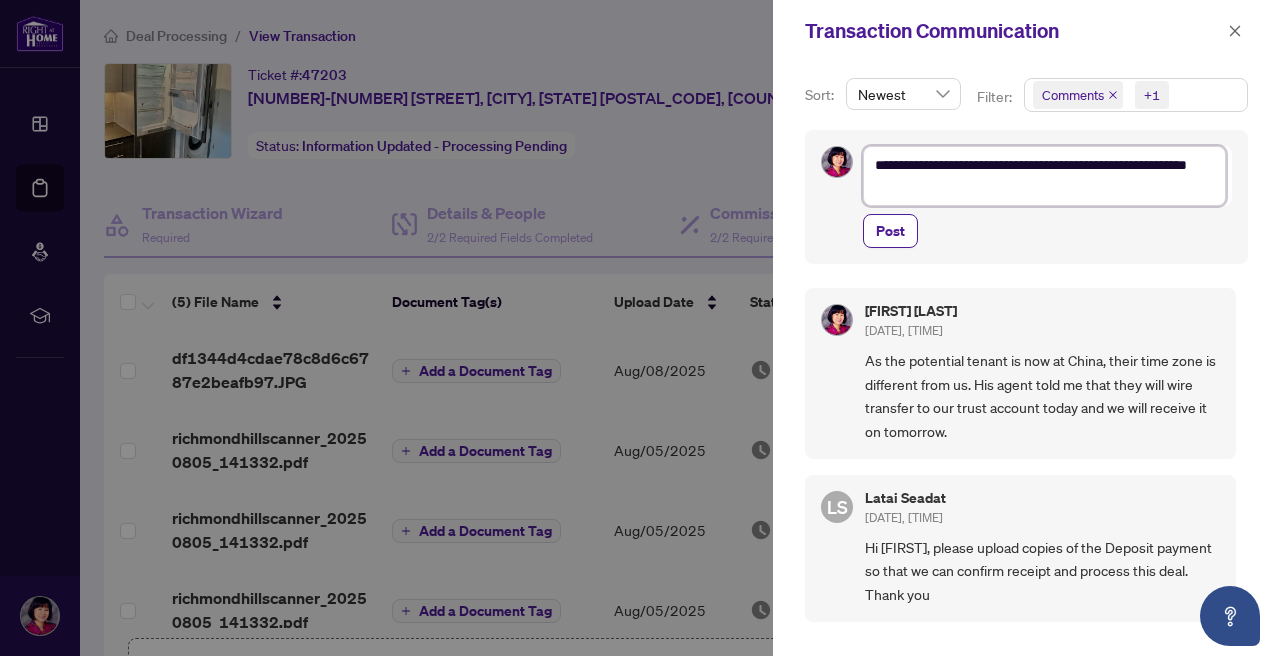 type on "**********" 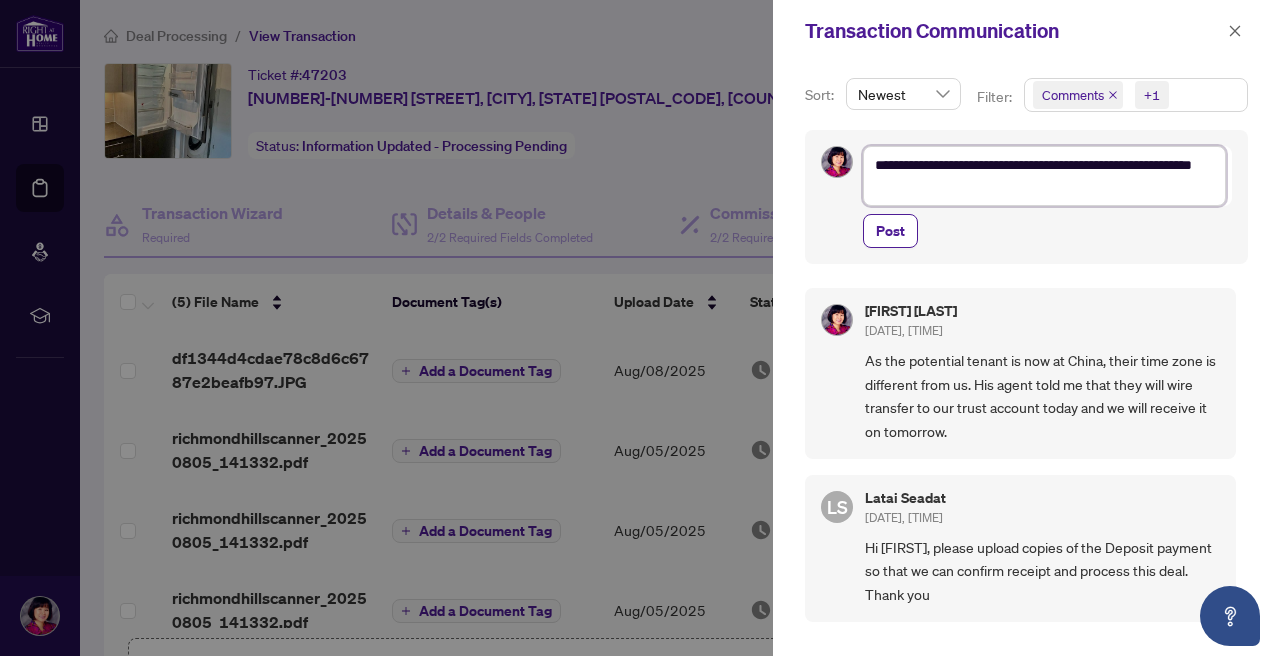 type on "**********" 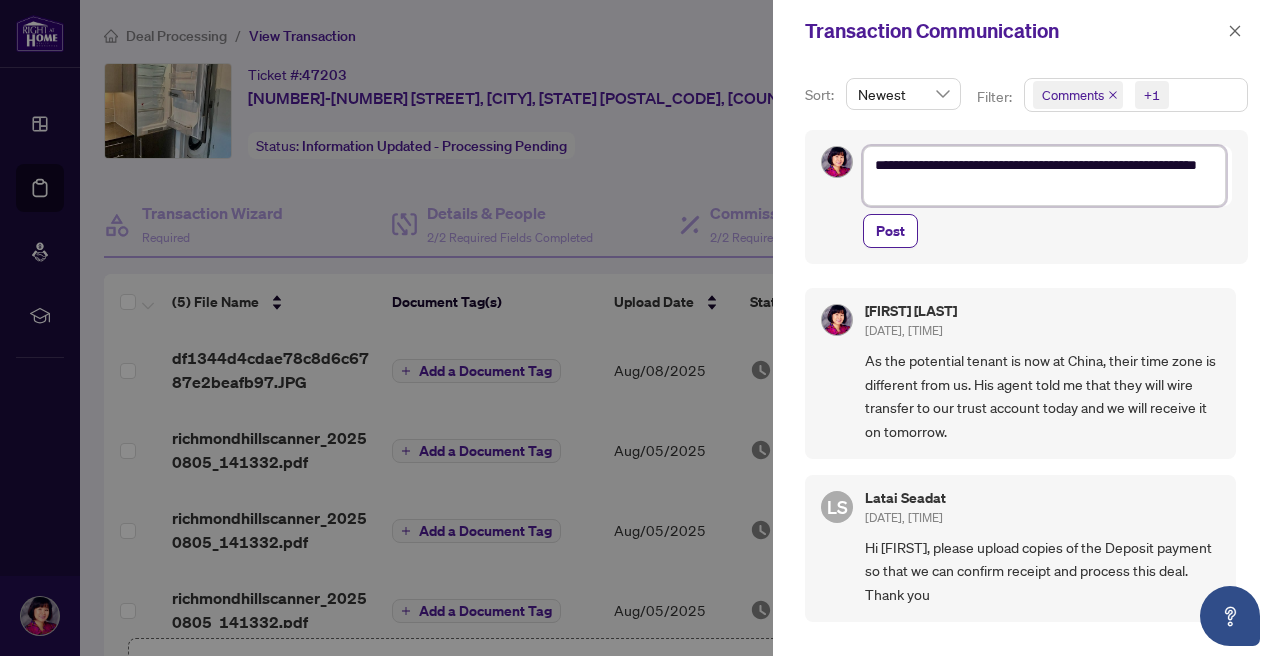 type on "**********" 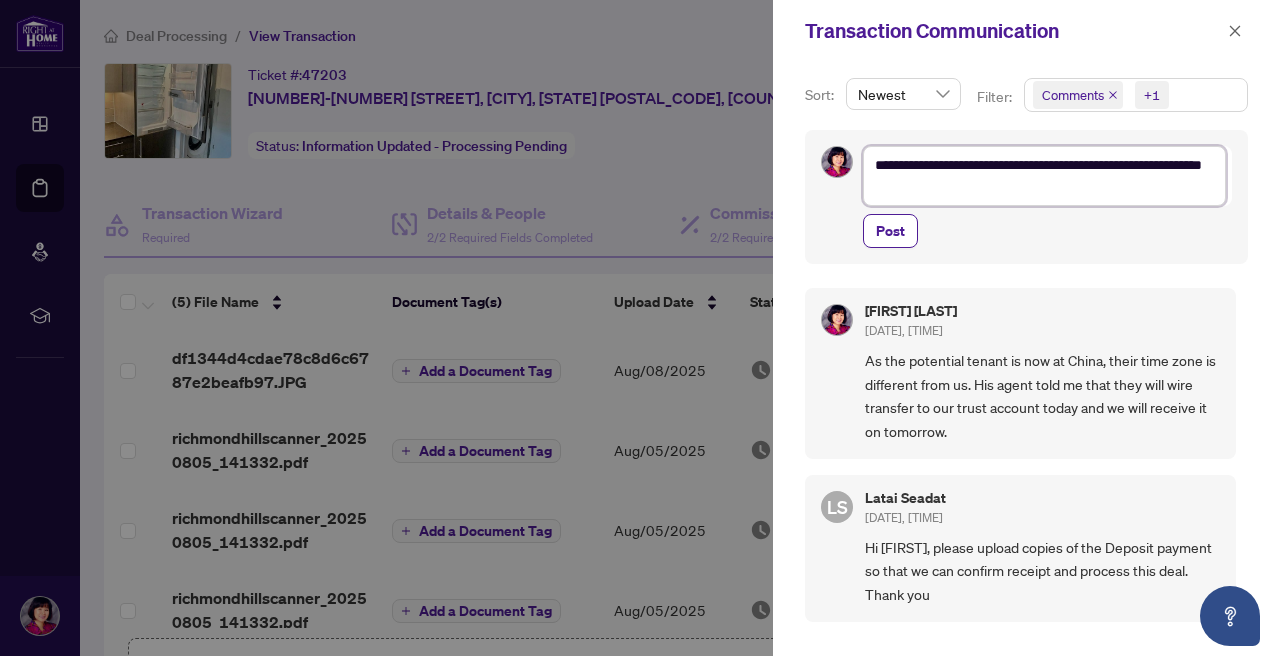 type on "**********" 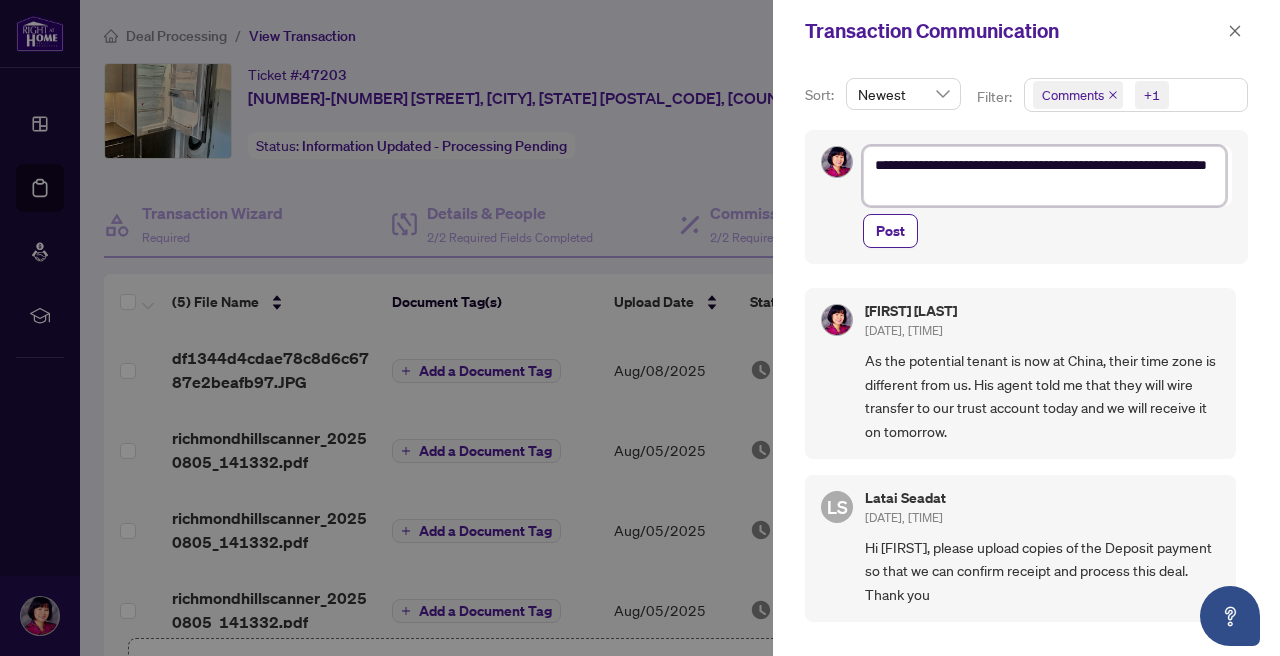 type on "**********" 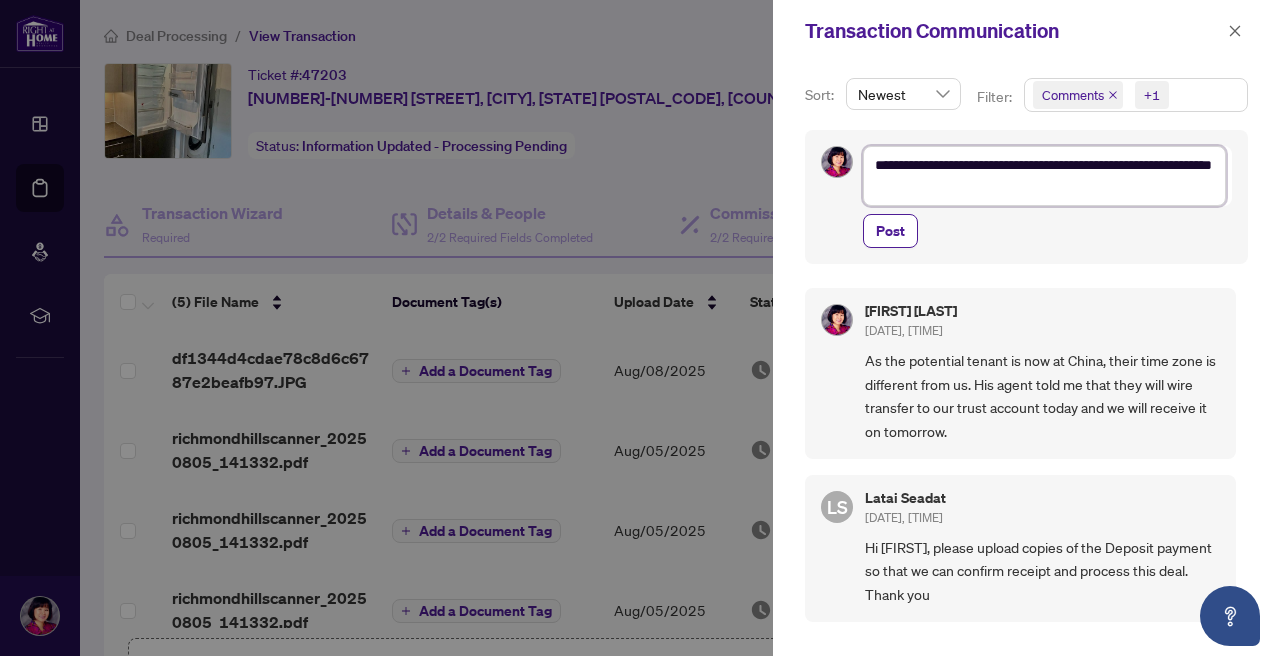 type on "**********" 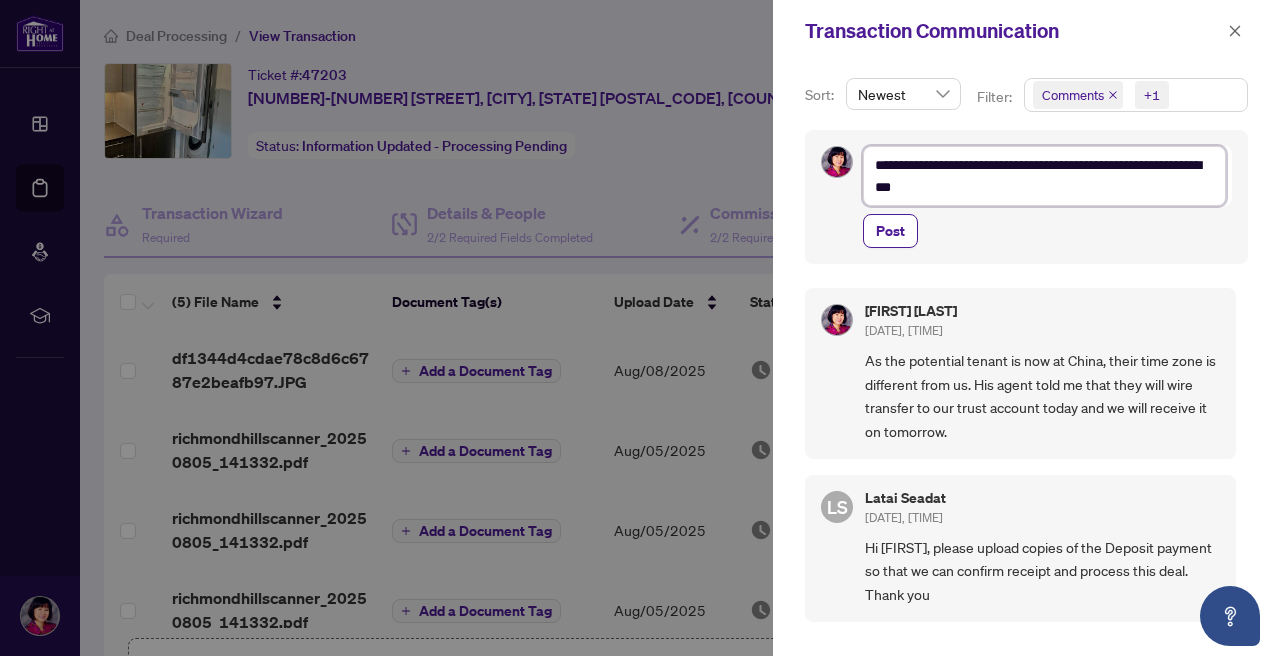 type on "**********" 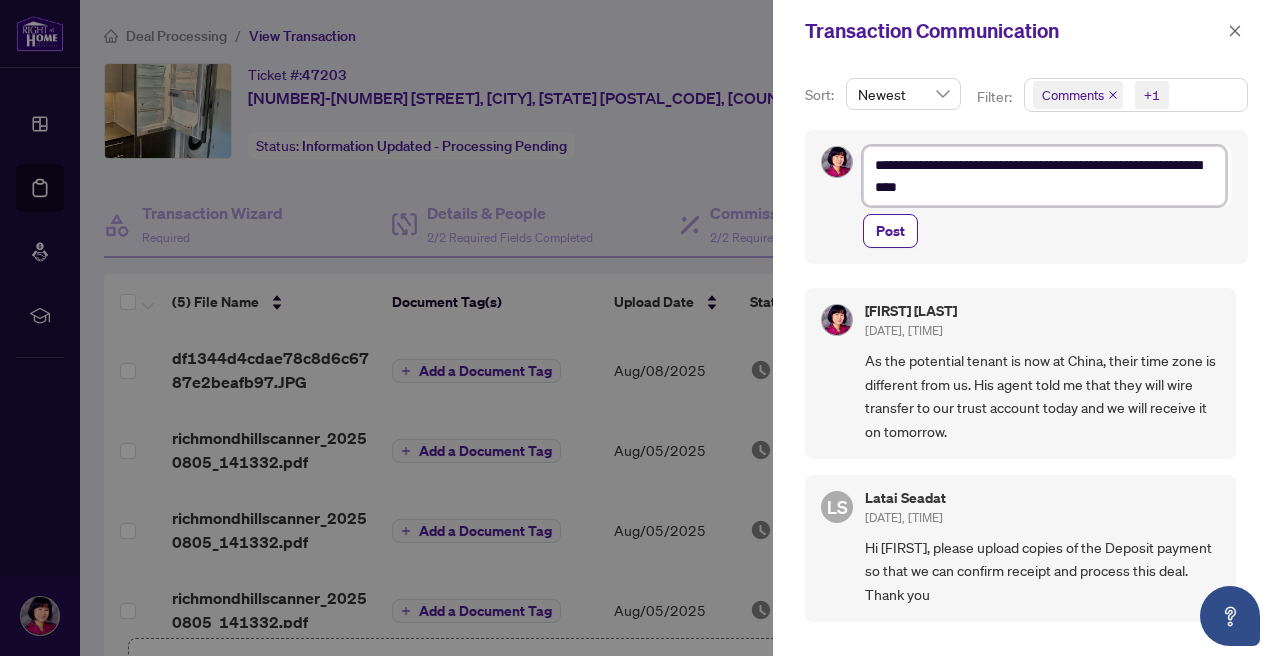 type on "**********" 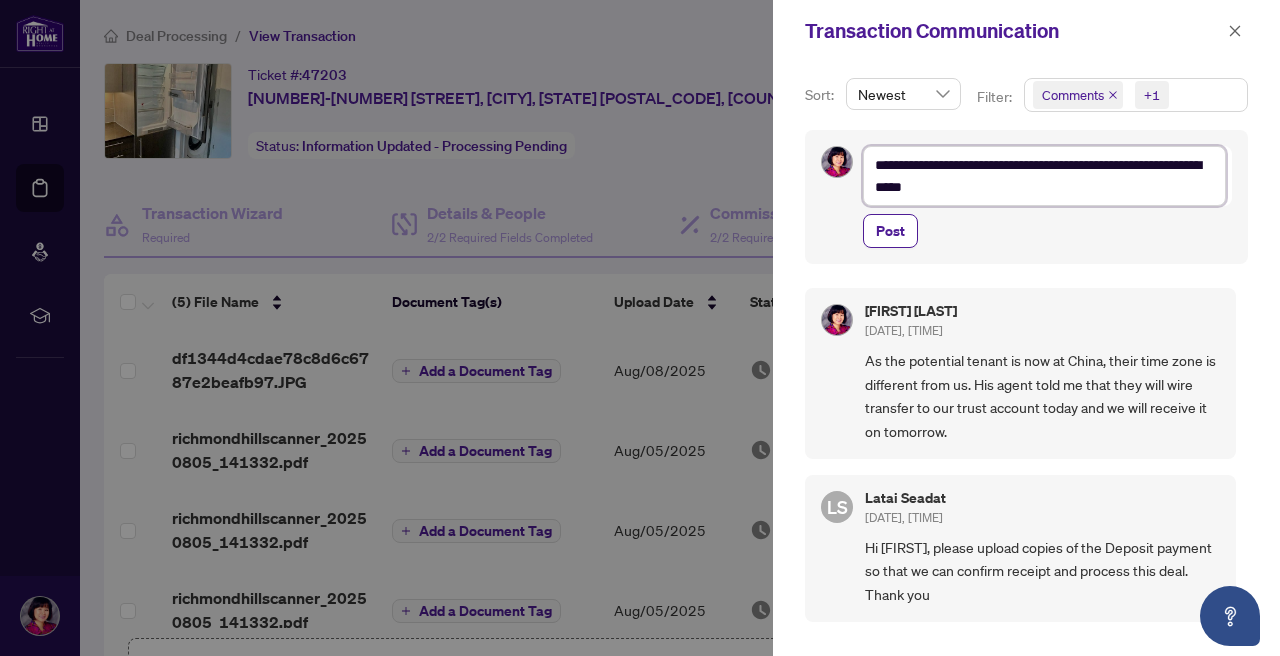 type on "**********" 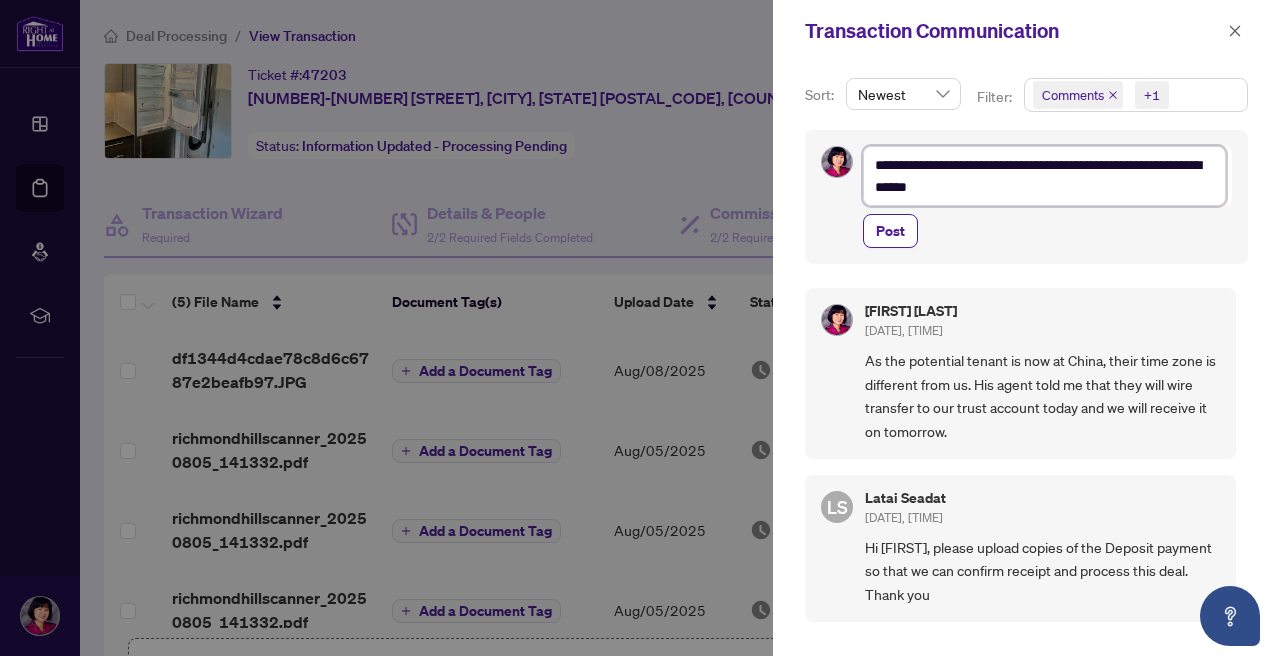 type on "**********" 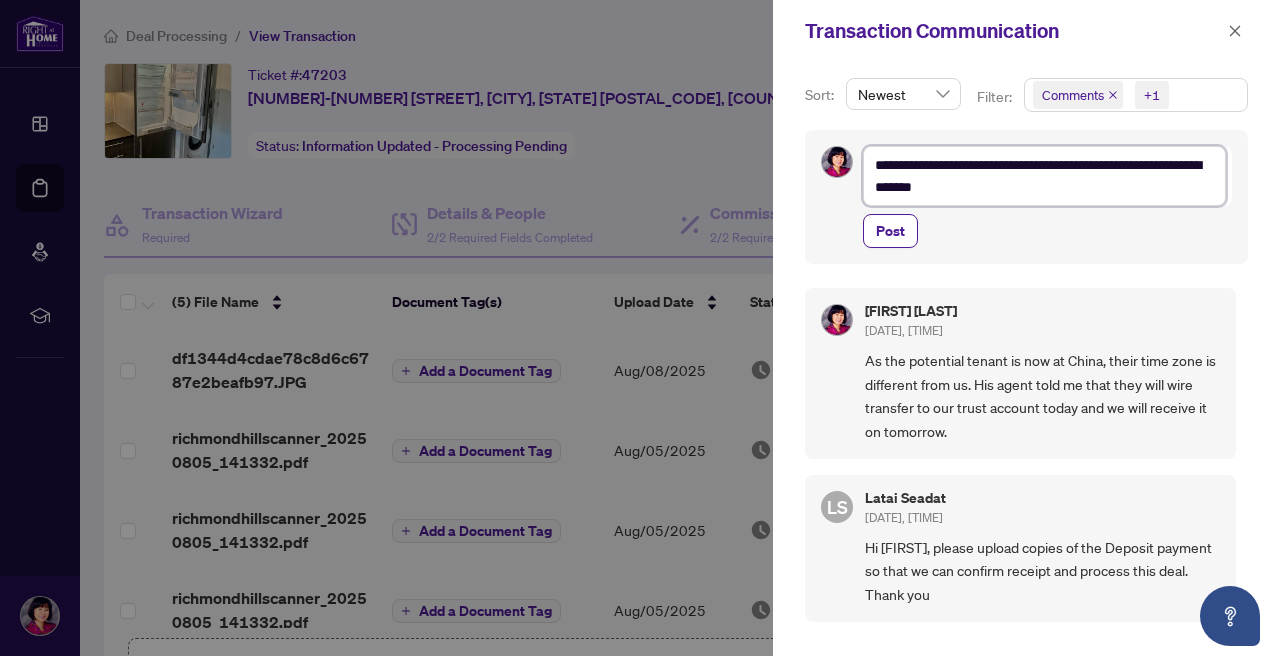 type on "**********" 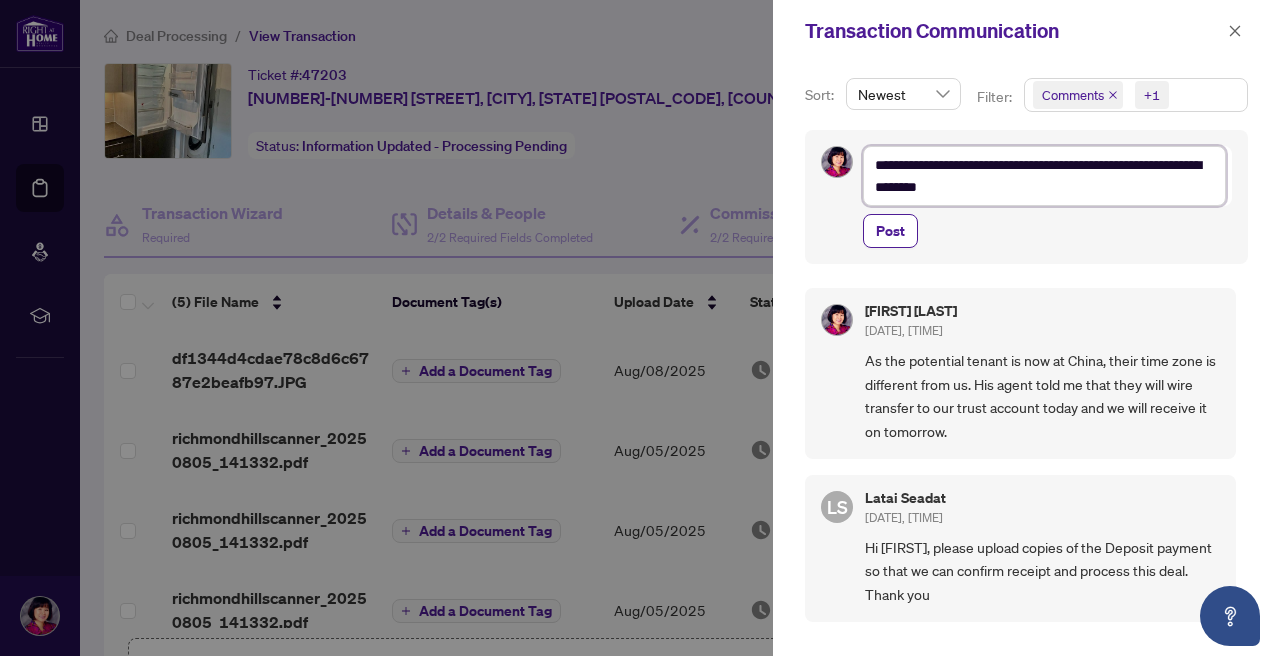 type on "**********" 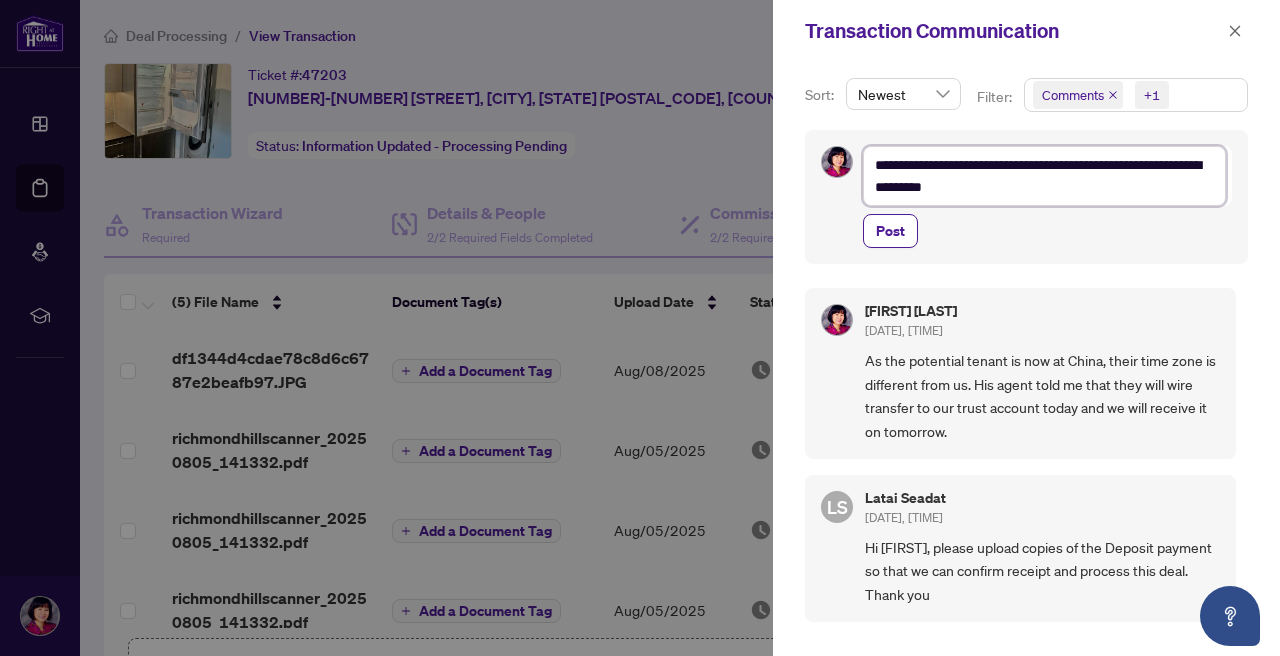 type on "**********" 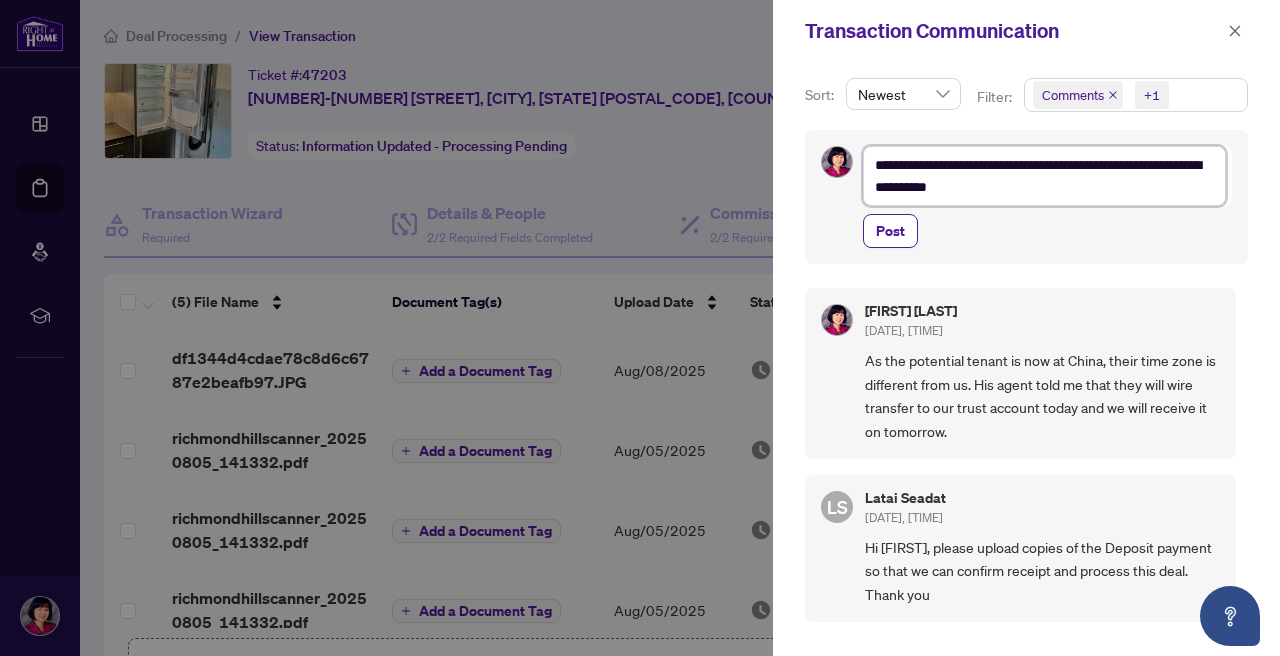 type on "**********" 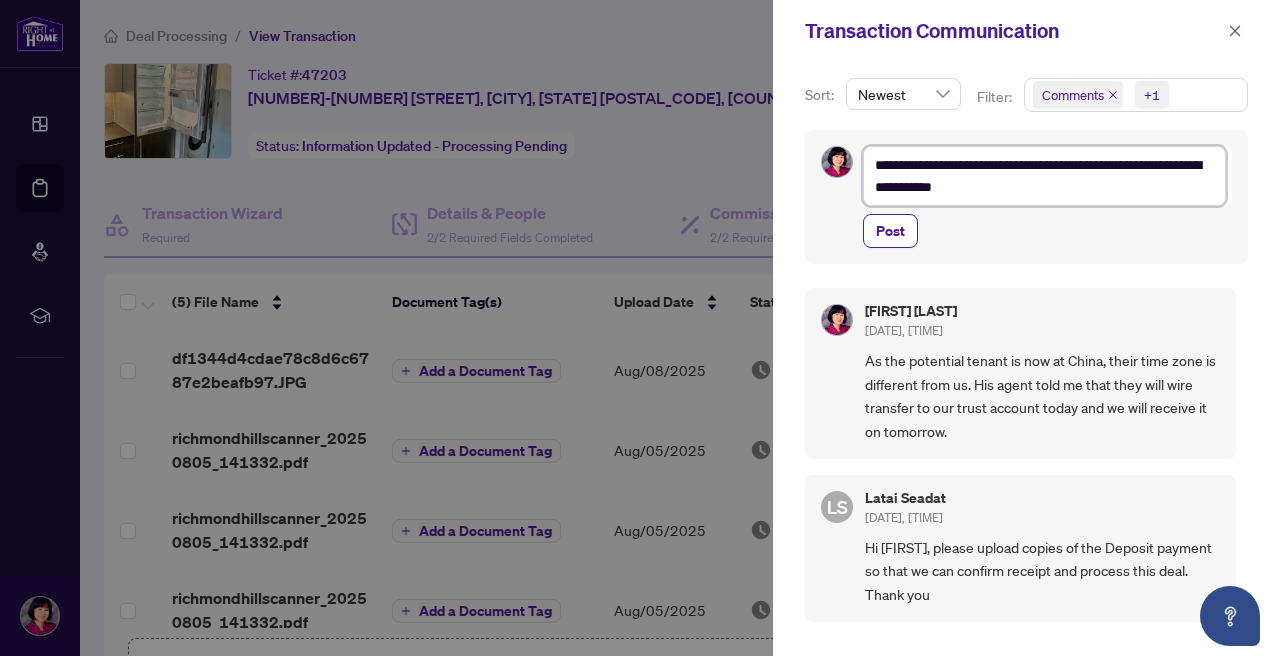 type on "**********" 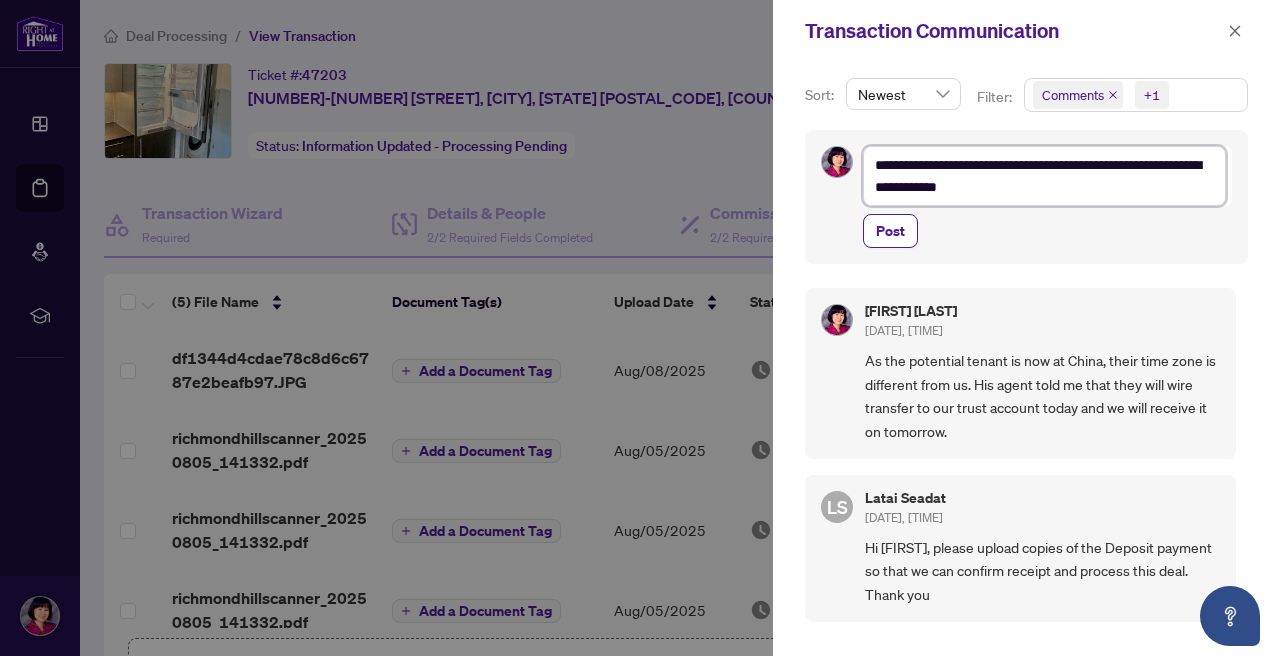 type on "**********" 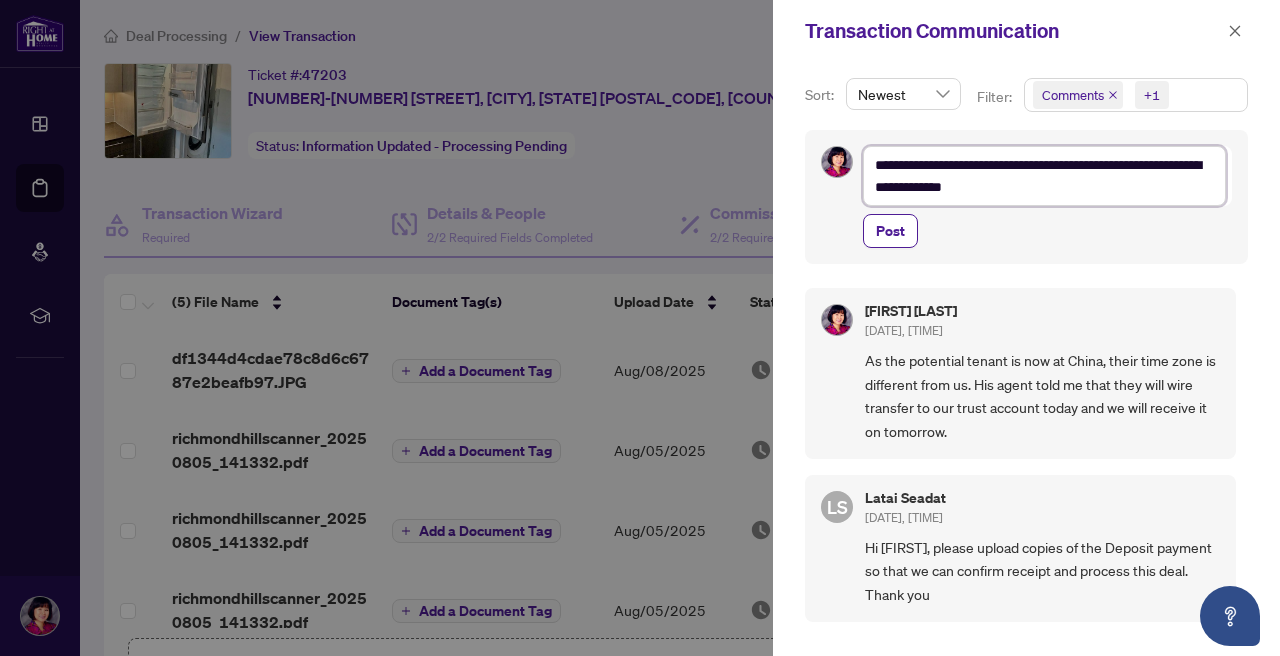 type on "**********" 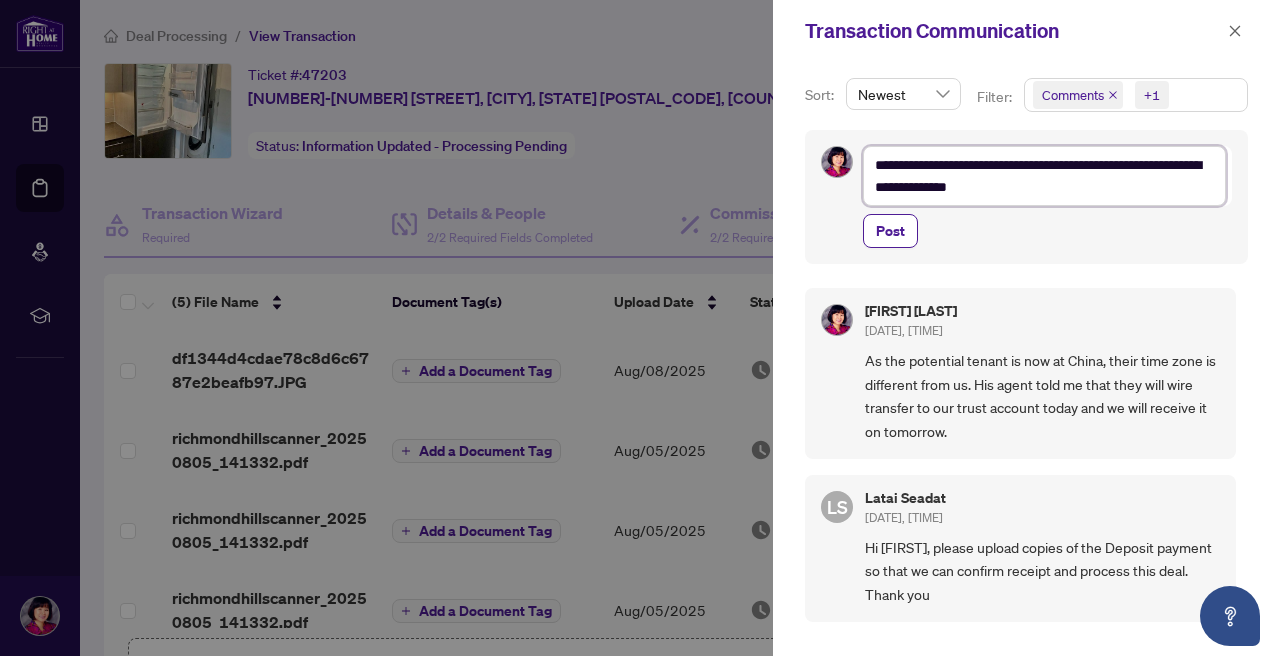 type on "**********" 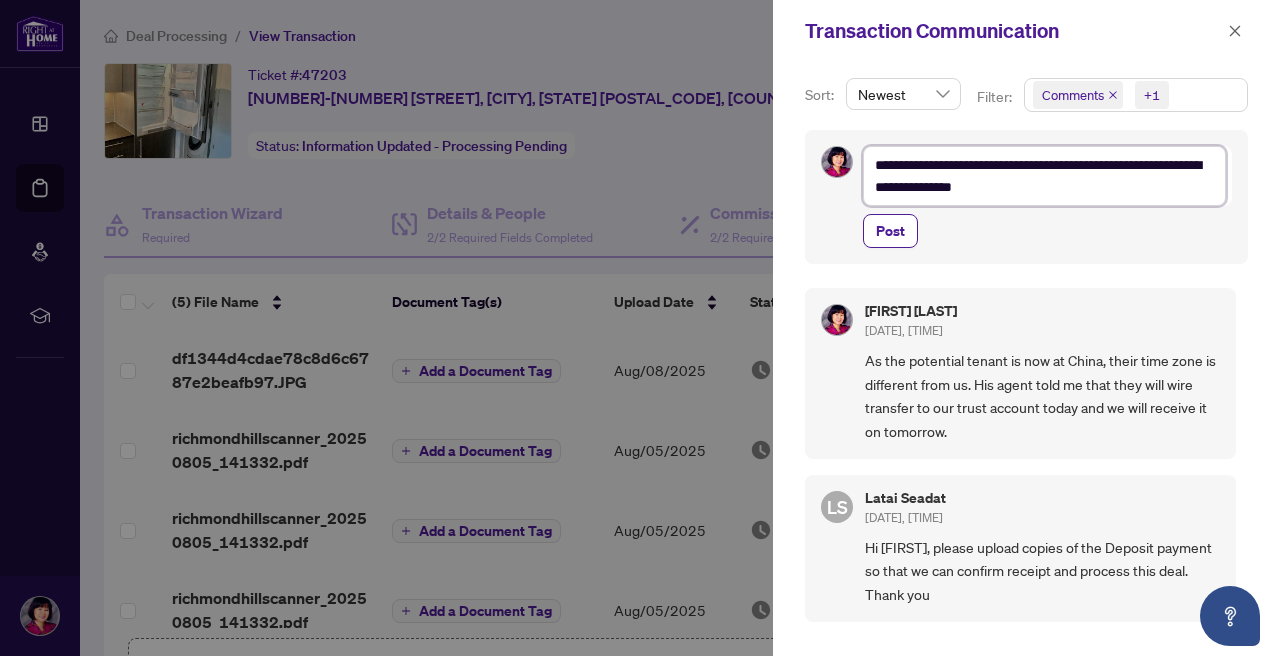 type on "**********" 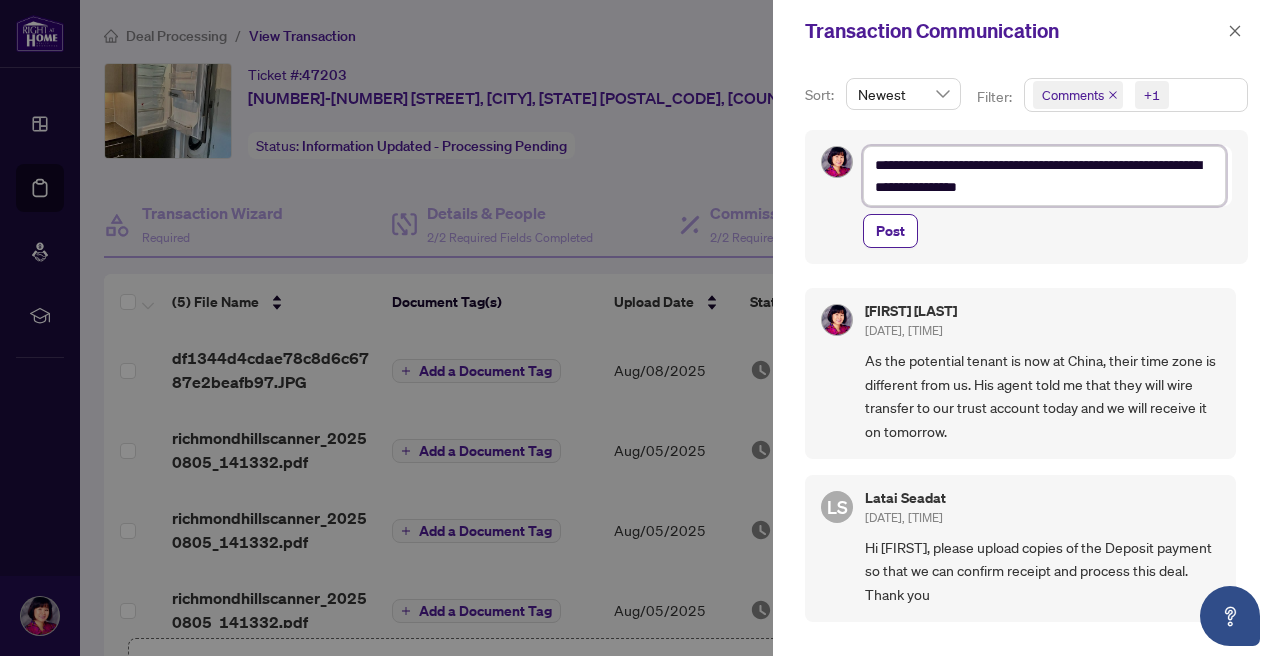 type on "**********" 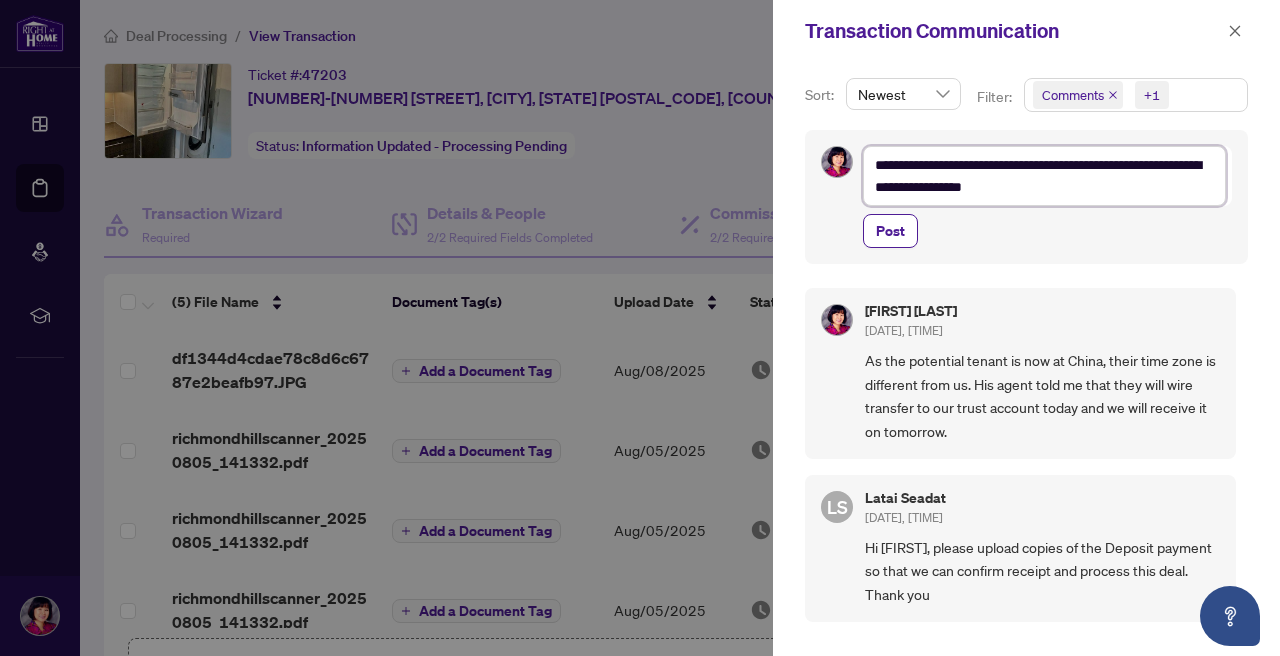 type on "**********" 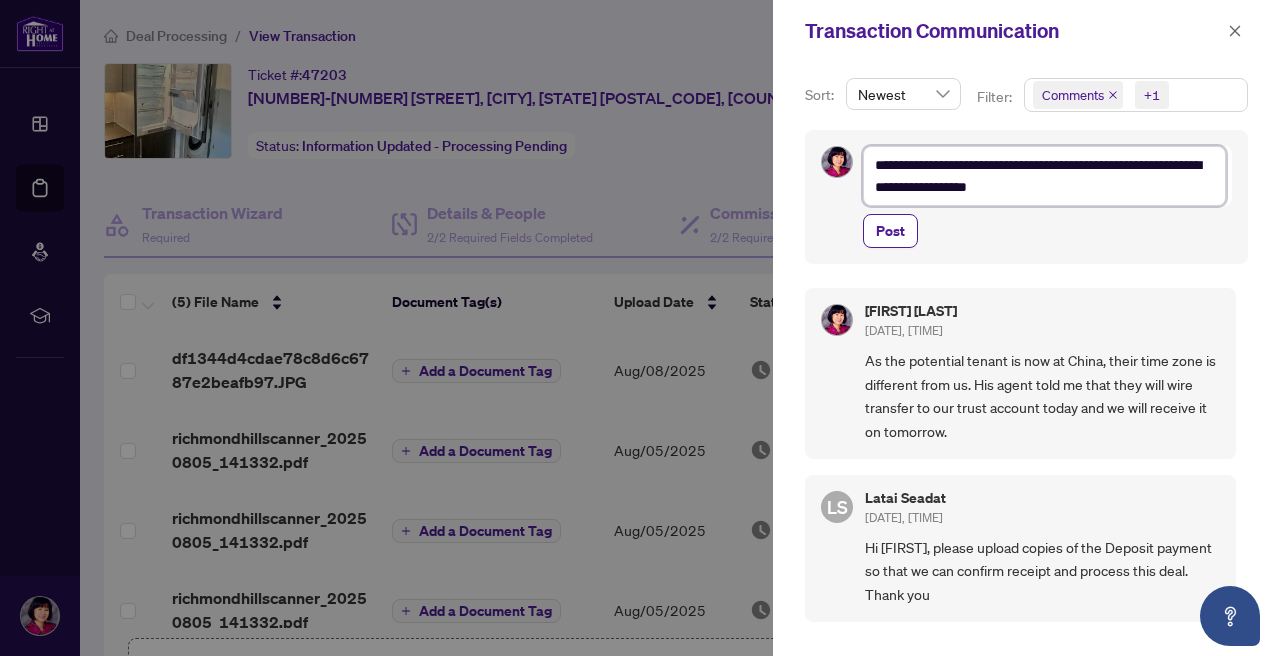 type on "**********" 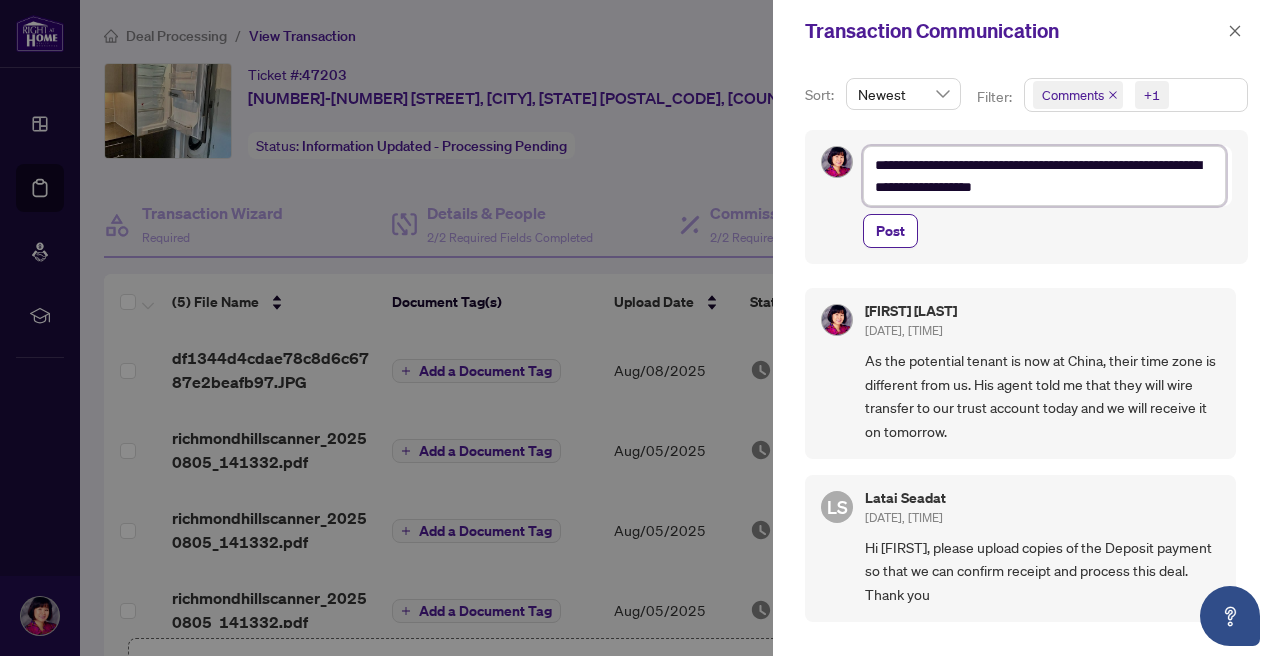 type on "**********" 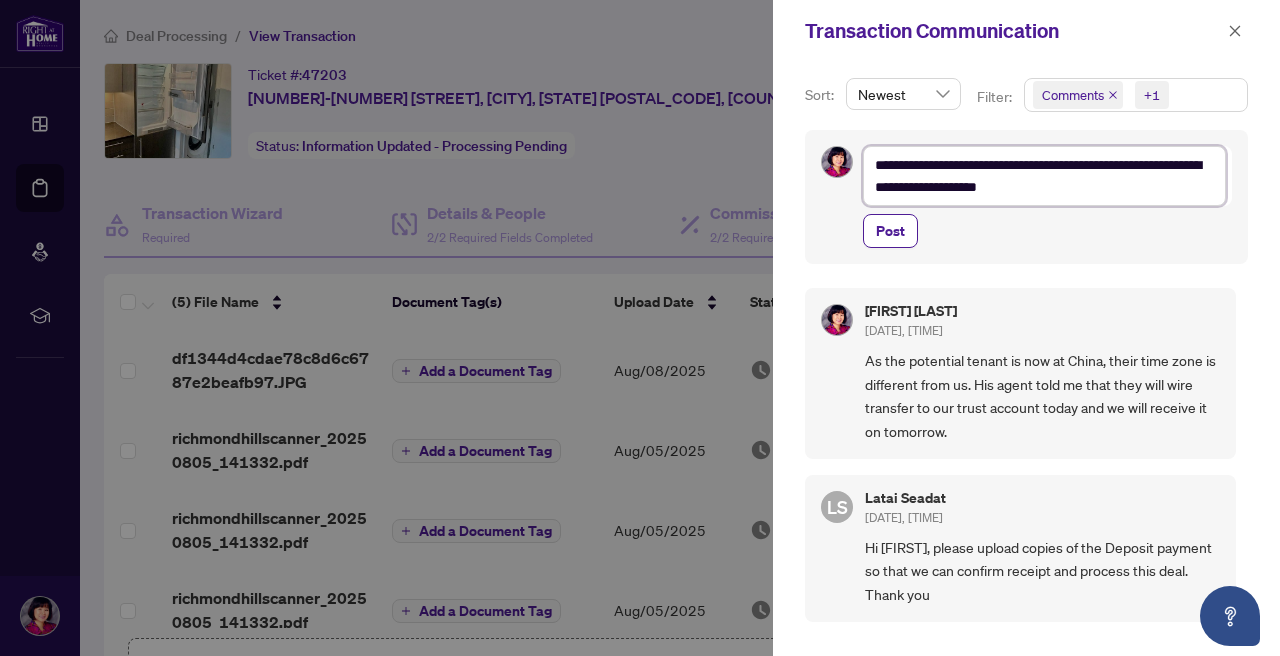 type on "**********" 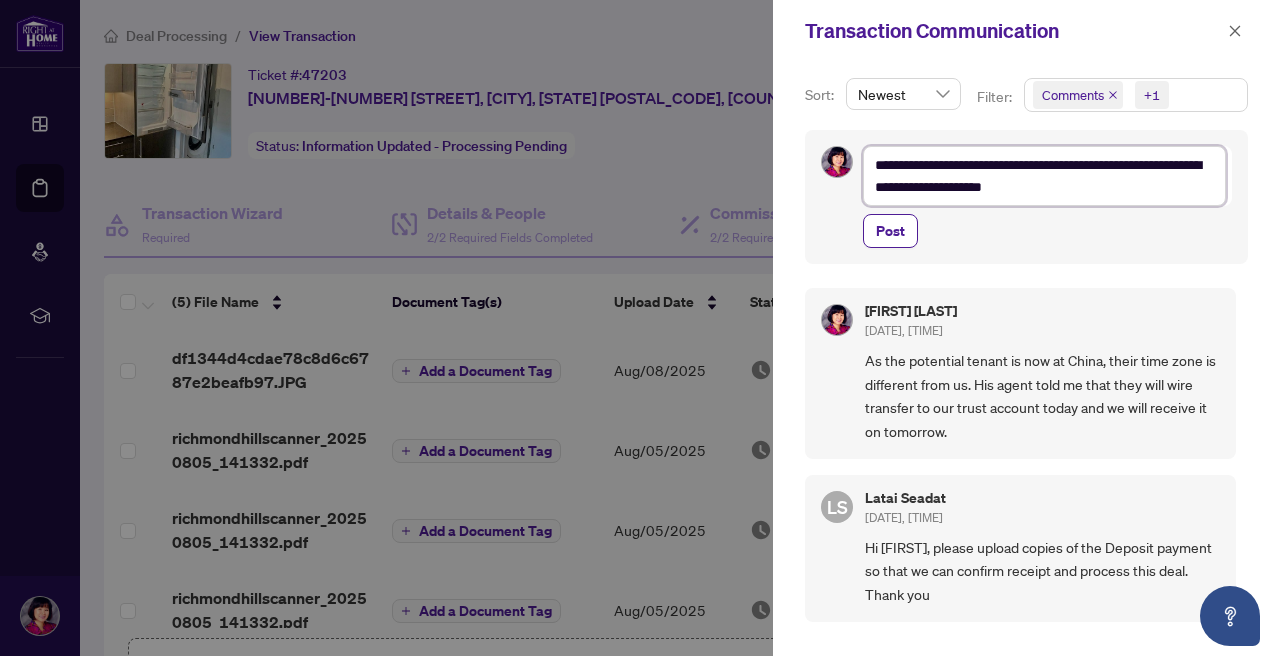 type on "**********" 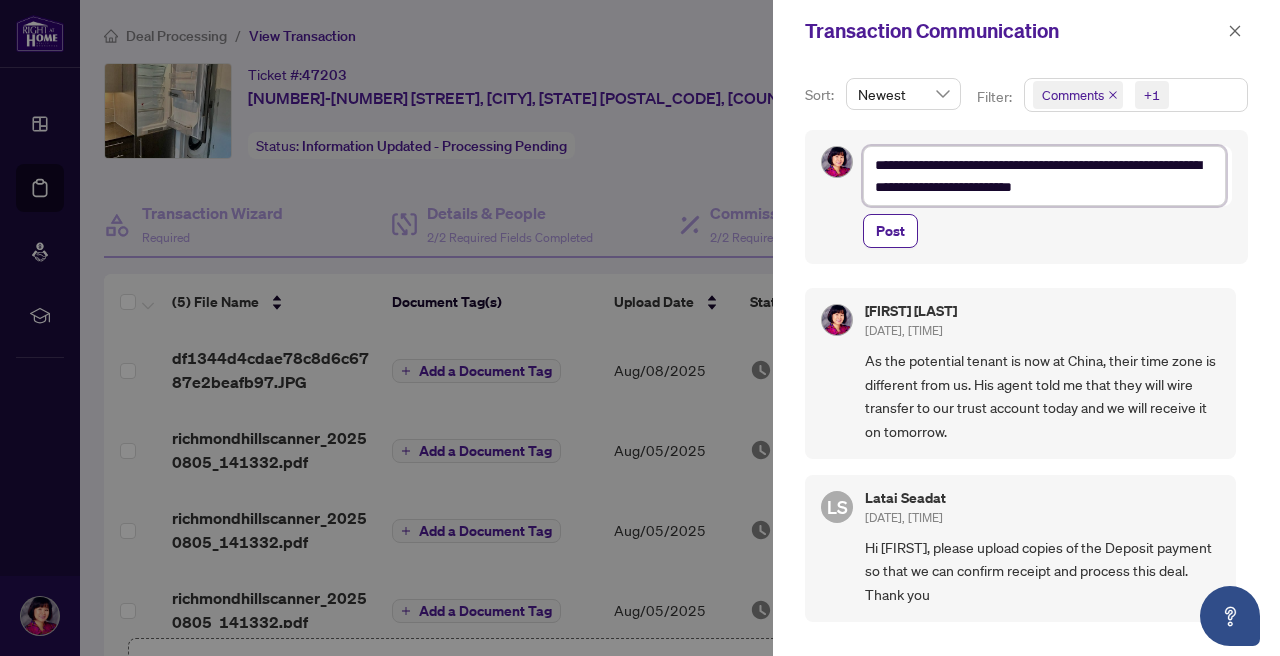 type on "**********" 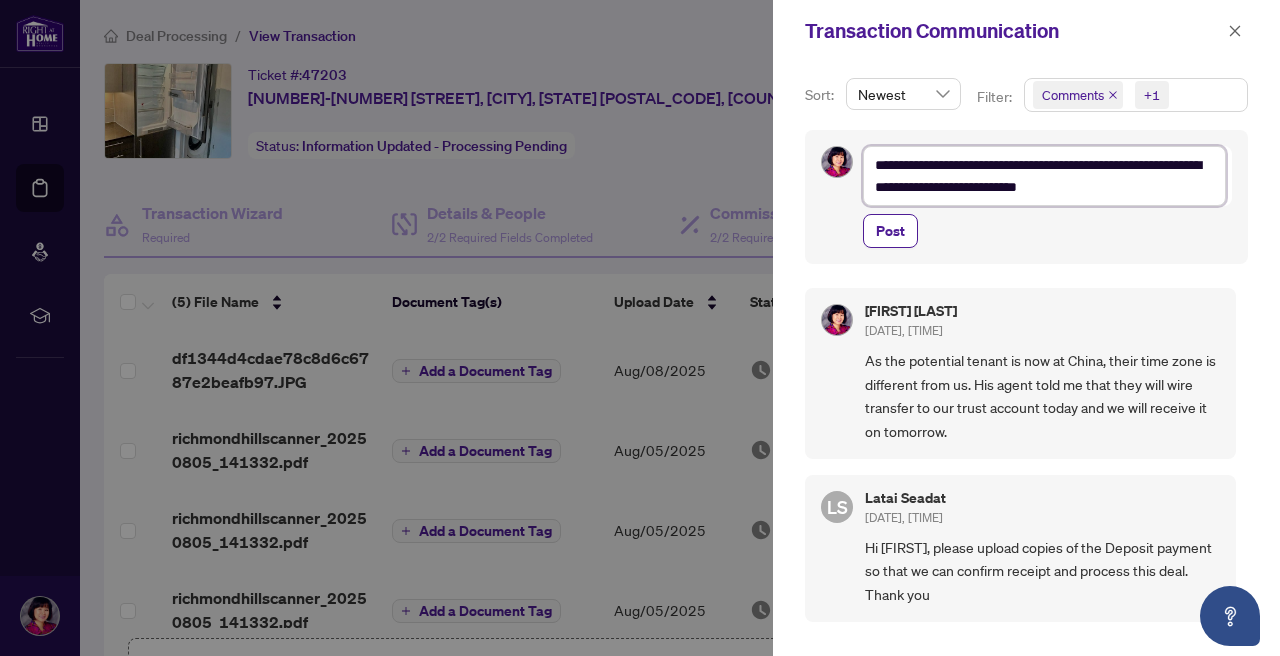 type on "**********" 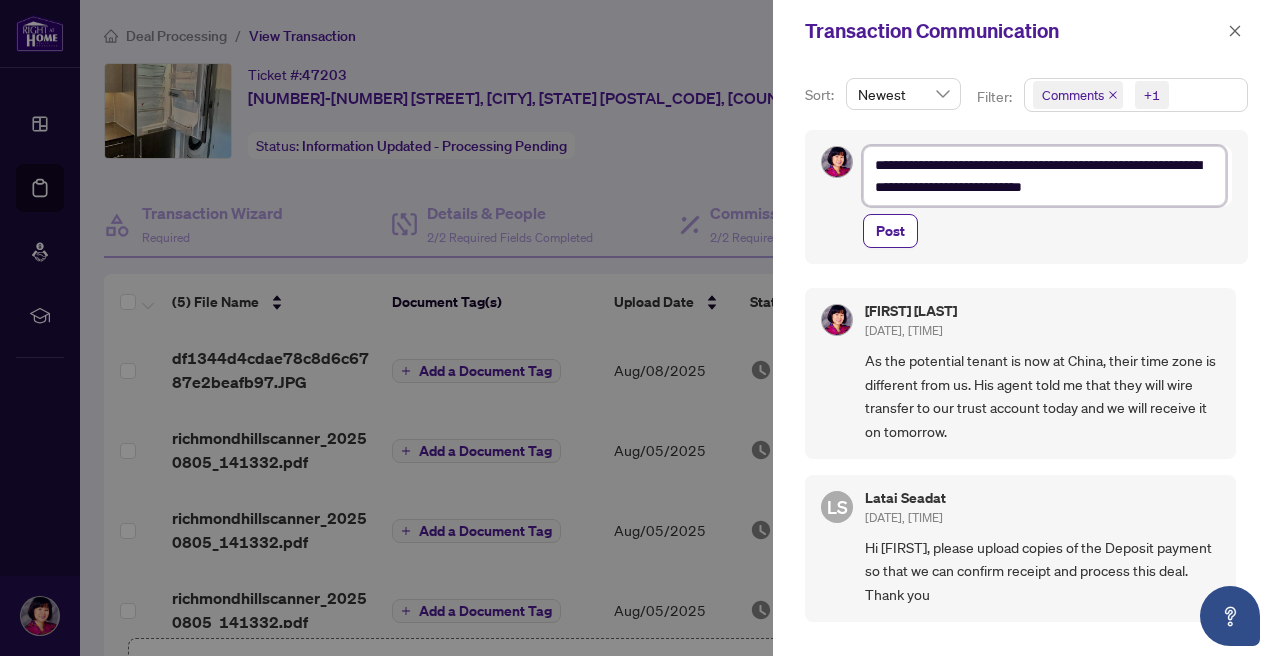 type on "**********" 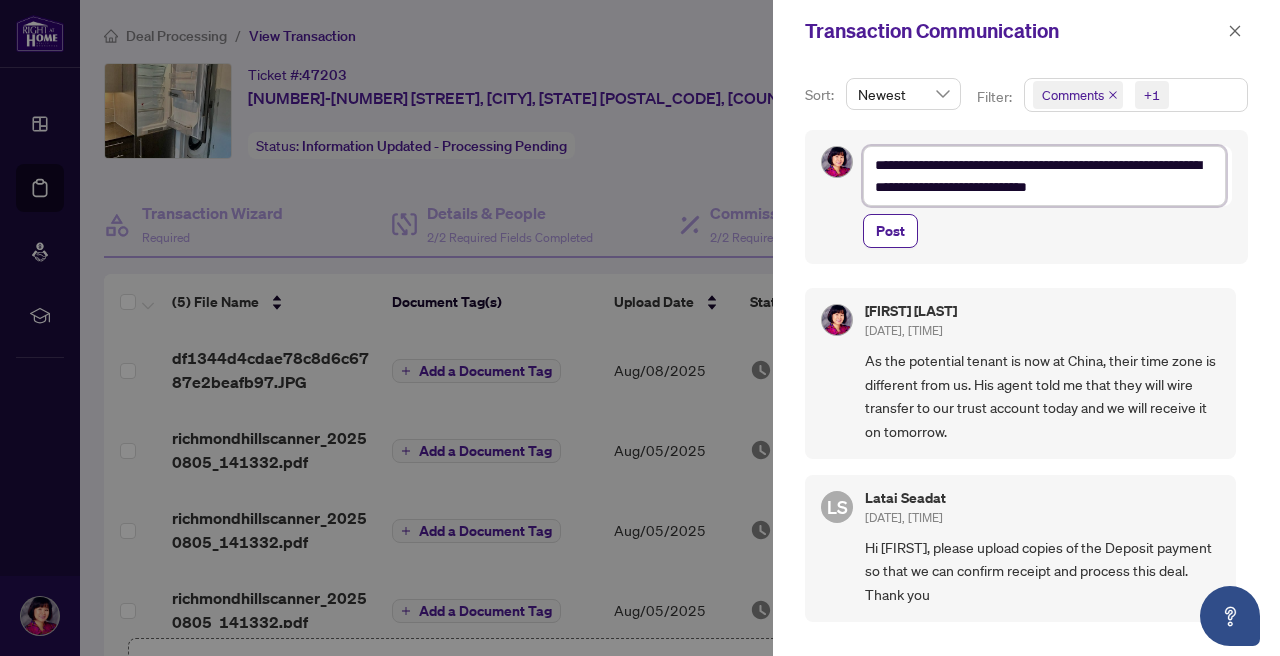 type on "**********" 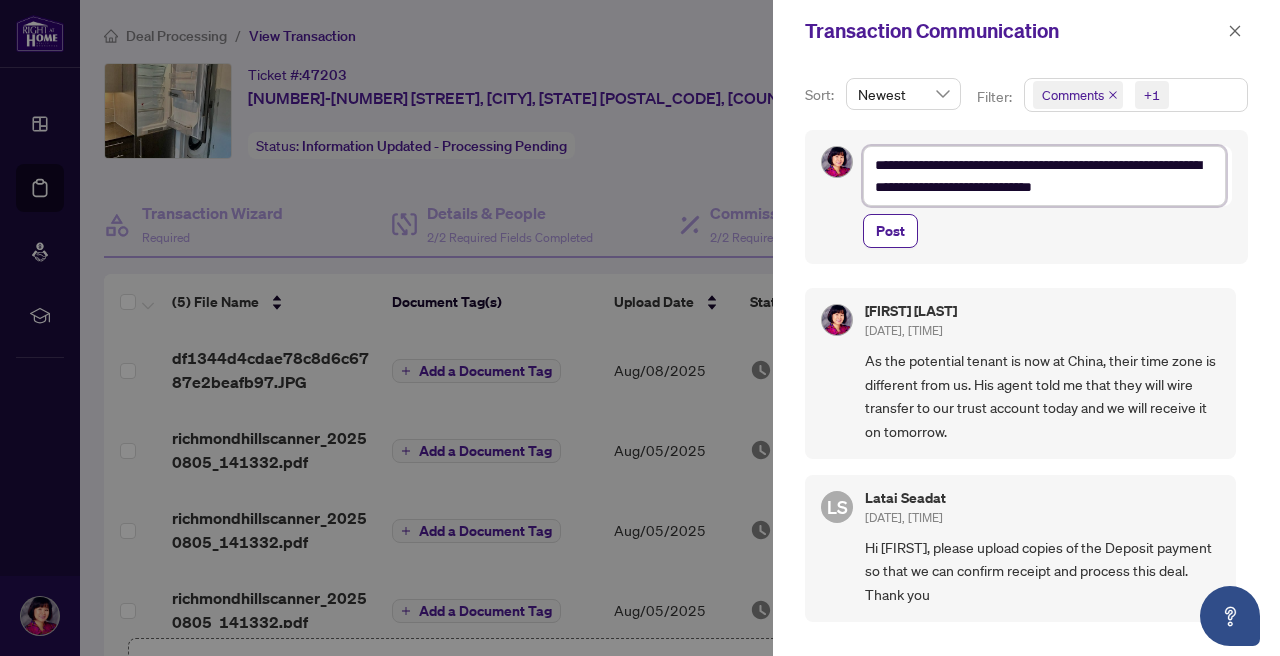 type on "**********" 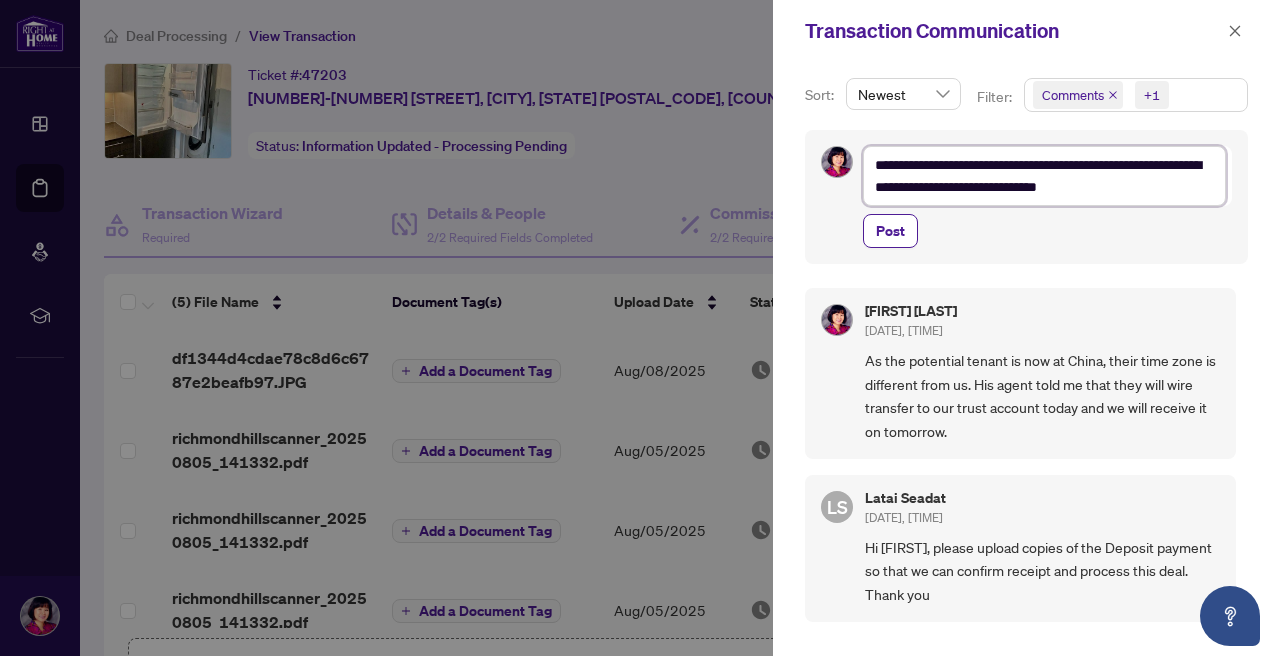 type on "**********" 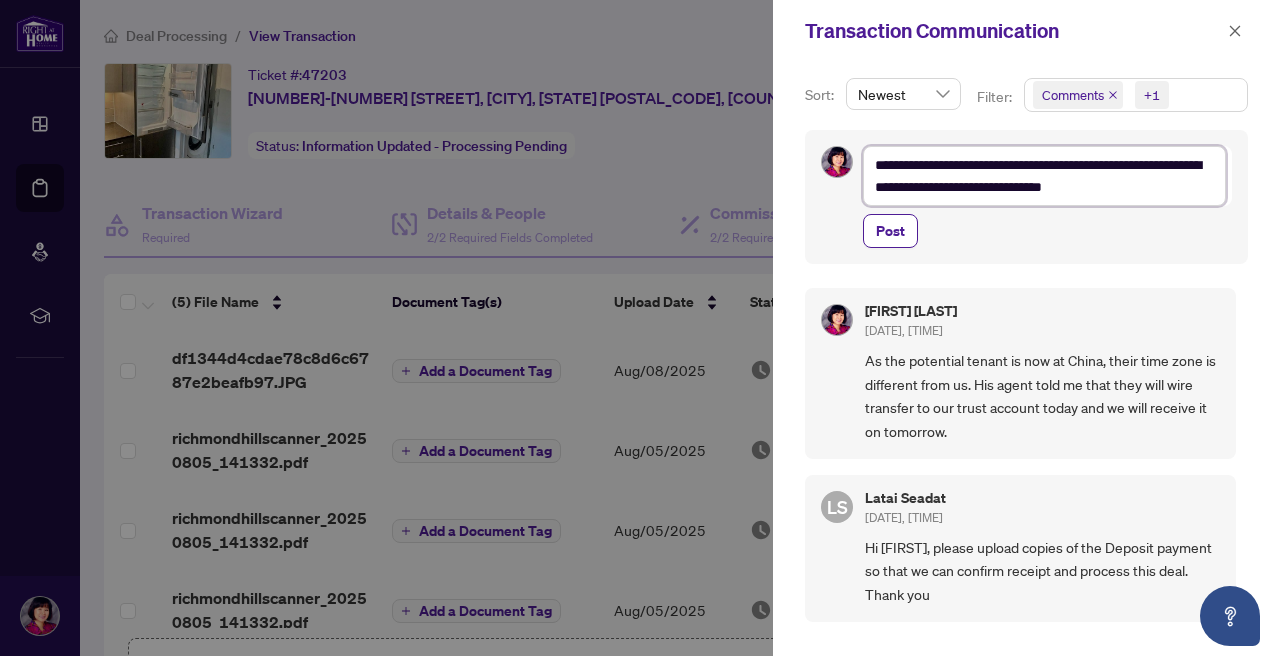 type on "**********" 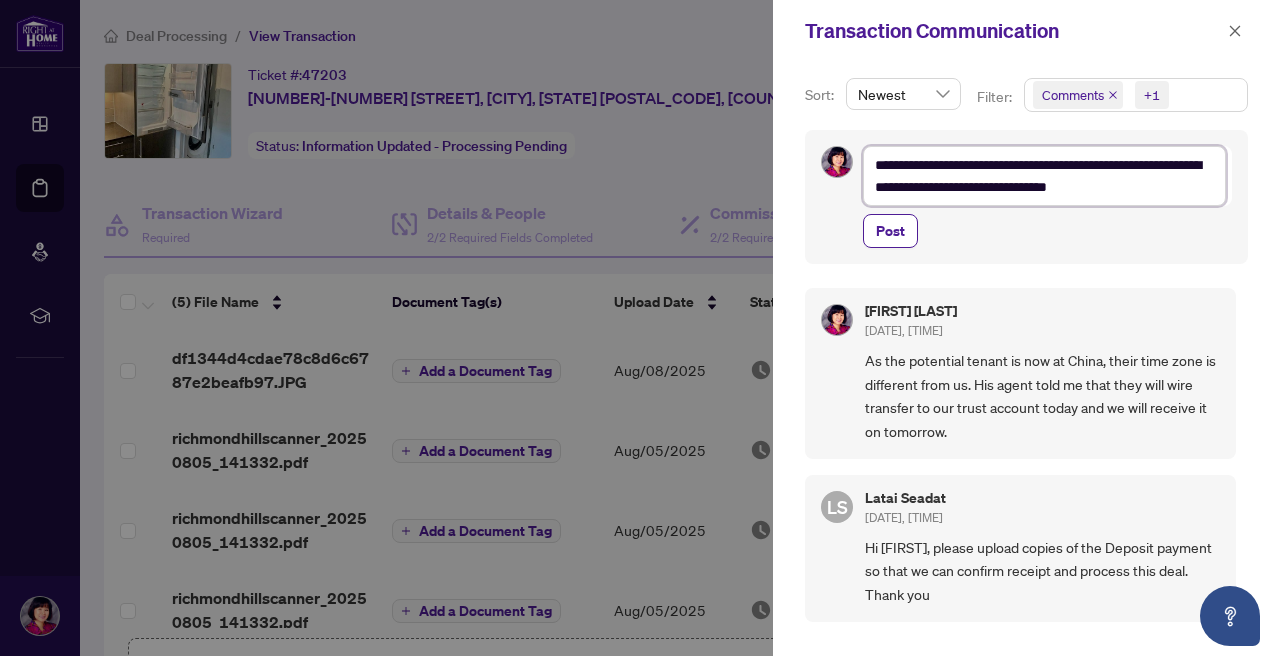 type on "**********" 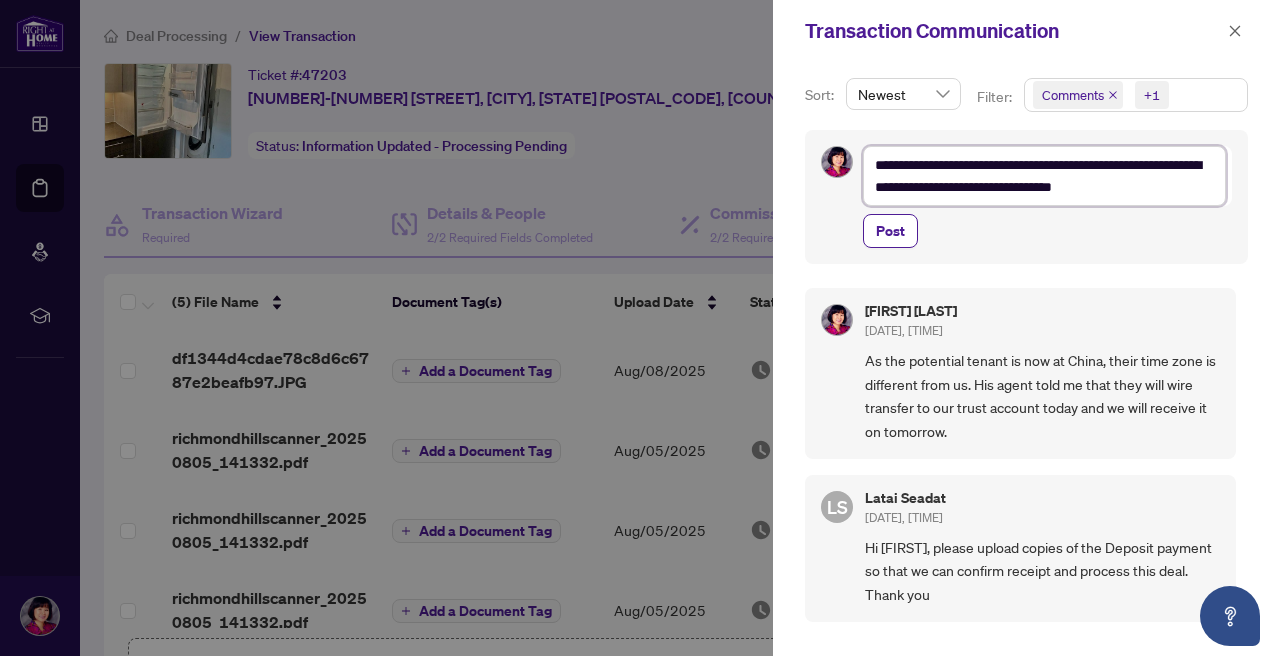 type on "**********" 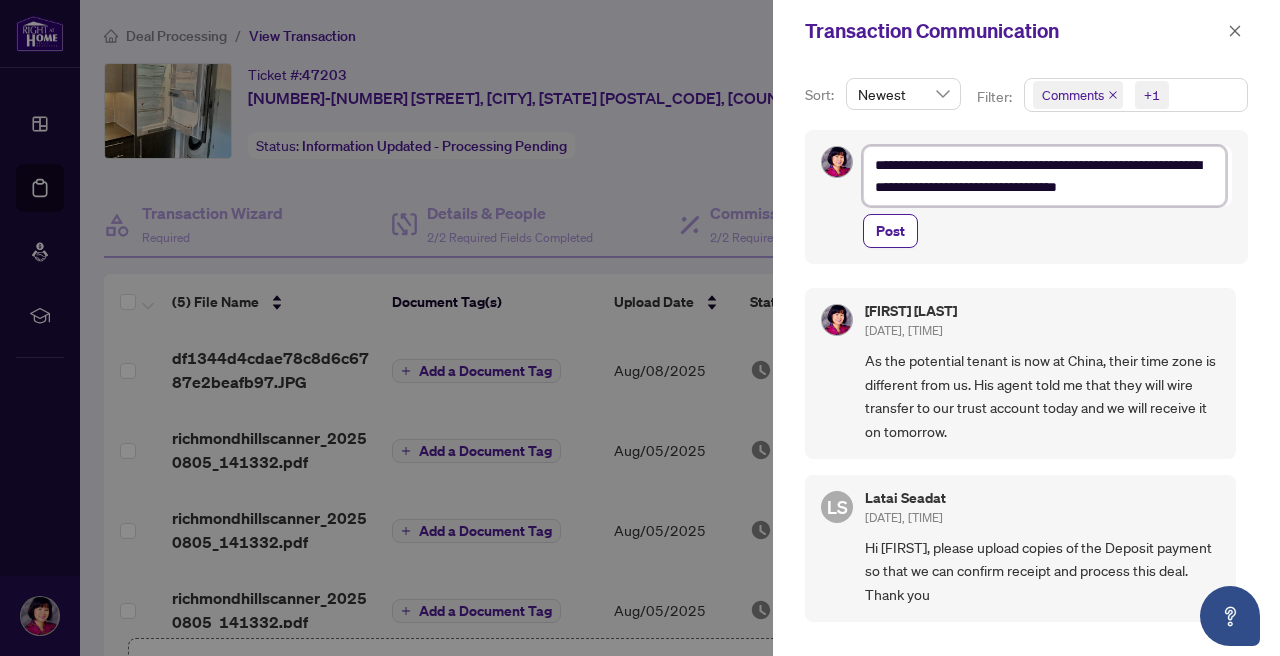type on "**********" 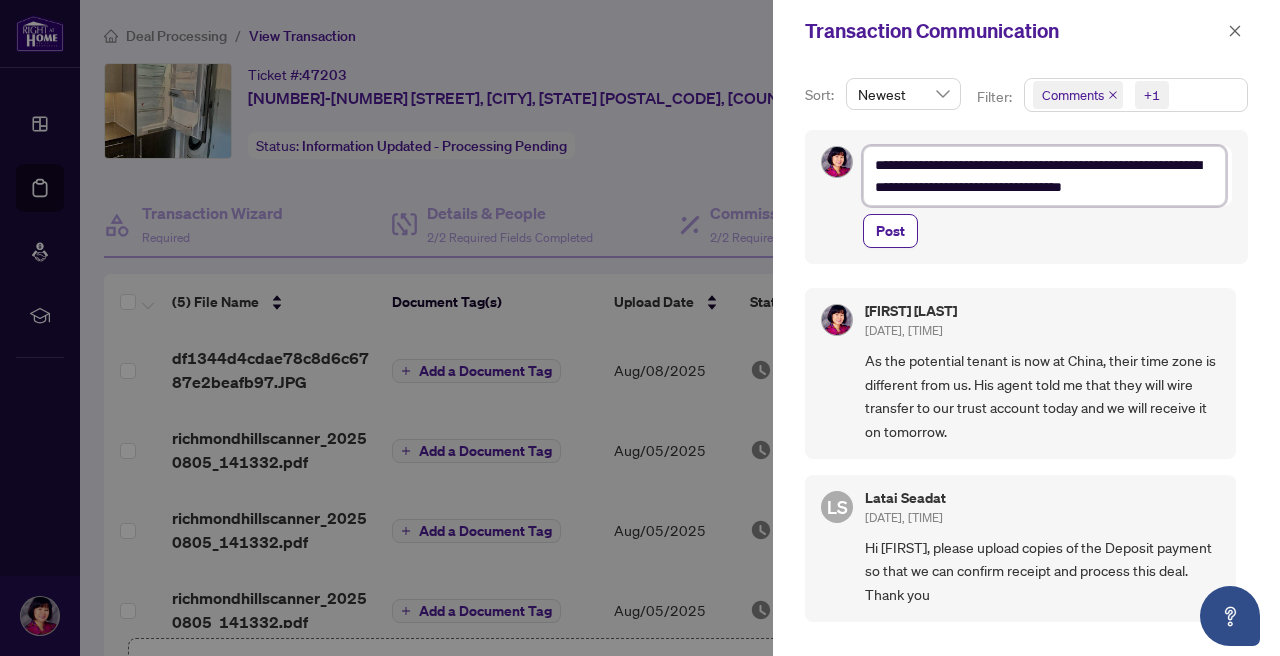 type on "**********" 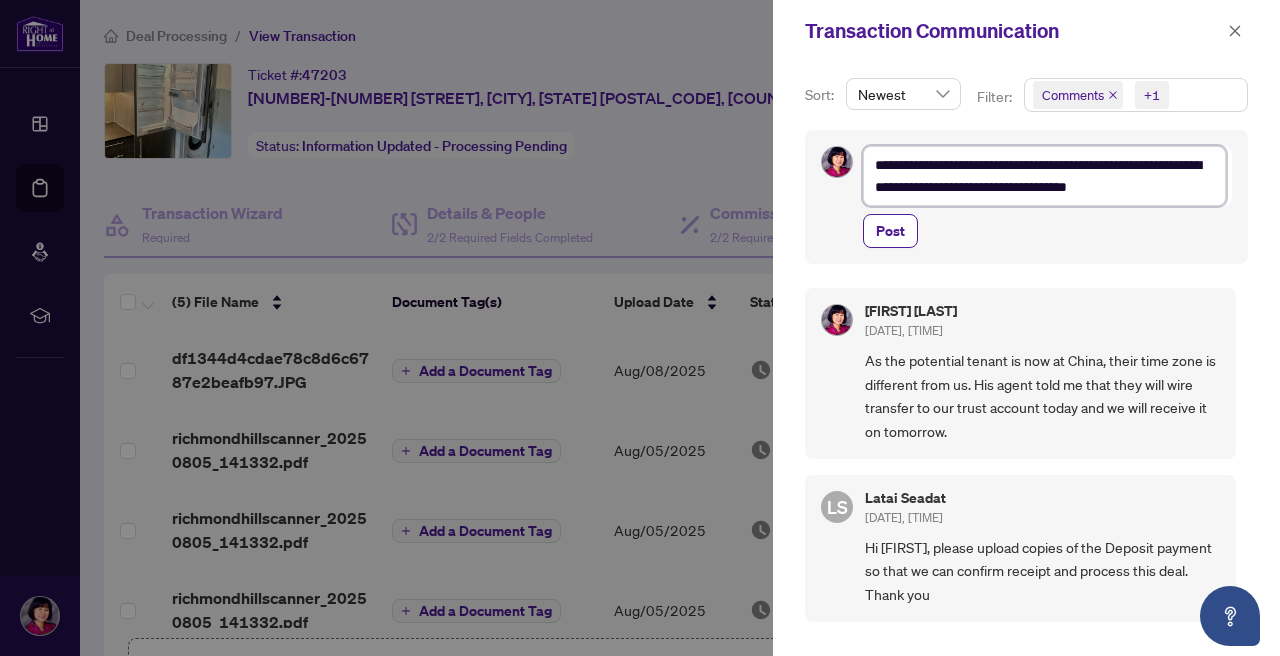 type on "**********" 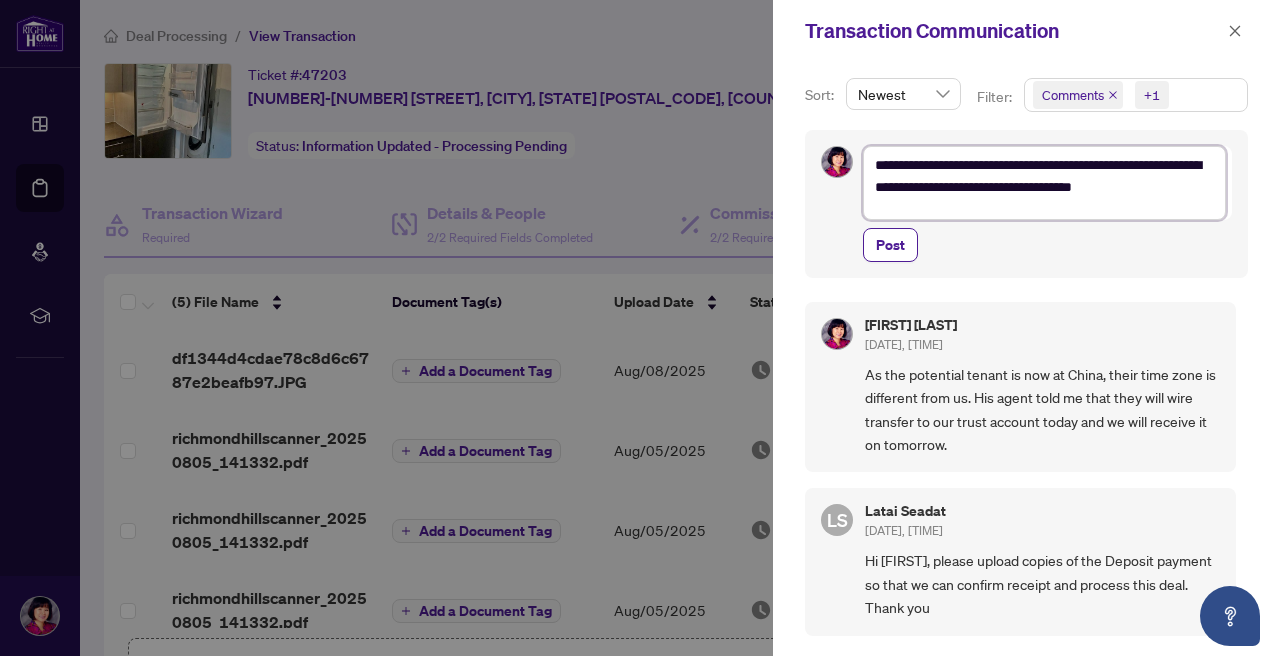 scroll, scrollTop: 0, scrollLeft: 0, axis: both 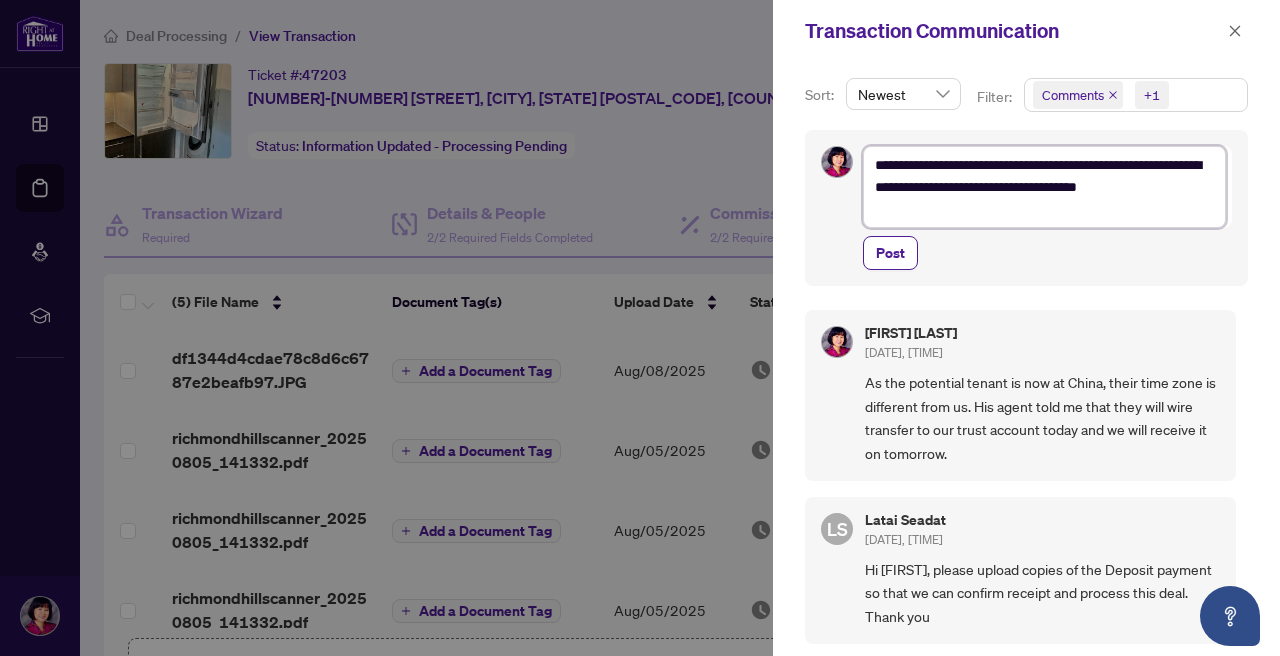 type 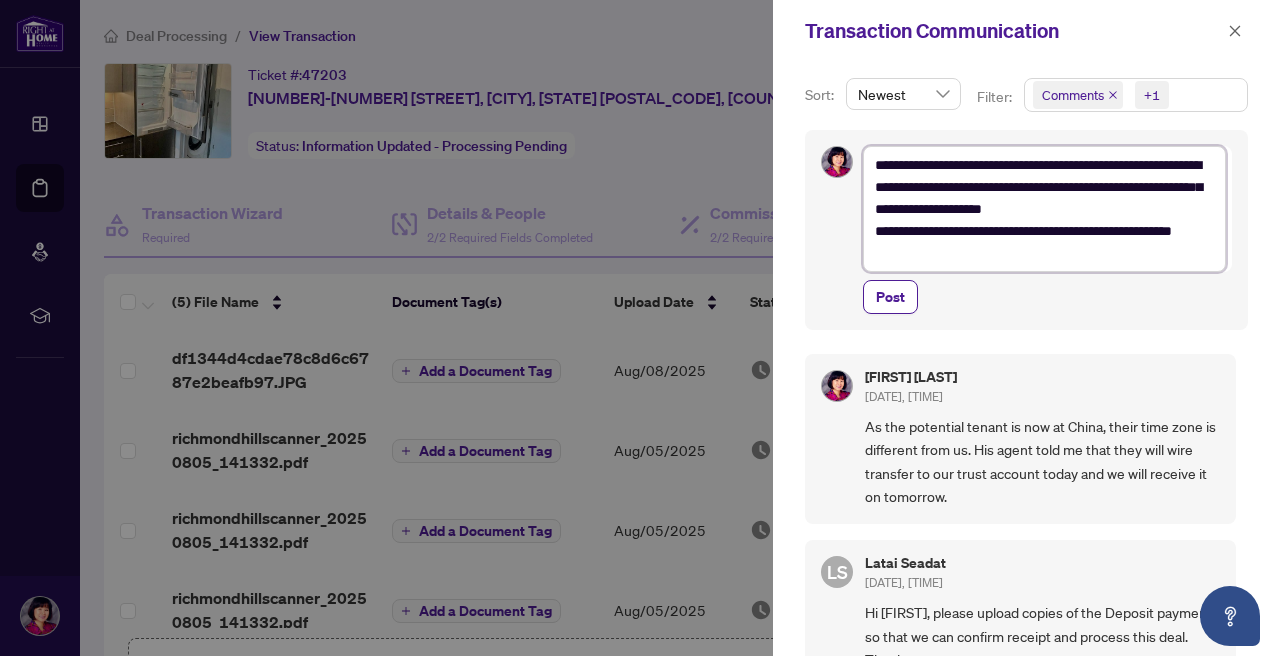 scroll, scrollTop: 0, scrollLeft: 0, axis: both 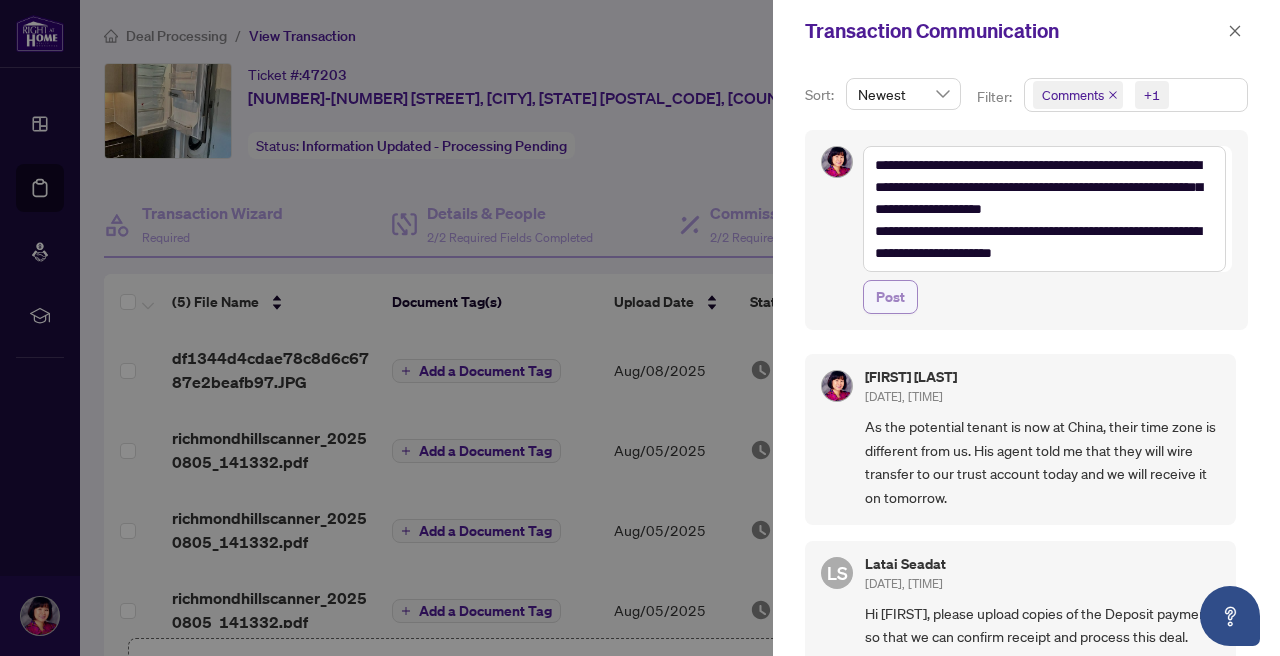 click on "Post" at bounding box center [890, 297] 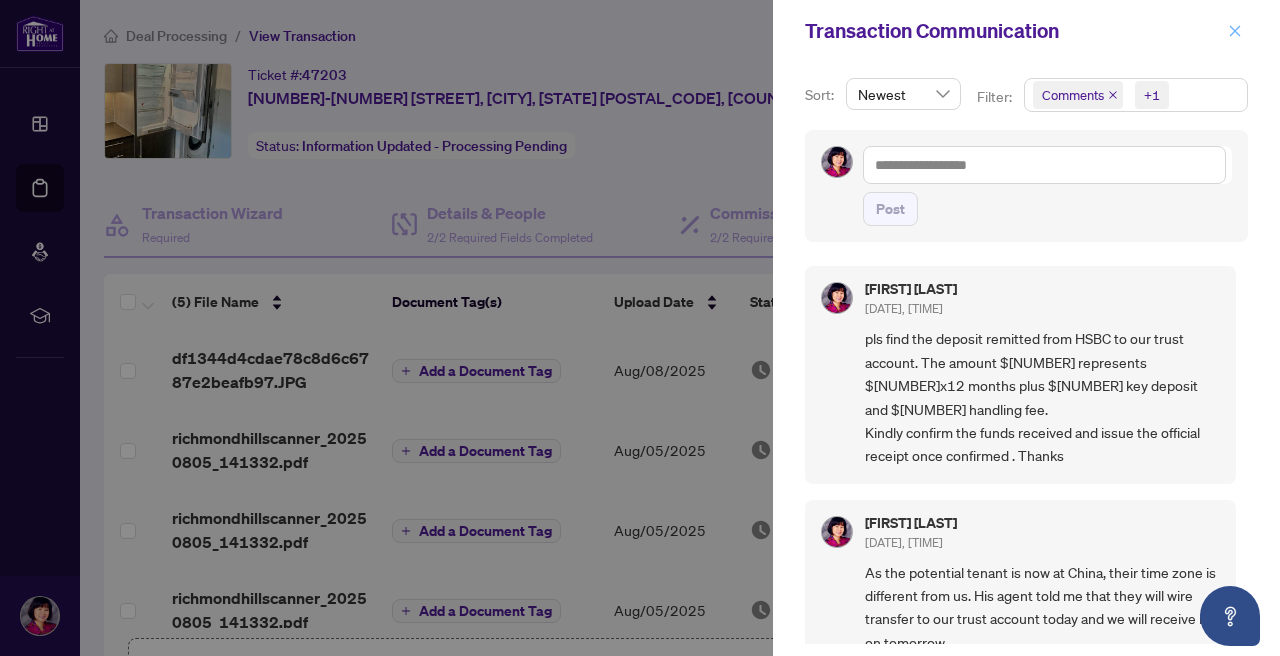 click 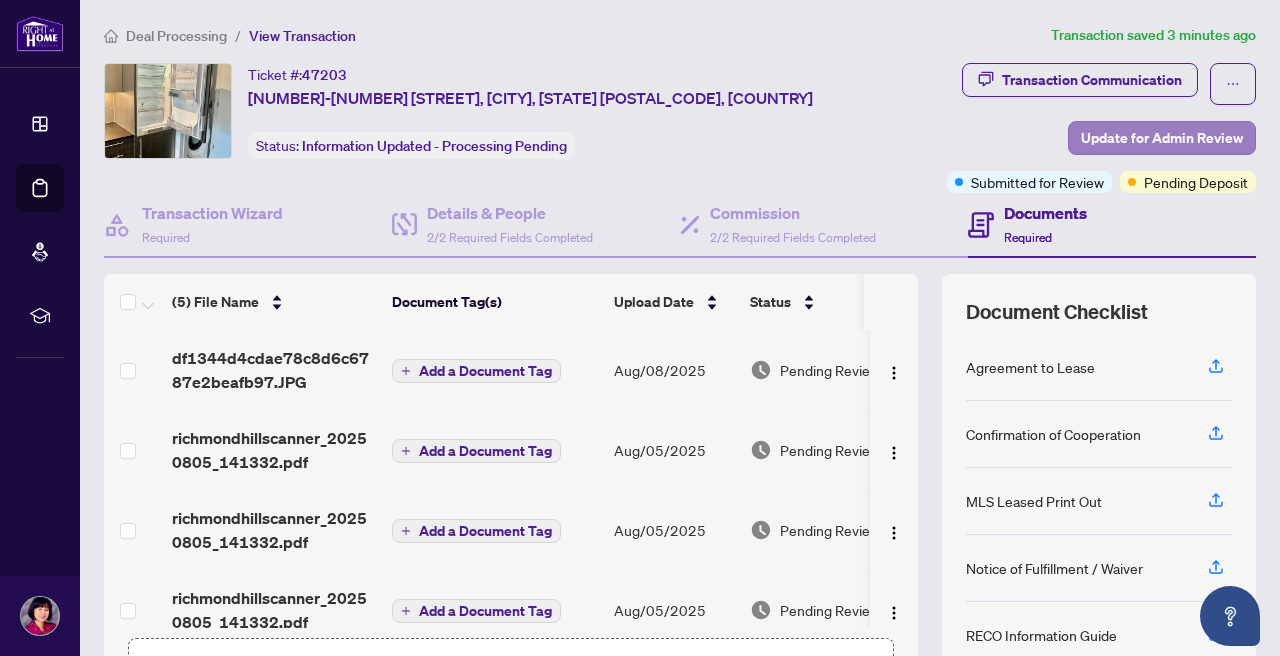 click on "Update for Admin Review" at bounding box center [1162, 138] 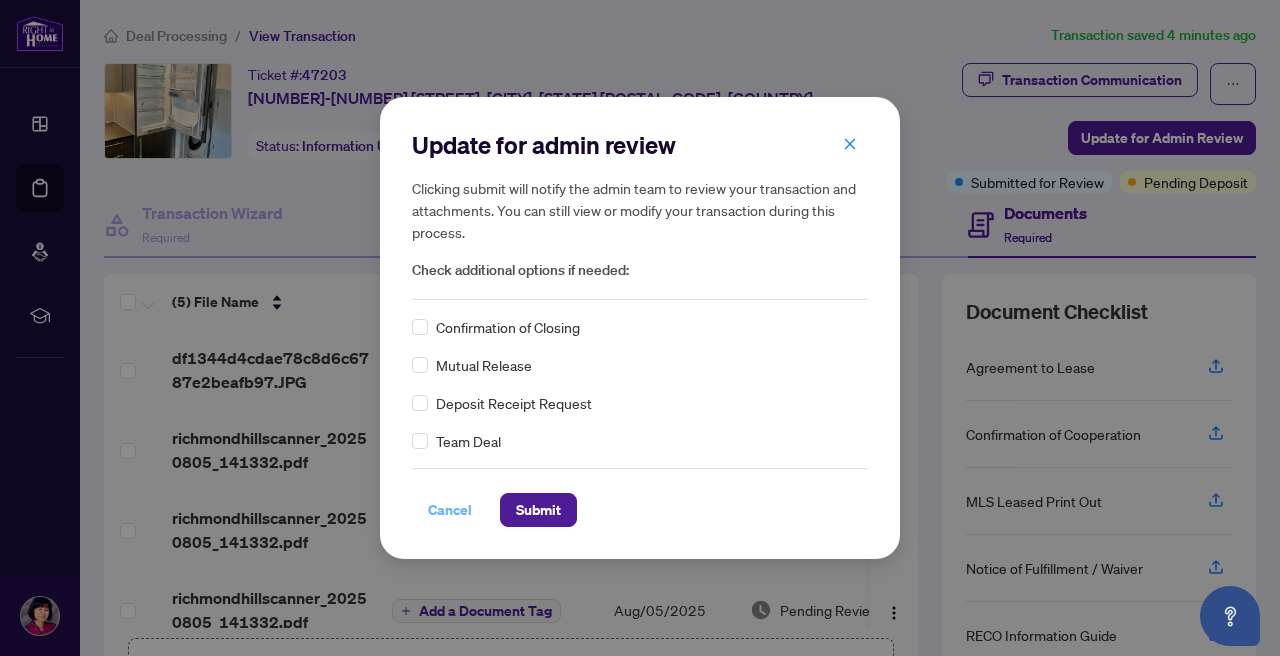 click on "Cancel" at bounding box center [450, 510] 